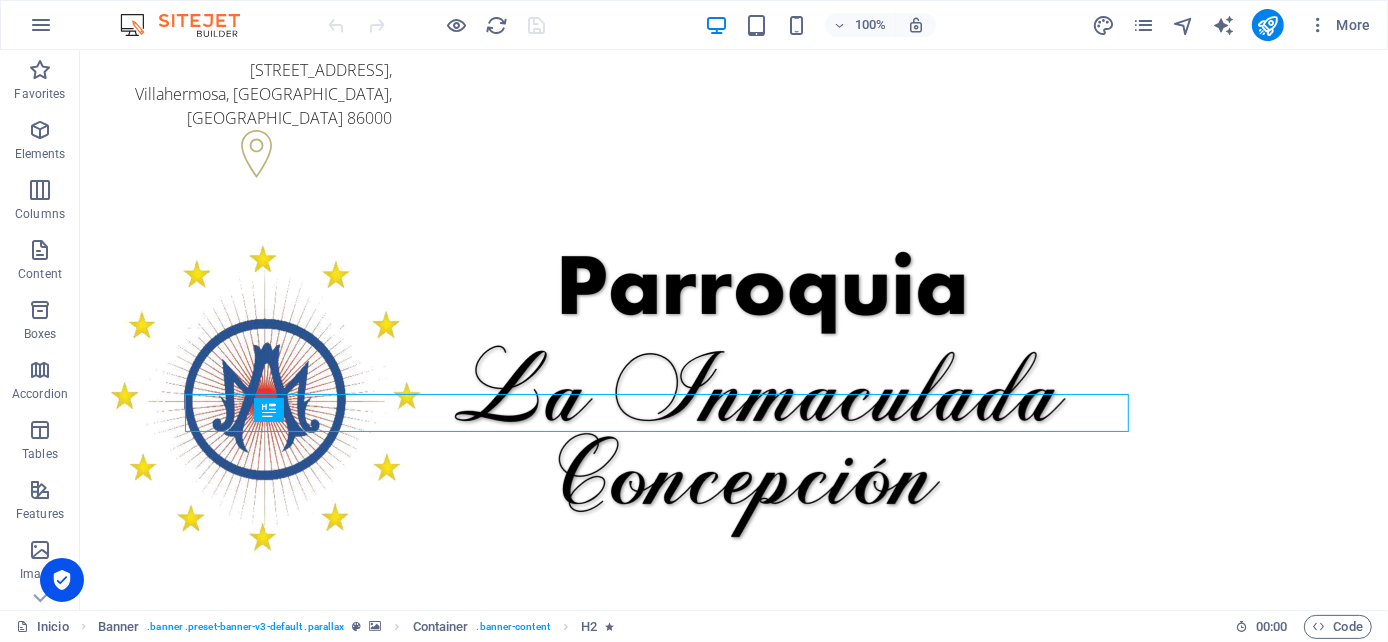 scroll, scrollTop: 0, scrollLeft: 0, axis: both 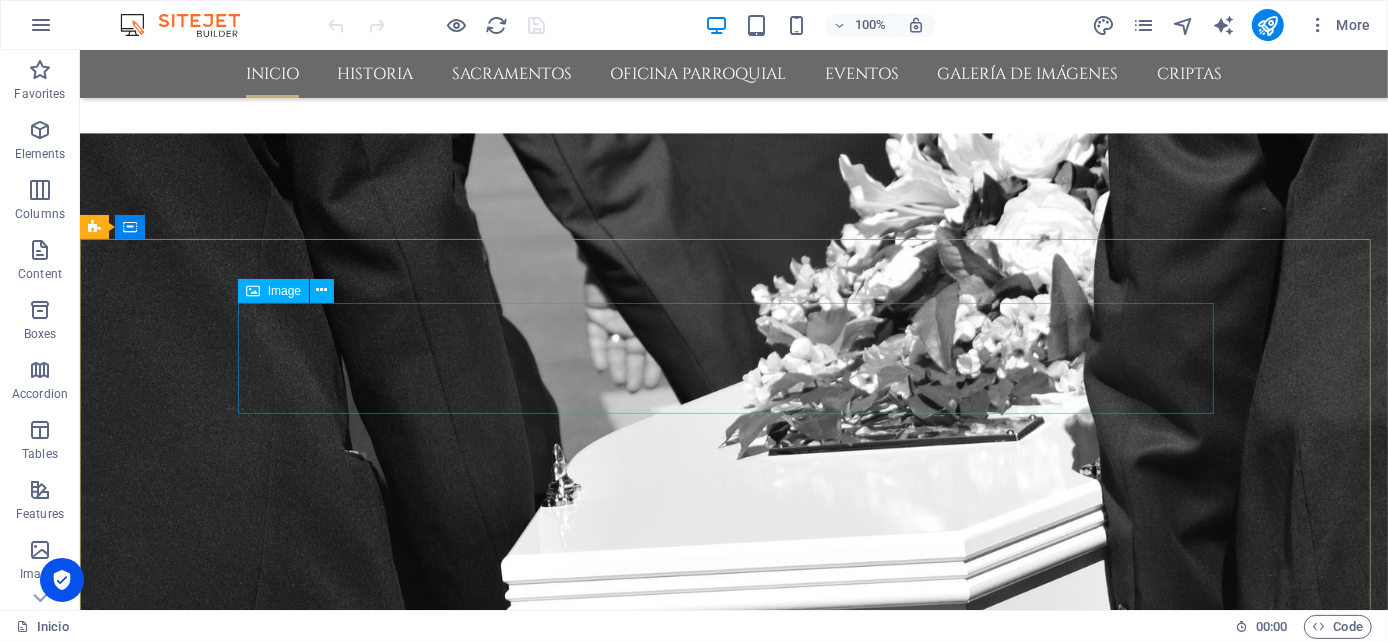 click on "Image" at bounding box center [292, 291] 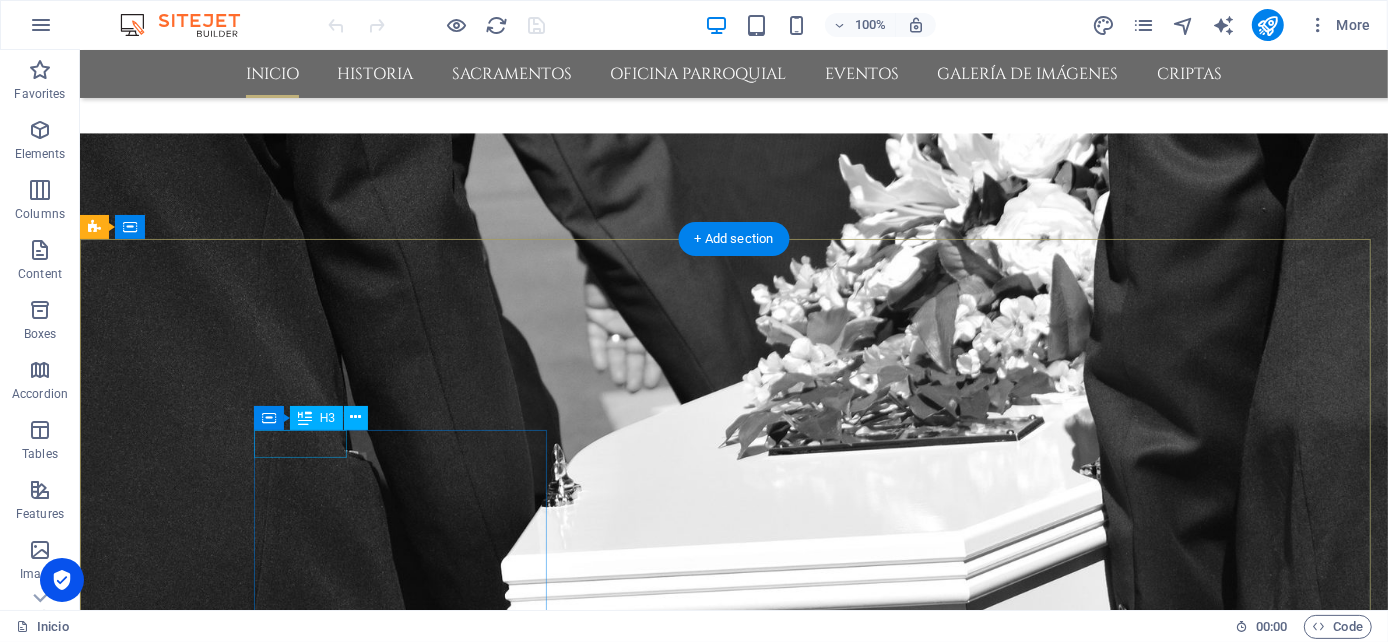 click on "About" at bounding box center [567, 4363] 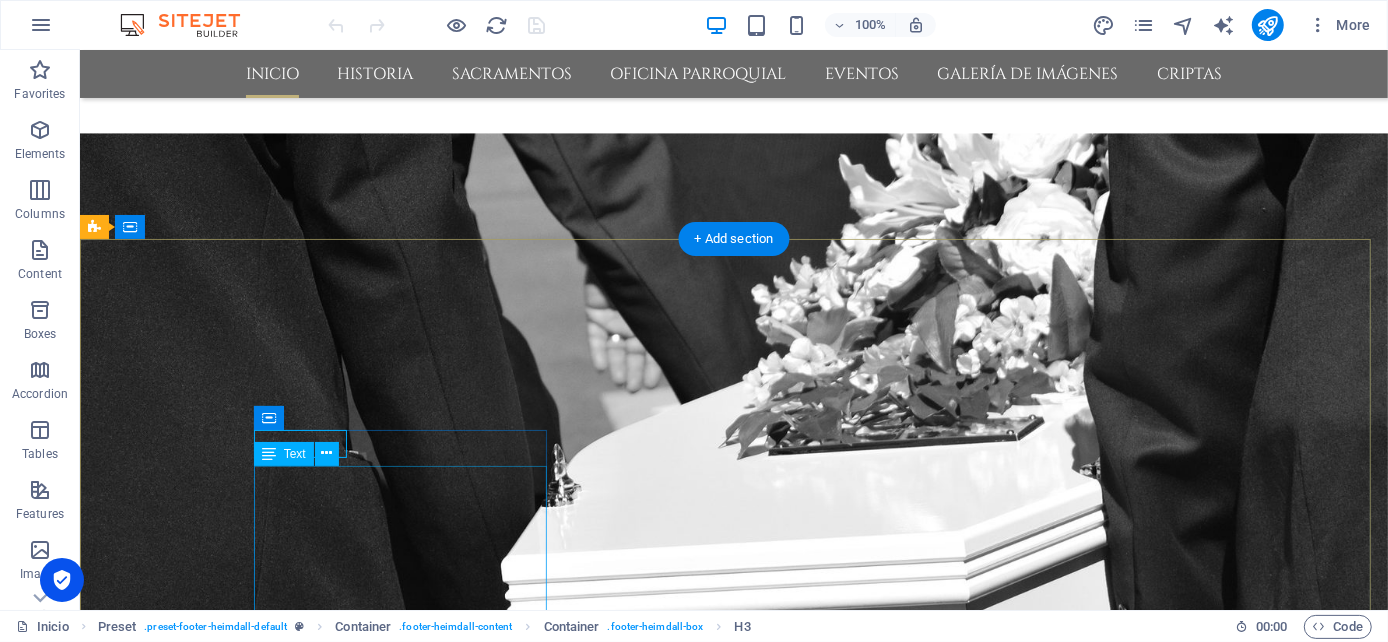 click on "Ut wisi enim ad minim veniam, quis nostrud exerci tation ullamcorper suscipit lobortis nisl ut aliquip ex ea commodo consequat. Consetetur sadipscing elitr, sed diam nonumy eirmod tempor invidunt ut labore et dolore magna aliquyam erat, sed diam voluptua." at bounding box center (567, 4409) 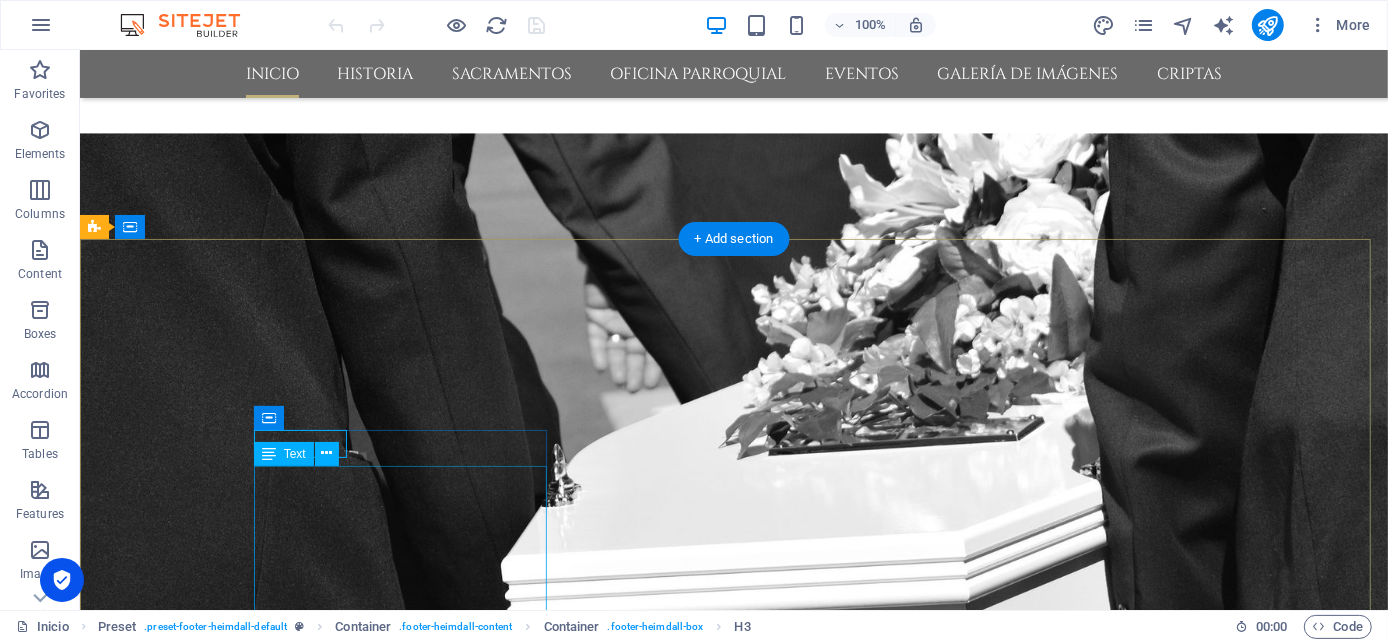 click on "Ut wisi enim ad minim veniam, quis nostrud exerci tation ullamcorper suscipit lobortis nisl ut aliquip ex ea commodo consequat. Consetetur sadipscing elitr, sed diam nonumy eirmod tempor invidunt ut labore et dolore magna aliquyam erat, sed diam voluptua." at bounding box center (567, 4409) 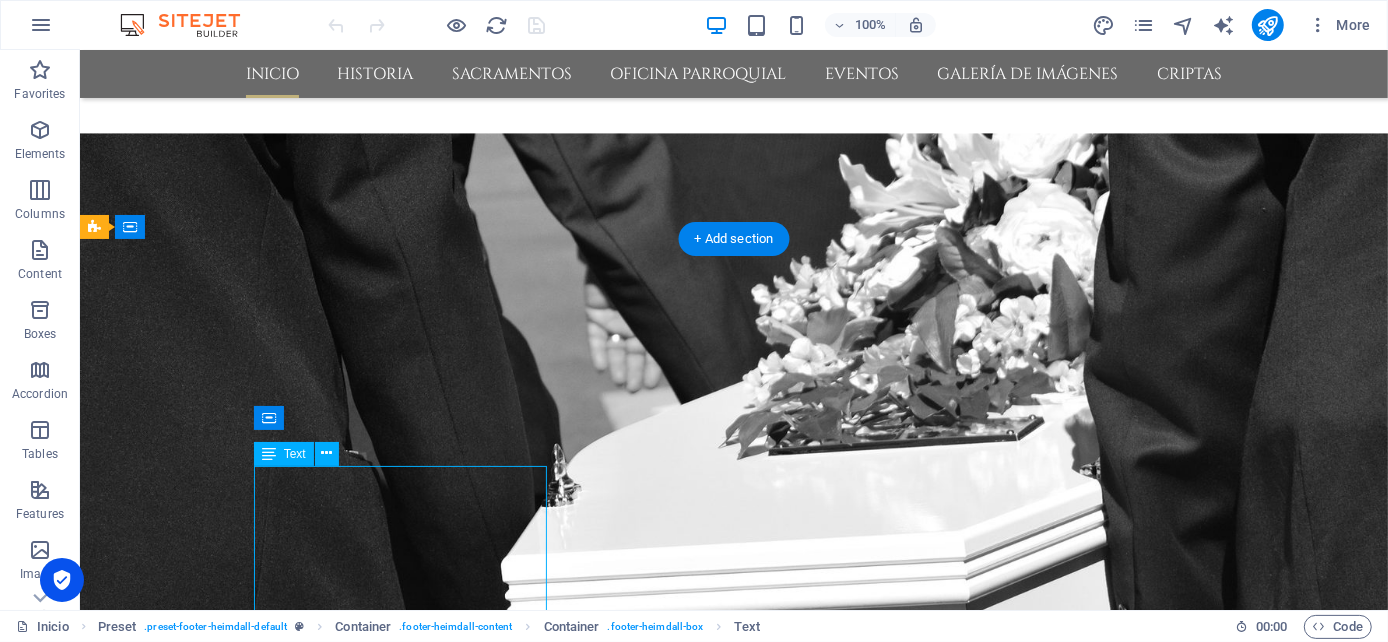 click on "Ut wisi enim ad minim veniam, quis nostrud exerci tation ullamcorper suscipit lobortis nisl ut aliquip ex ea commodo consequat. Consetetur sadipscing elitr, sed diam nonumy eirmod tempor invidunt ut labore et dolore magna aliquyam erat, sed diam voluptua." at bounding box center [567, 4409] 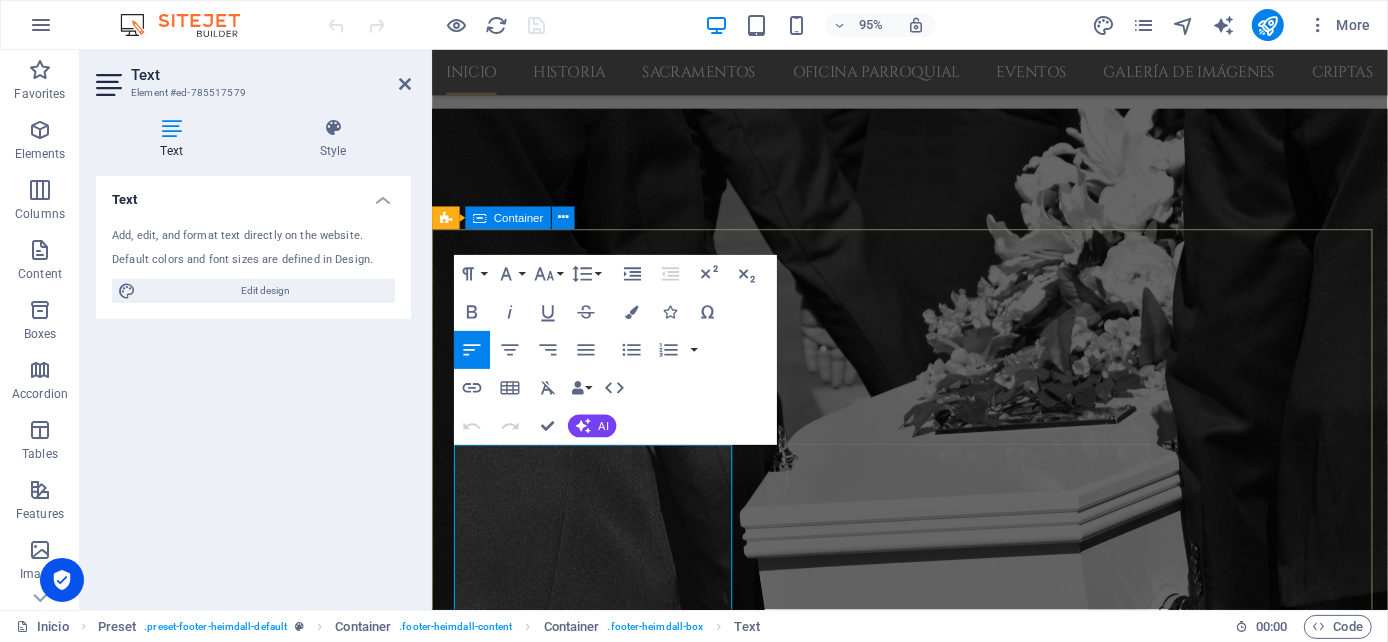 click on "About Ut wisi enim ad minim veniam, quis nostrud exerci tation ullamcorper suscipit lobortis nisl ut aliquip ex ea commodo consequat. Consetetur sadipscing elitr, sed diam nonumy eirmod tempor invidunt ut labore et dolore magna aliquyam erat, sed diam voluptua. Contact [STREET_ADDRESS]   [PHONE_NUMBER] [EMAIL_ADDRESS][DOMAIN_NAME] Mo – Fr: 9:00 – 19:00 Sa – Su: 10:00 – 17:00  Navigation Home About us Services Pricing FAQs Contact Legal Notice Privacy" at bounding box center [934, 4871] 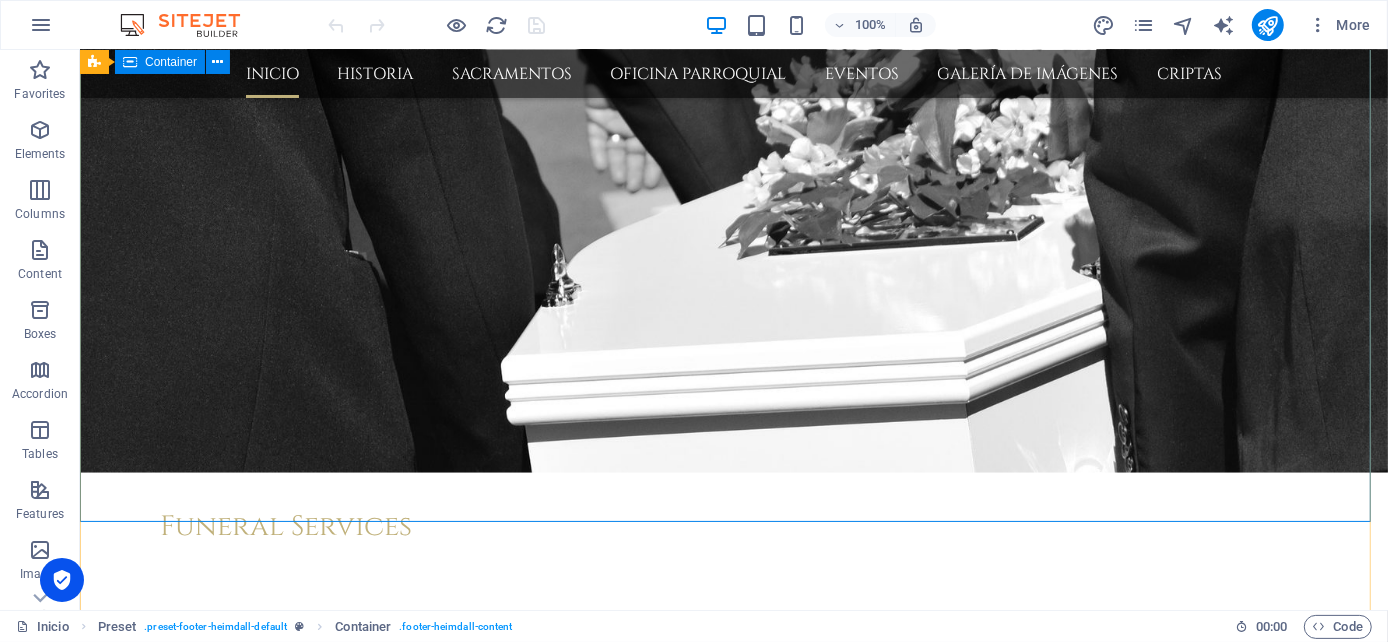 scroll, scrollTop: 3163, scrollLeft: 0, axis: vertical 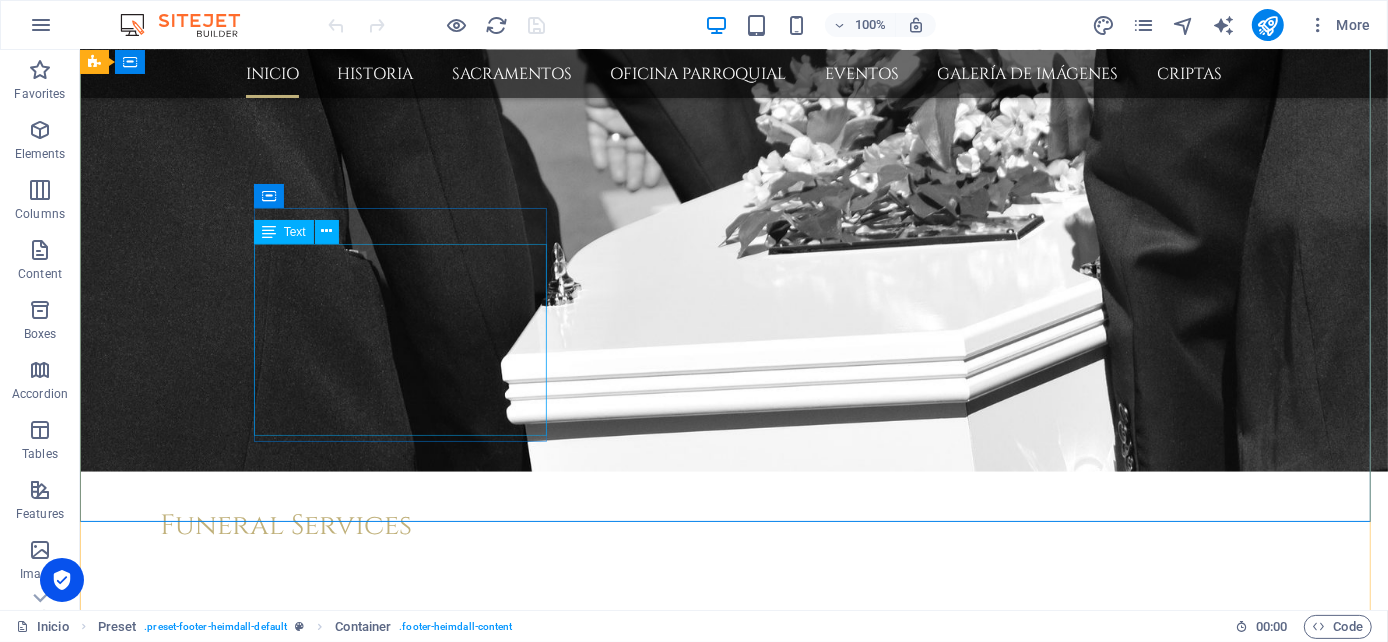 click on "Ut wisi enim ad minim veniam, quis nostrud exerci tation ullamcorper suscipit lobortis nisl ut aliquip ex ea commodo consequat. Consetetur sadipscing elitr, sed diam nonumy eirmod tempor invidunt ut labore et dolore magna aliquyam erat, sed diam voluptua." at bounding box center (567, 4187) 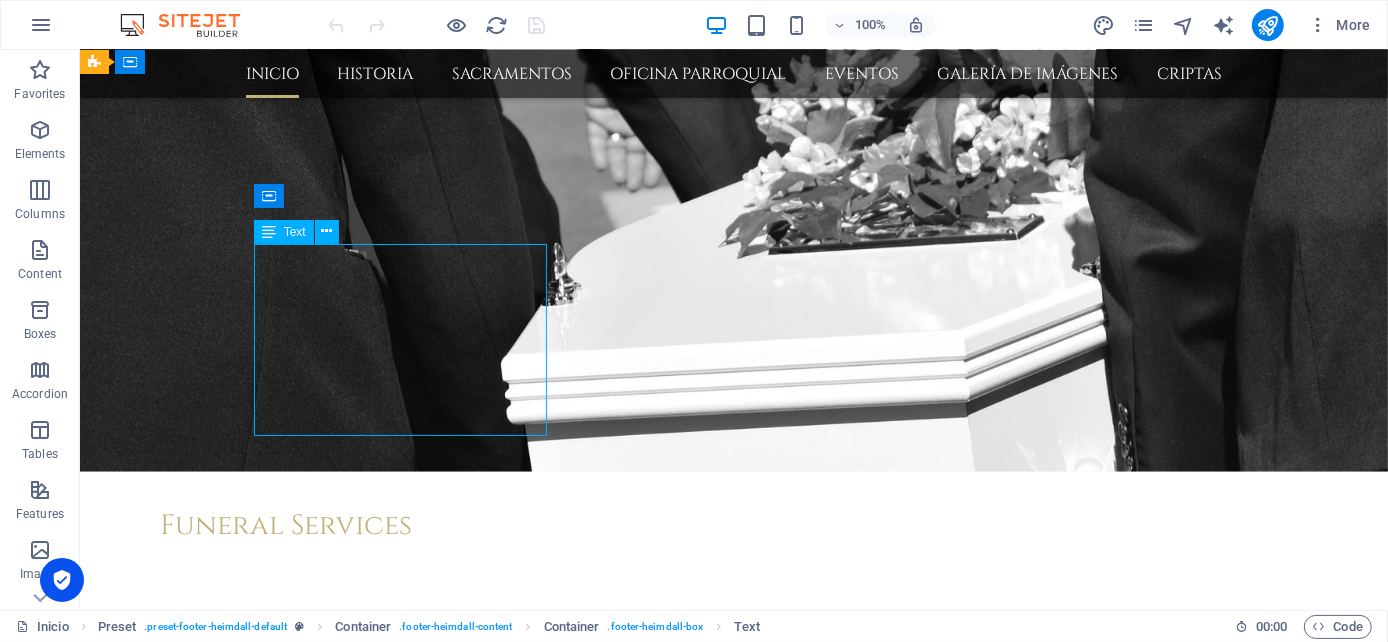 click on "Ut wisi enim ad minim veniam, quis nostrud exerci tation ullamcorper suscipit lobortis nisl ut aliquip ex ea commodo consequat. Consetetur sadipscing elitr, sed diam nonumy eirmod tempor invidunt ut labore et dolore magna aliquyam erat, sed diam voluptua." at bounding box center [567, 4187] 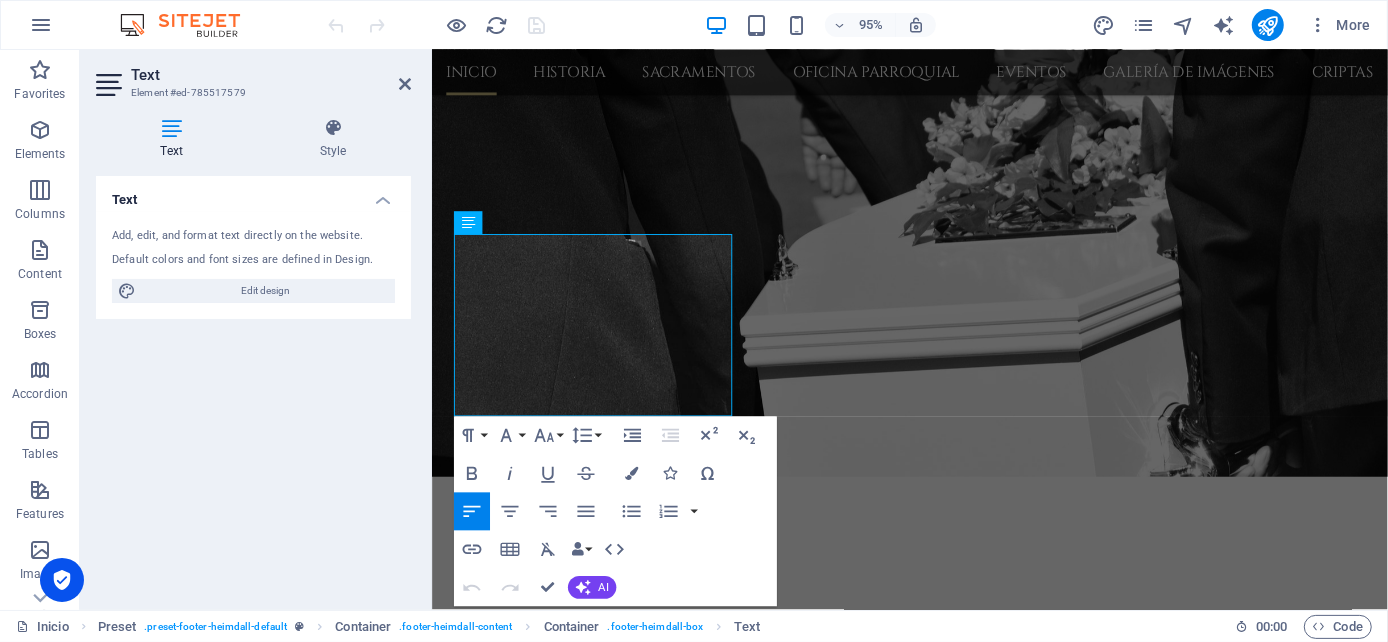 scroll, scrollTop: 3138, scrollLeft: 0, axis: vertical 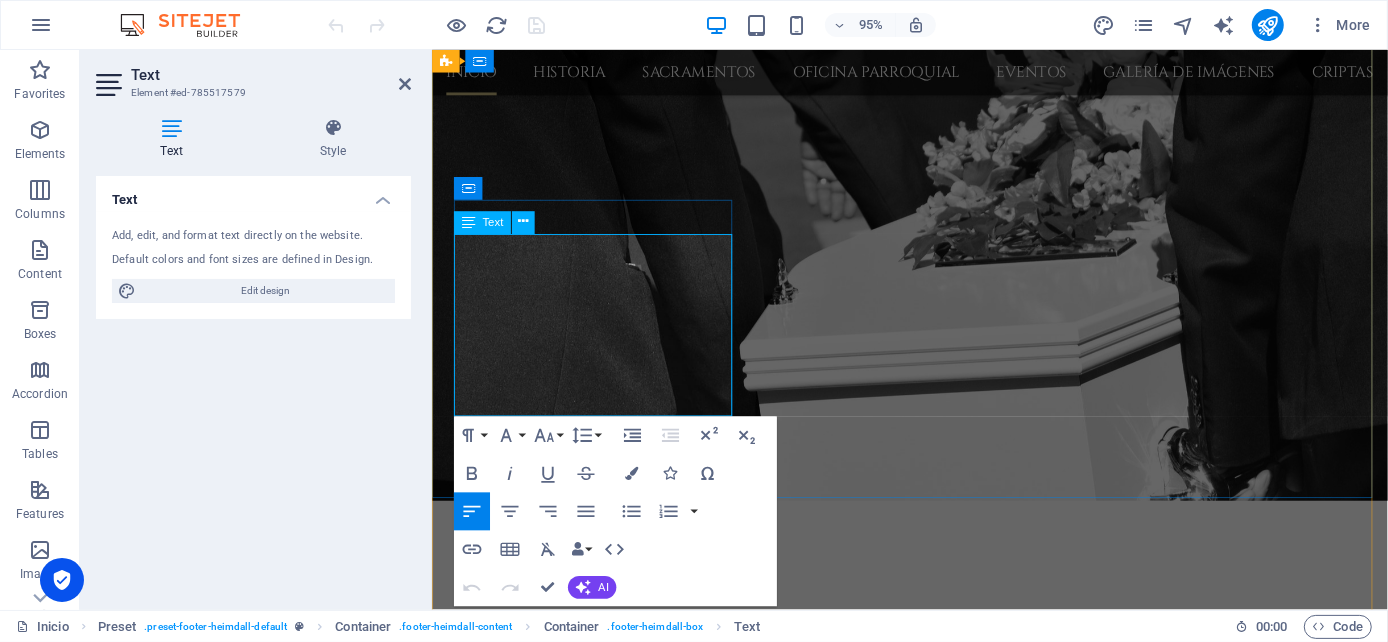 drag, startPoint x: 457, startPoint y: 255, endPoint x: 553, endPoint y: 428, distance: 197.85095 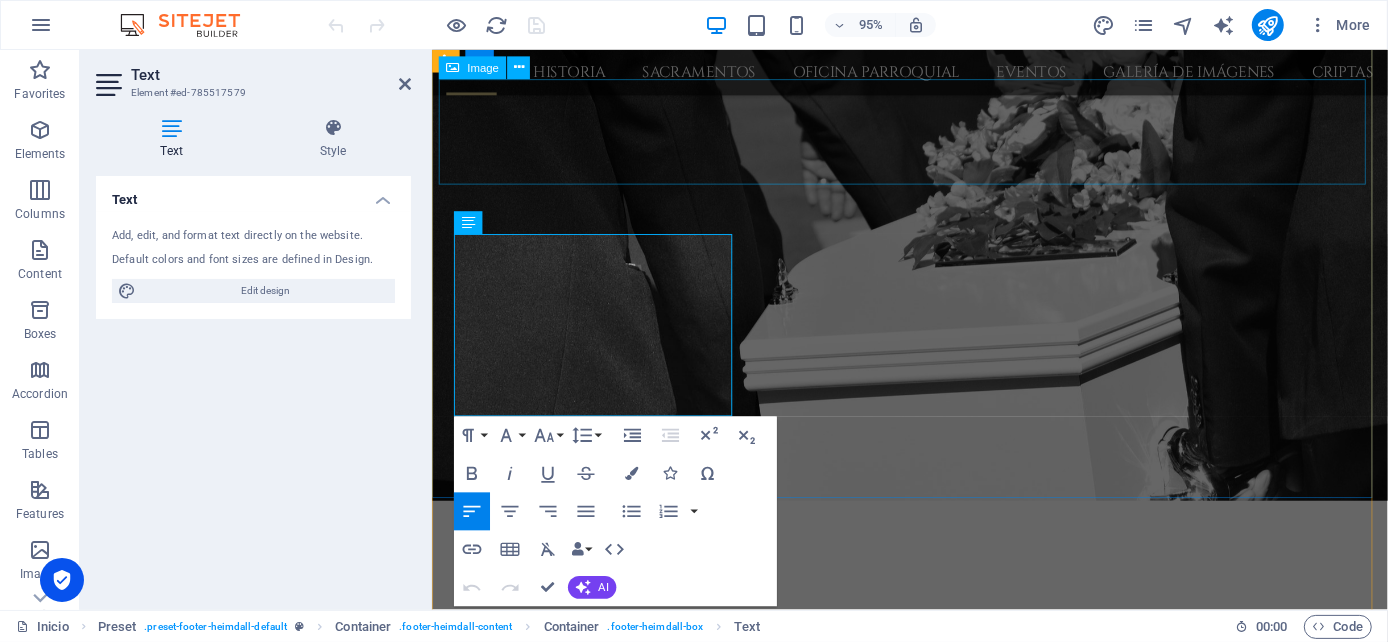 click at bounding box center (919, 4152) 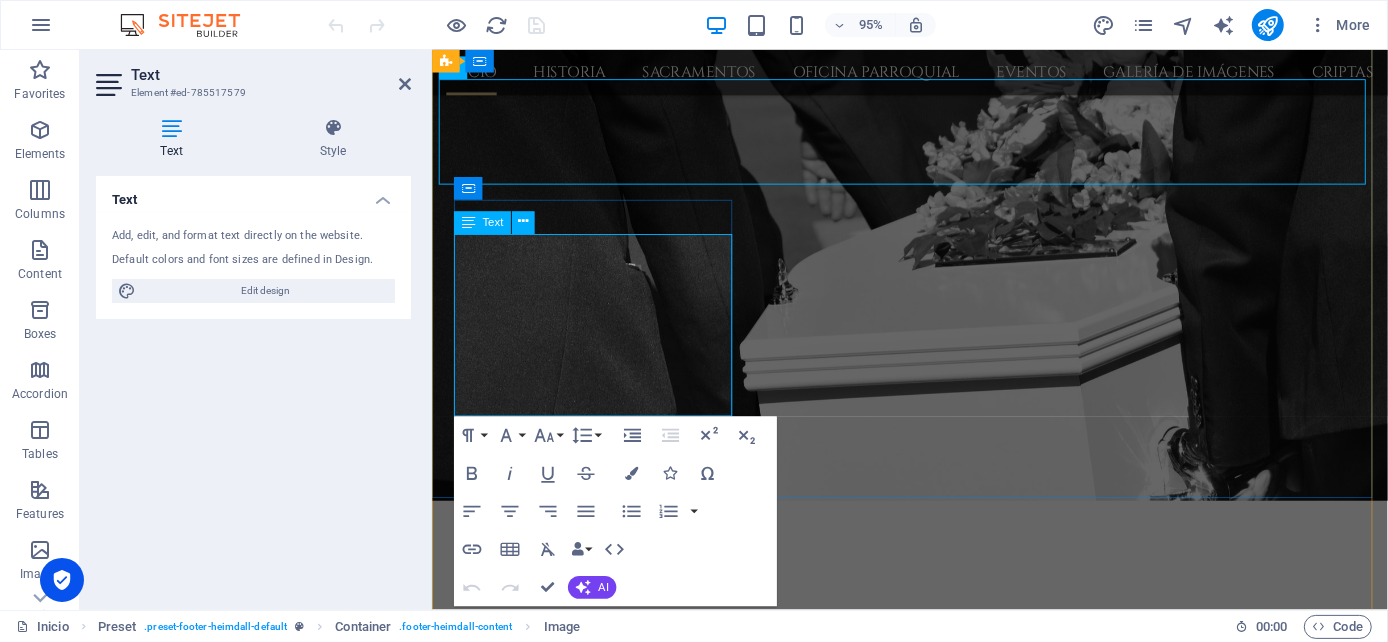 scroll, scrollTop: 3163, scrollLeft: 0, axis: vertical 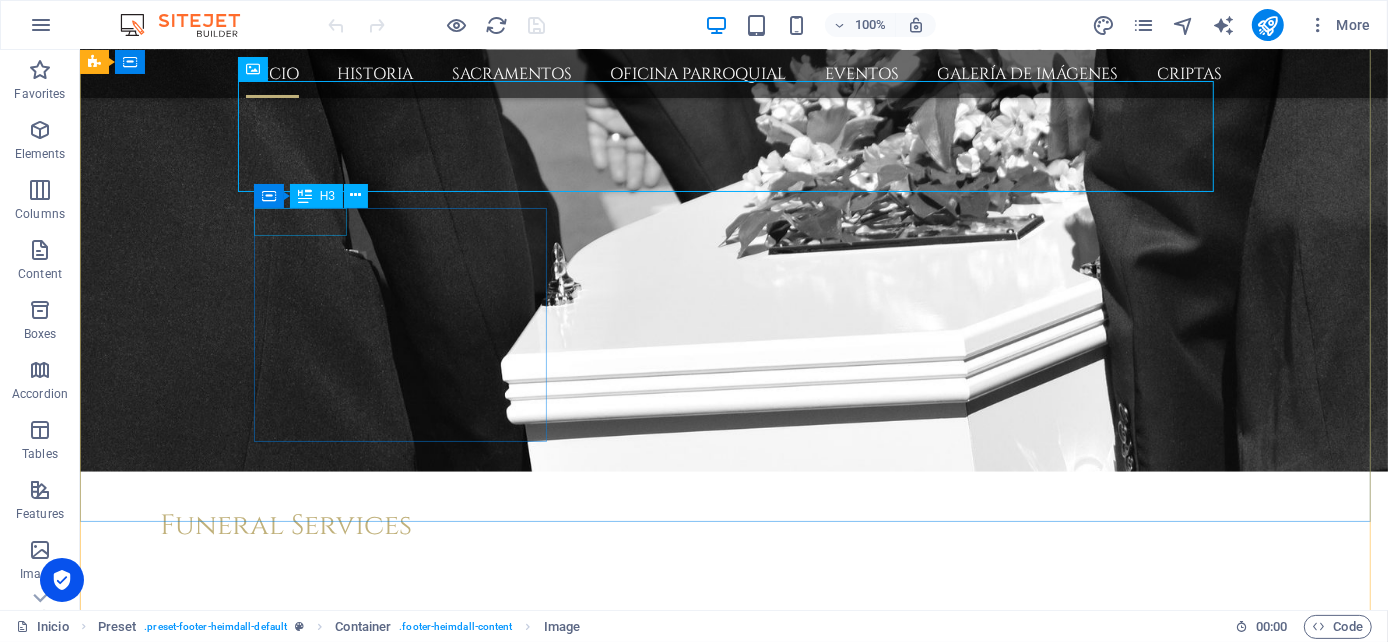 click on "About" at bounding box center (567, 4141) 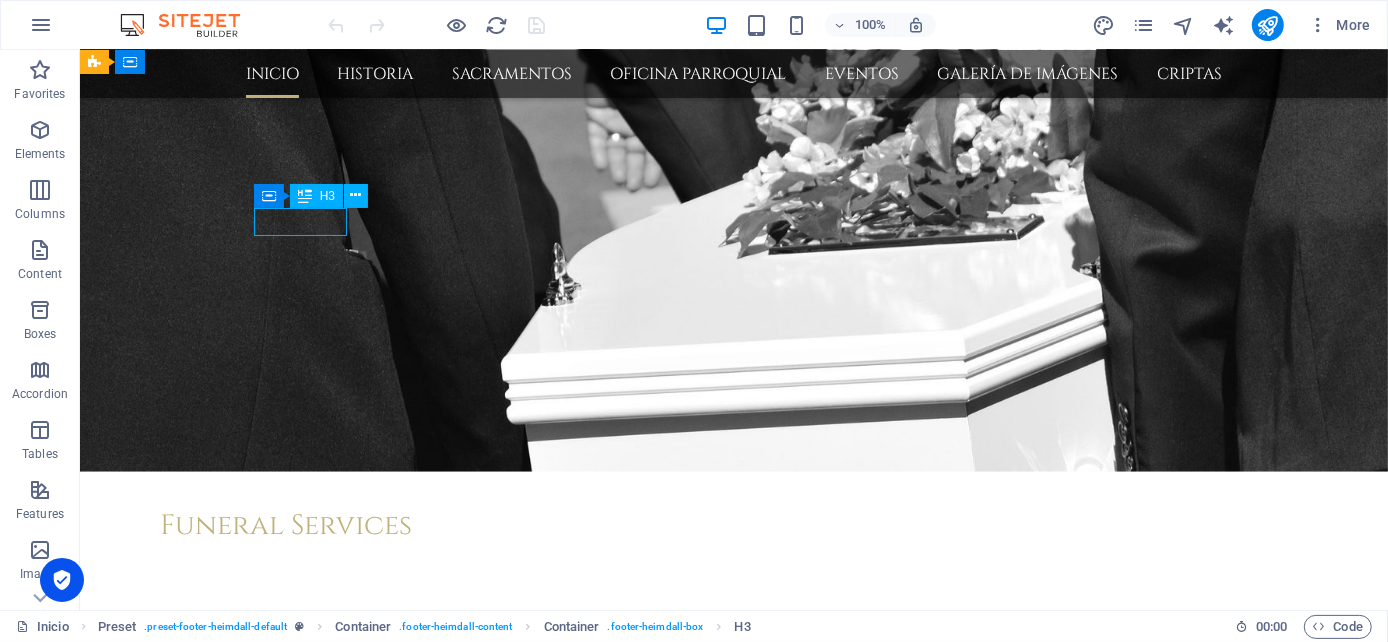 click on "About" at bounding box center (567, 4141) 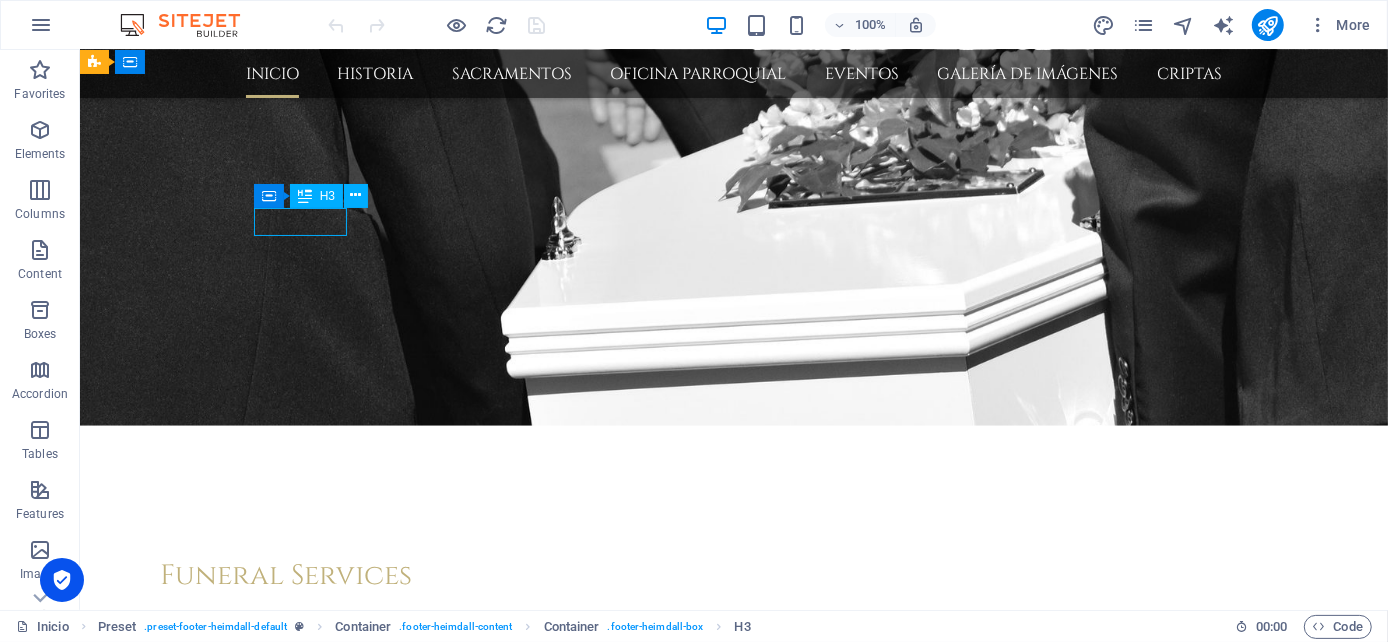 scroll, scrollTop: 3138, scrollLeft: 0, axis: vertical 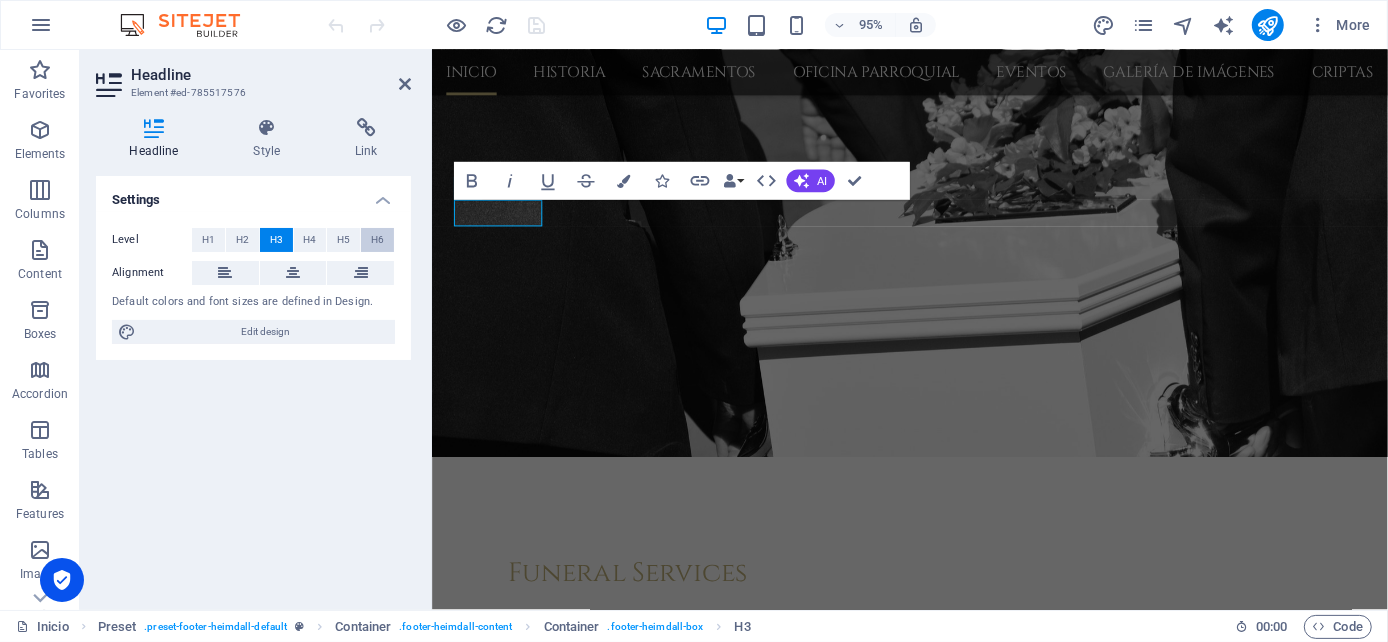 type 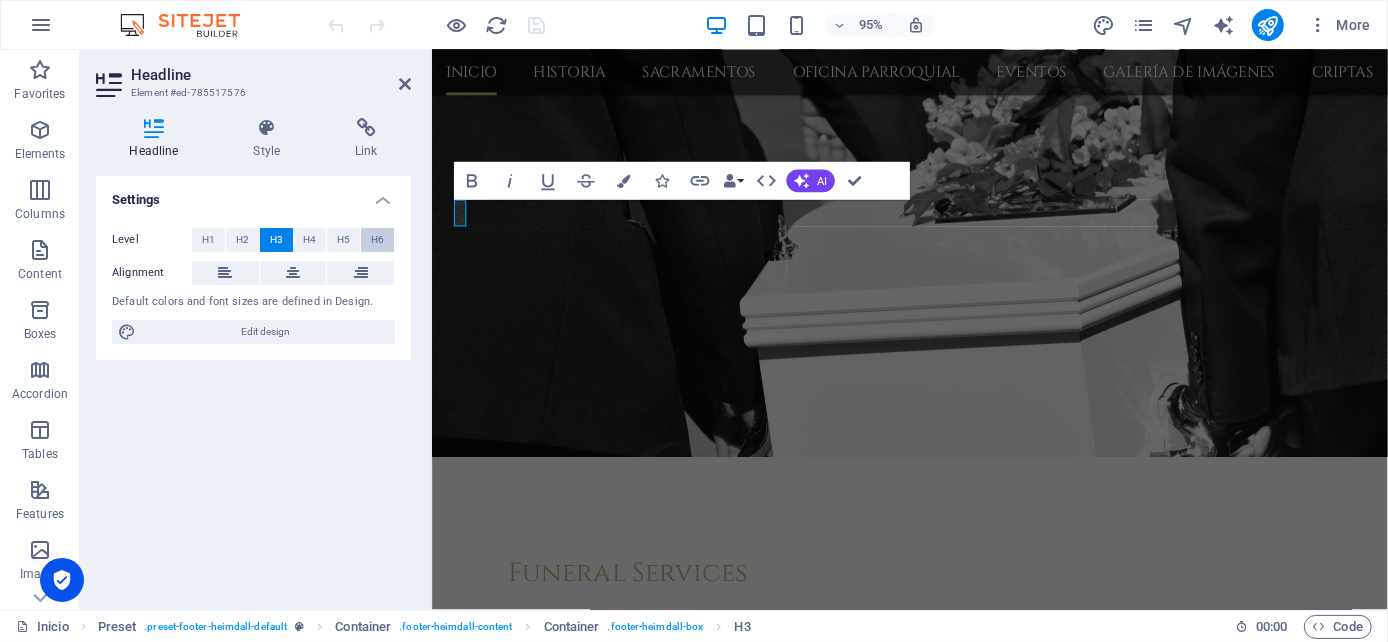 type 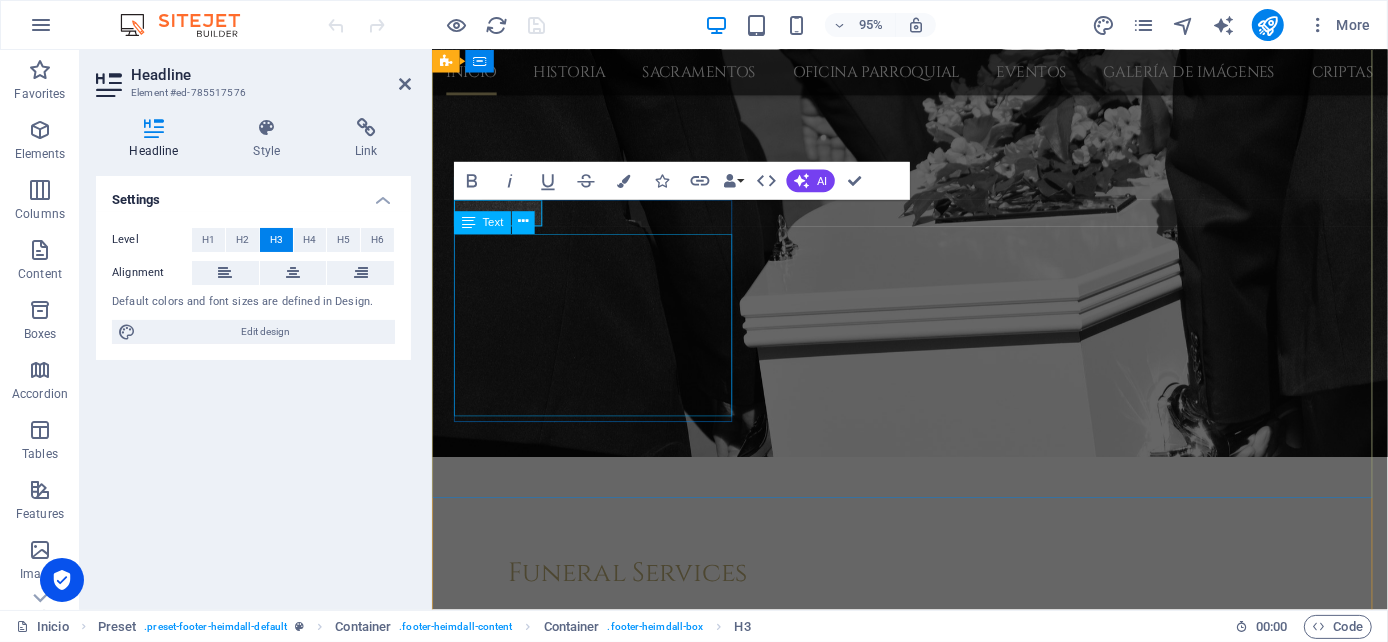 click on "Ut wisi enim ad minim veniam, quis nostrud exerci tation ullamcorper suscipit lobortis nisl ut aliquip ex ea commodo consequat. Consetetur sadipscing elitr, sed diam nonumy eirmod tempor invidunt ut labore et dolore magna aliquyam erat, sed diam voluptua." at bounding box center (919, 4442) 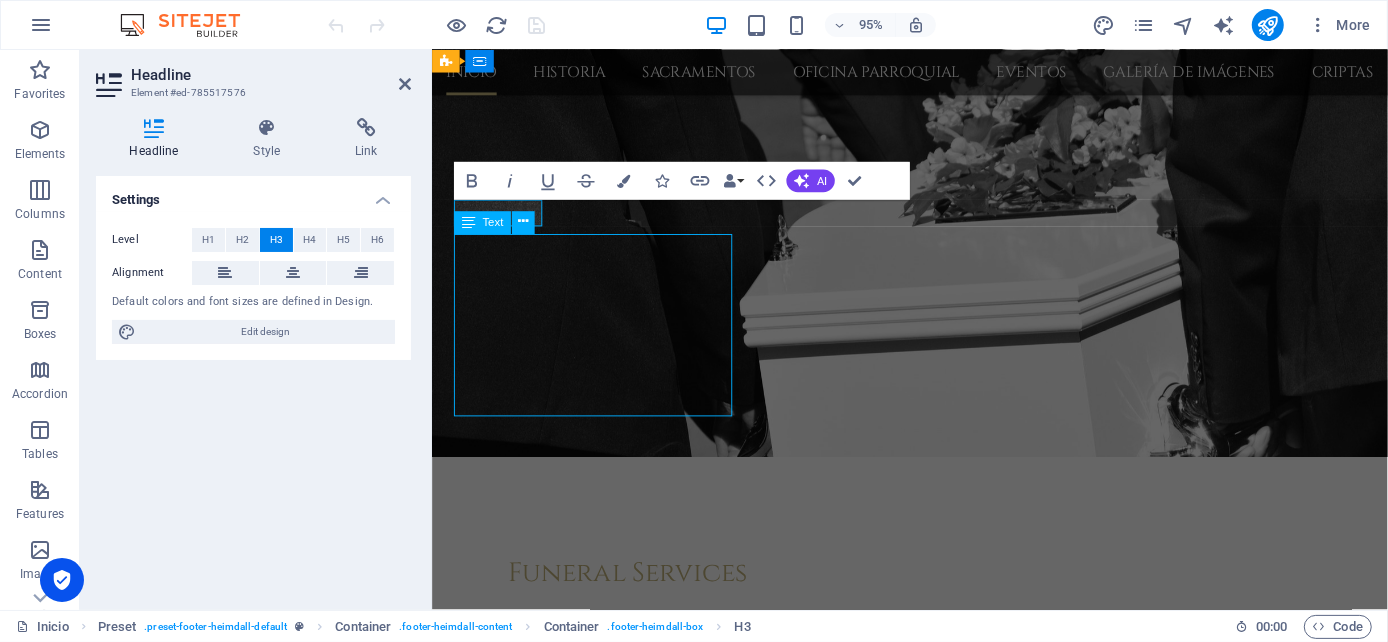 click on "Ut wisi enim ad minim veniam, quis nostrud exerci tation ullamcorper suscipit lobortis nisl ut aliquip ex ea commodo consequat. Consetetur sadipscing elitr, sed diam nonumy eirmod tempor invidunt ut labore et dolore magna aliquyam erat, sed diam voluptua." at bounding box center (919, 4442) 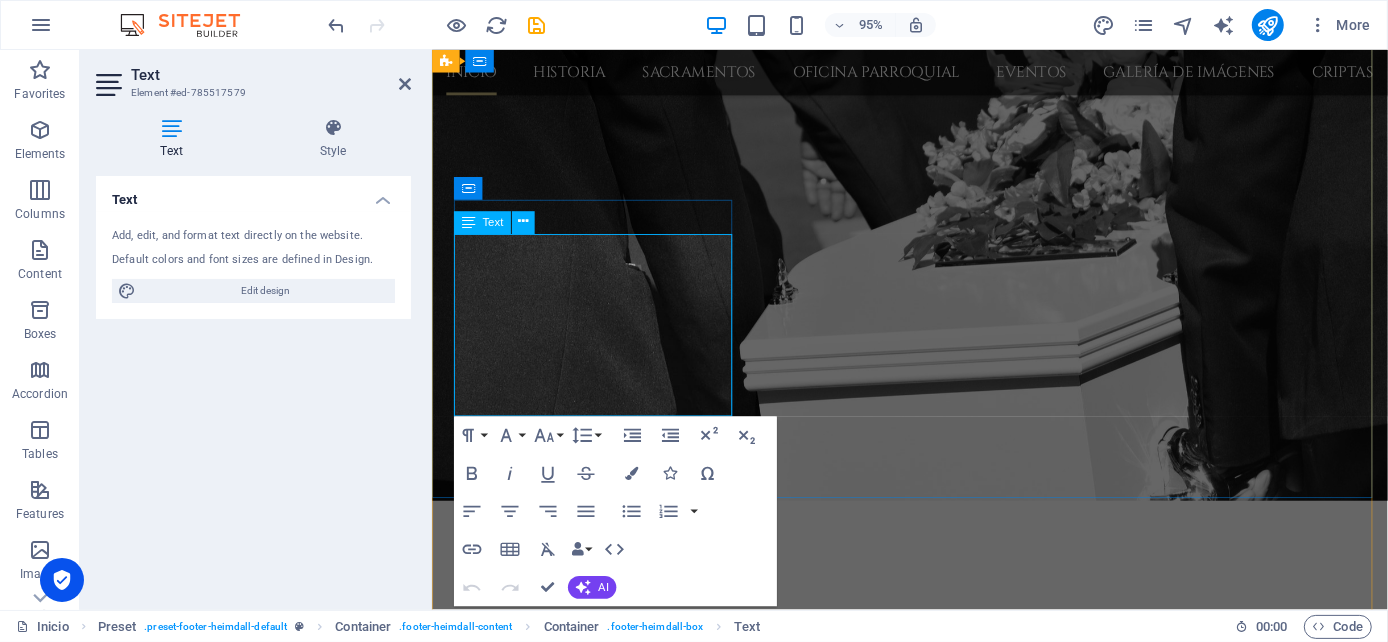 click on "Ut wisi enim ad minim veniam, quis nostrud exerci tation ullamcorper suscipit lobortis nisl ut aliquip ex ea commodo consequat. Consetetur sadipscing elitr, sed diam nonumy eirmod tempor invidunt ut labore et dolore magna aliquyam erat, sed diam voluptua." at bounding box center (919, 4284) 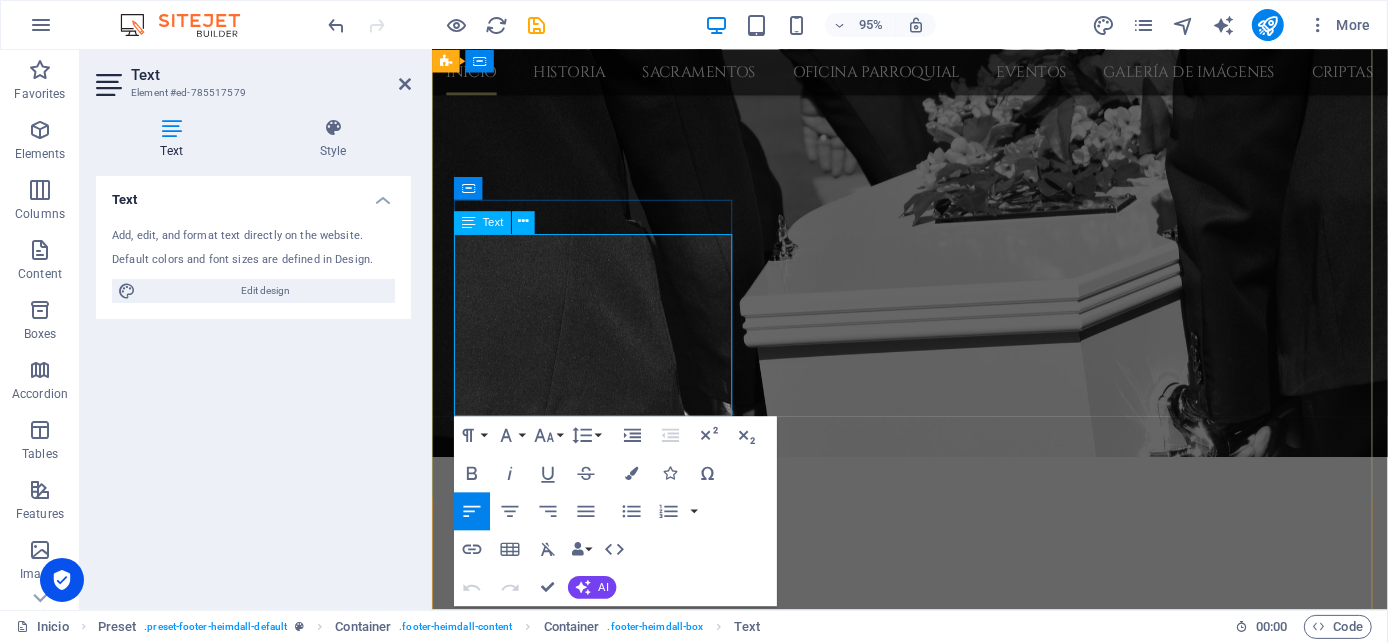 type 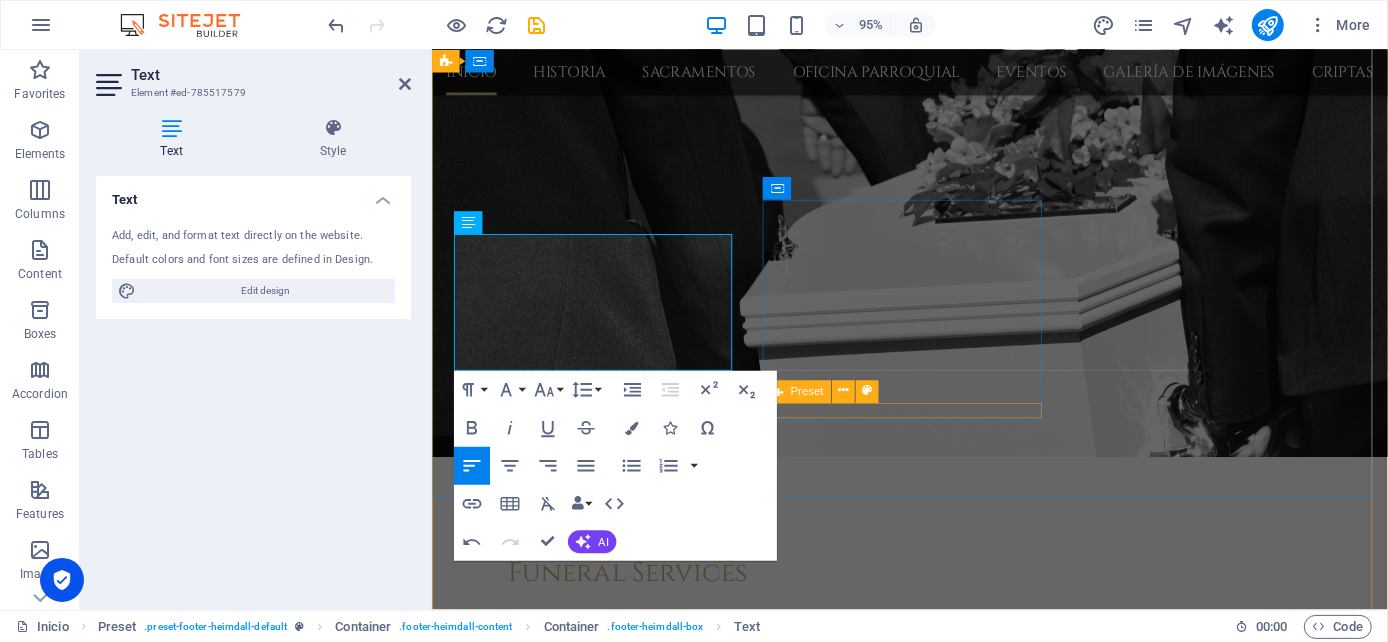 click on "Contact [STREET_ADDRESS]   [PHONE_NUMBER] [EMAIL_ADDRESS][DOMAIN_NAME] Mo – Fr: 9:00 – 19:00 Sa – Su: 10:00 – 17:00" at bounding box center [919, 4653] 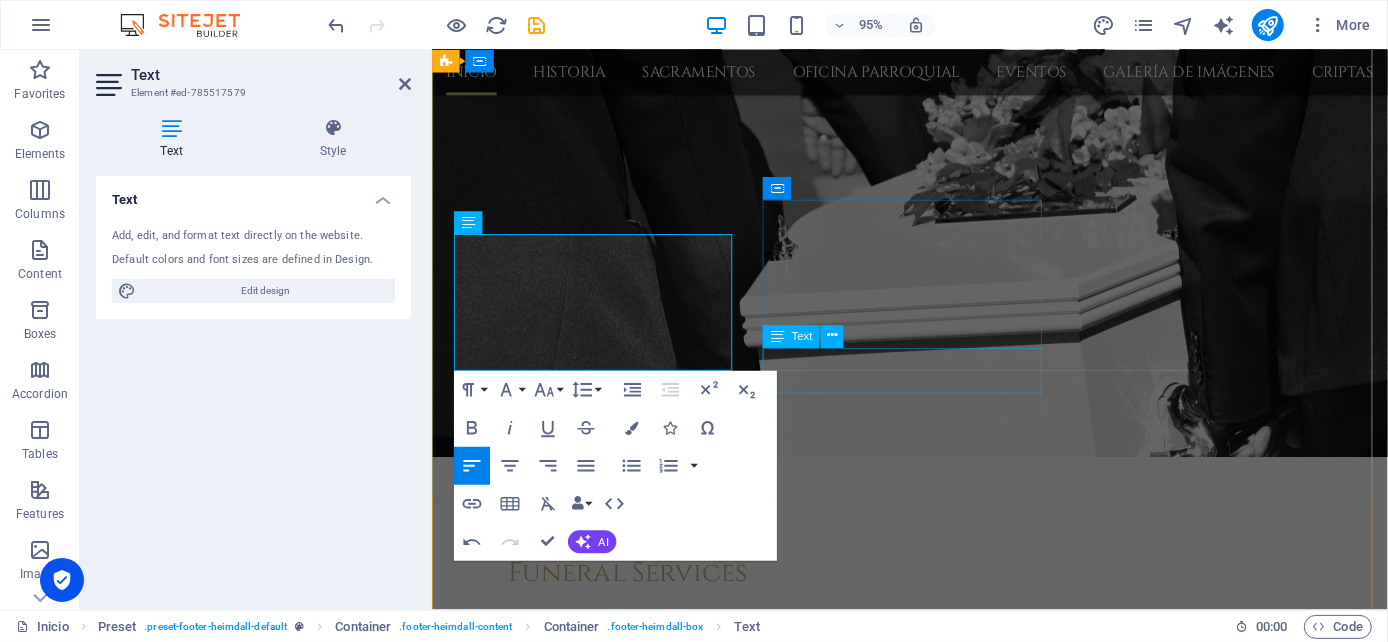 click on "Mo – Fr: 9:00 – 19:00 Sa – Su: 10:00 – 17:00" at bounding box center (919, 4686) 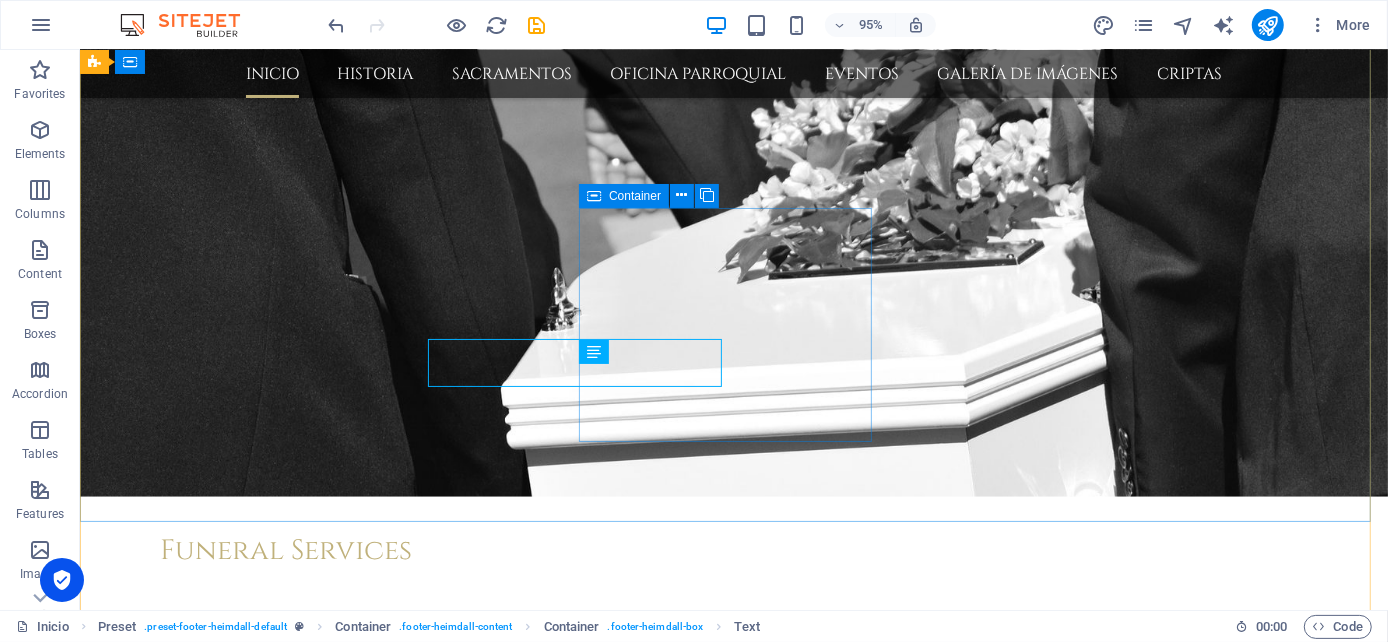 scroll, scrollTop: 3163, scrollLeft: 0, axis: vertical 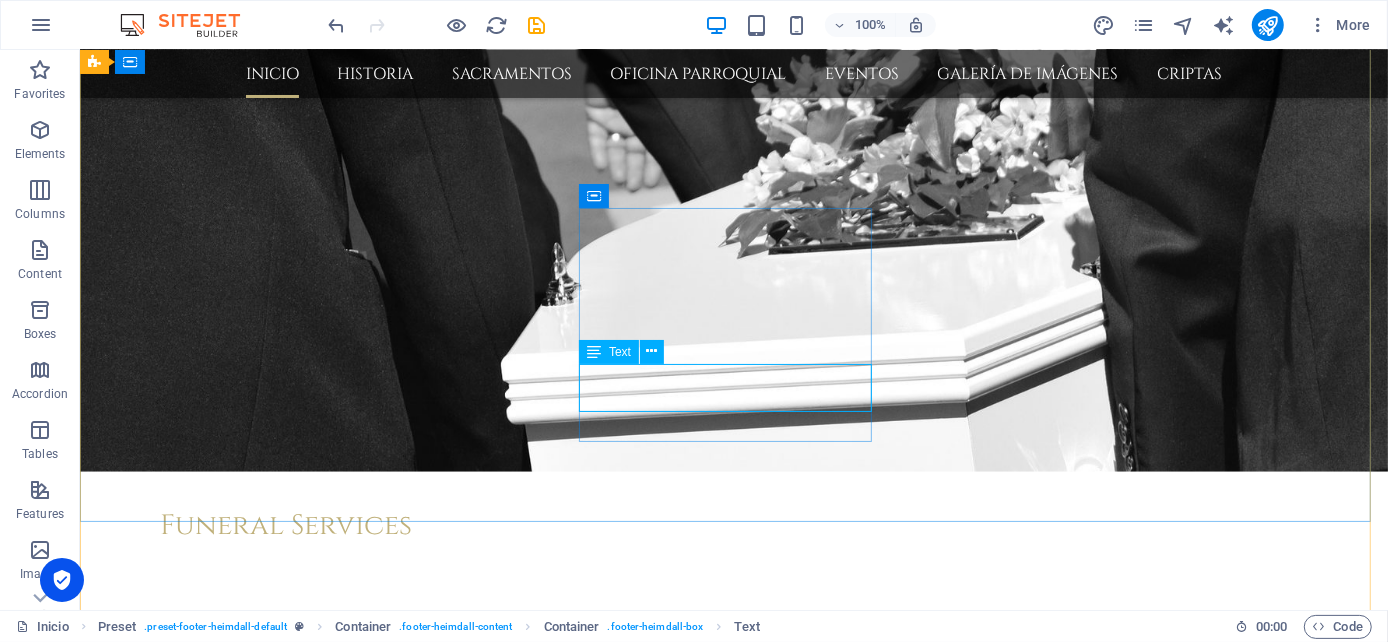 click on "Mo – Fr: 9:00 – 19:00 Sa – Su: 10:00 – 17:00" at bounding box center [567, 4431] 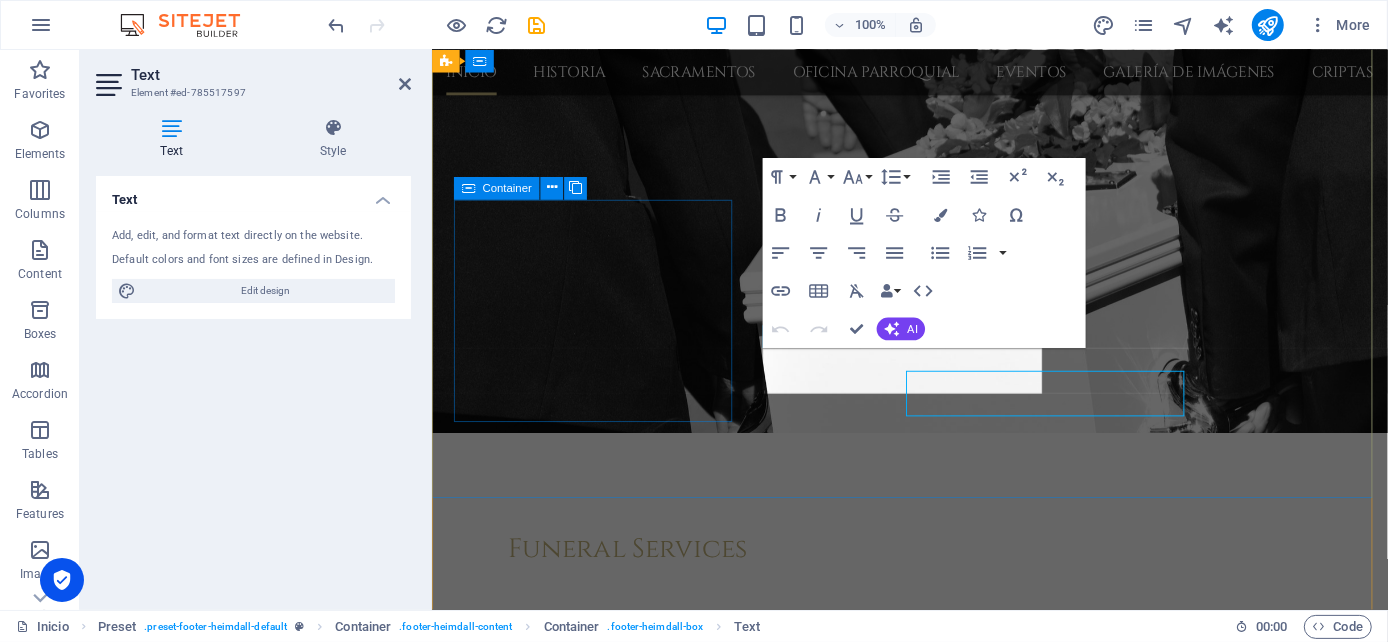 scroll, scrollTop: 3138, scrollLeft: 0, axis: vertical 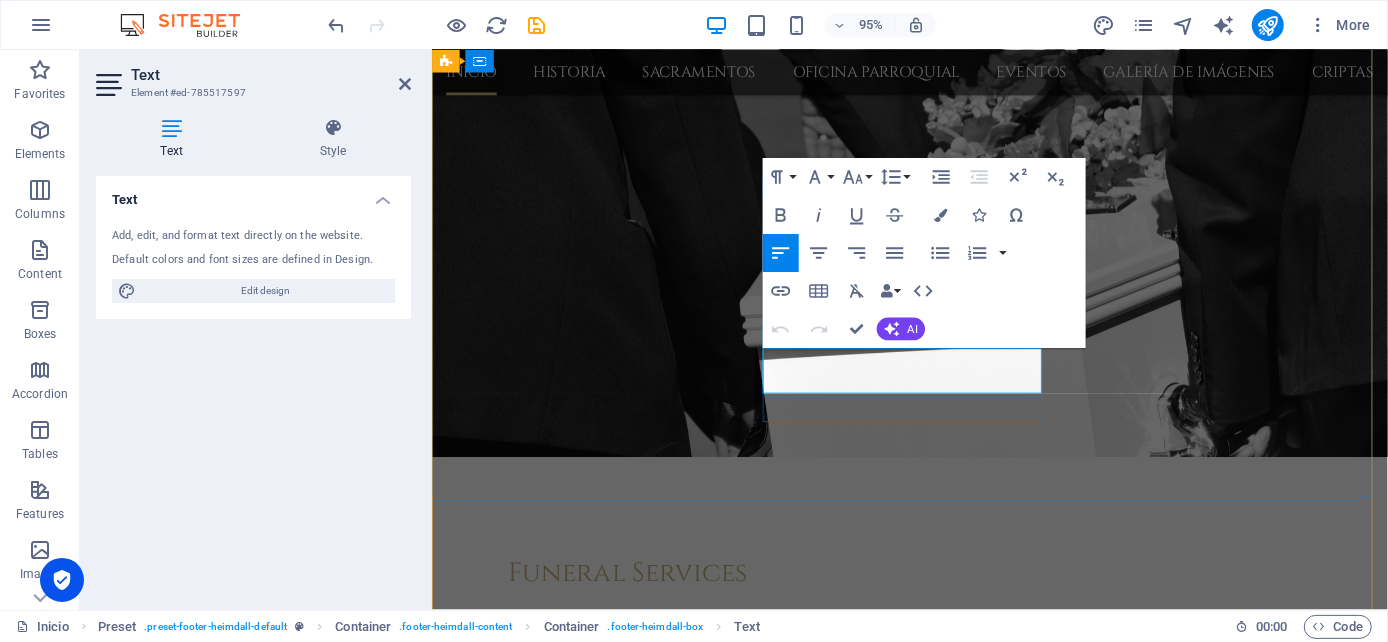click on "Mo – Fr: 9:00 – 19:00 Sa – Su: 10:00 – 17:00" at bounding box center (919, 4686) 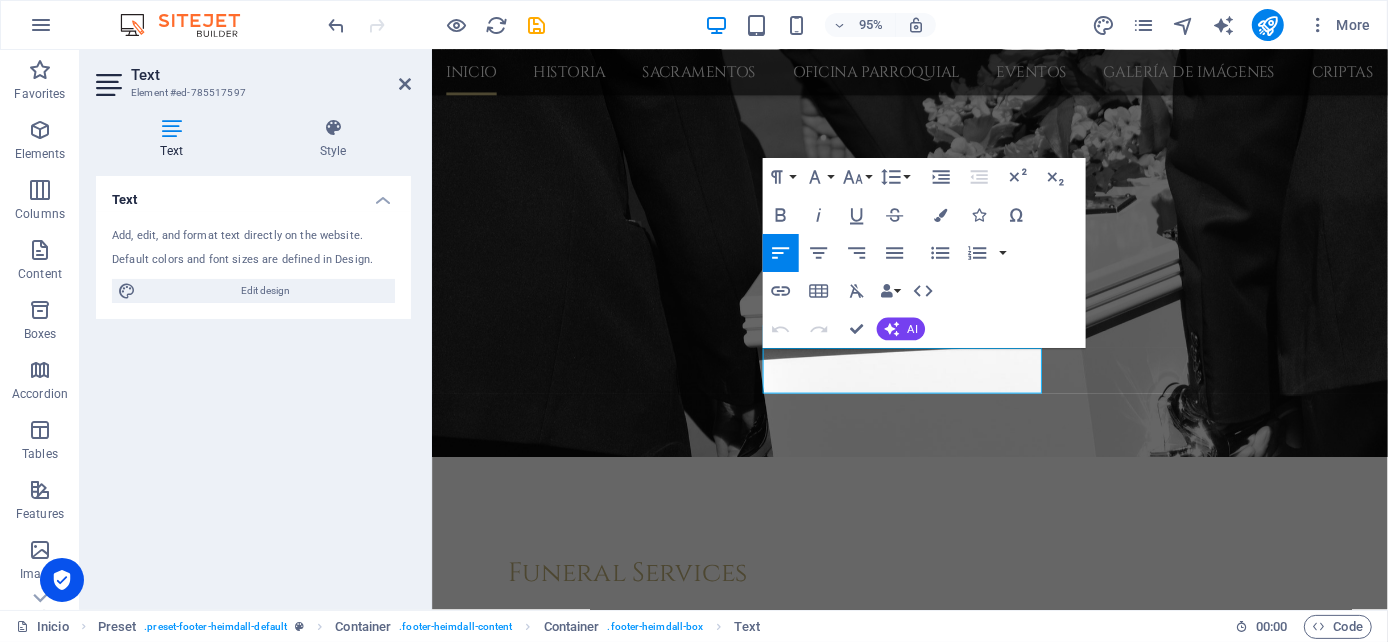 click on "Add, edit, and format text directly on the website. Default colors and font sizes are defined in Design. Edit design" at bounding box center (253, 265) 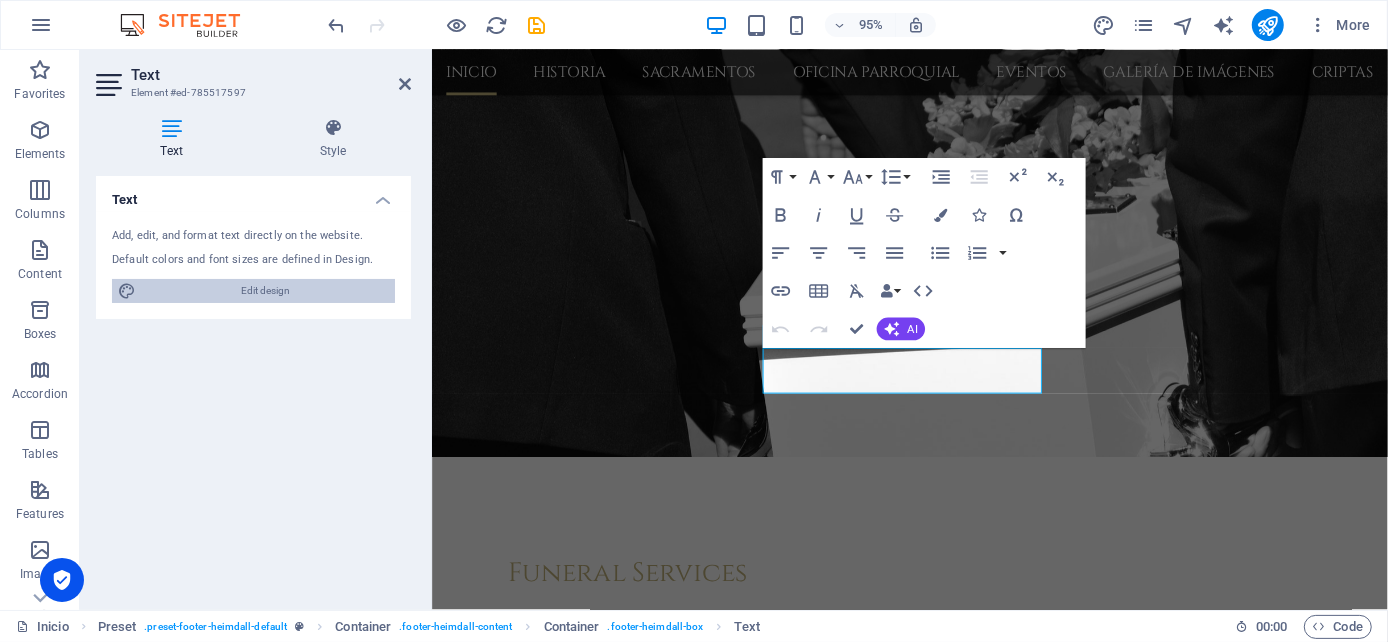 click on "Edit design" at bounding box center (265, 291) 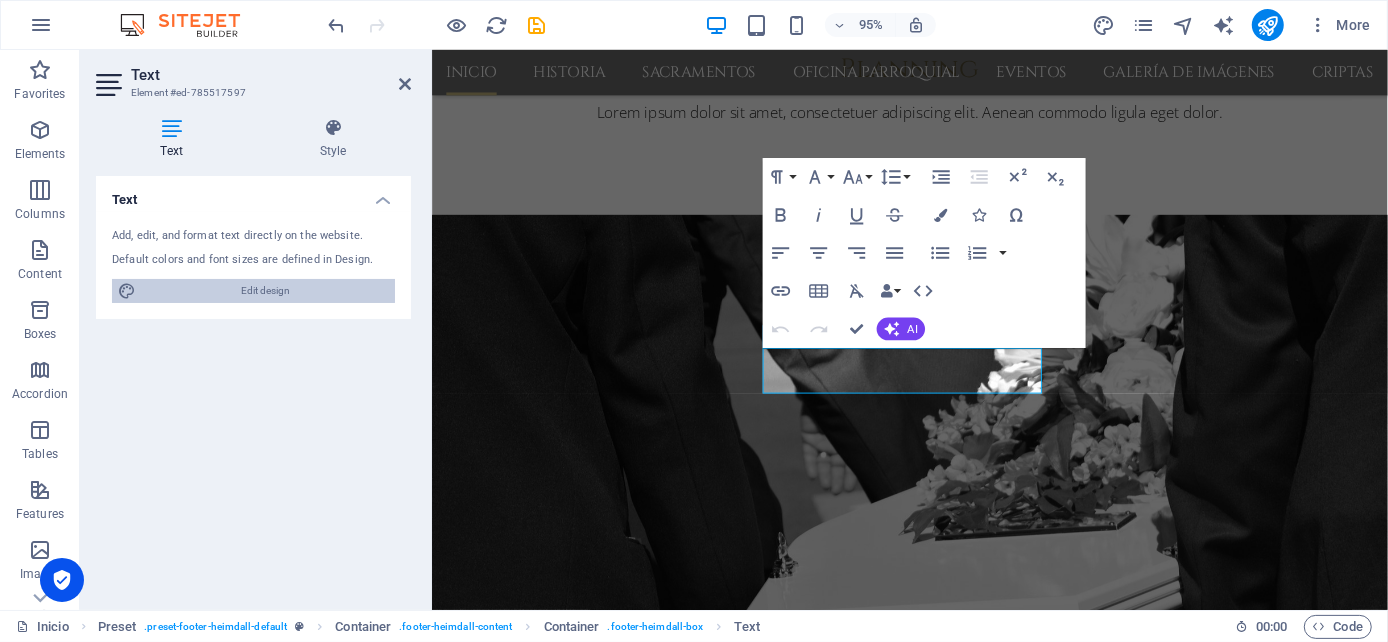 select on "px" 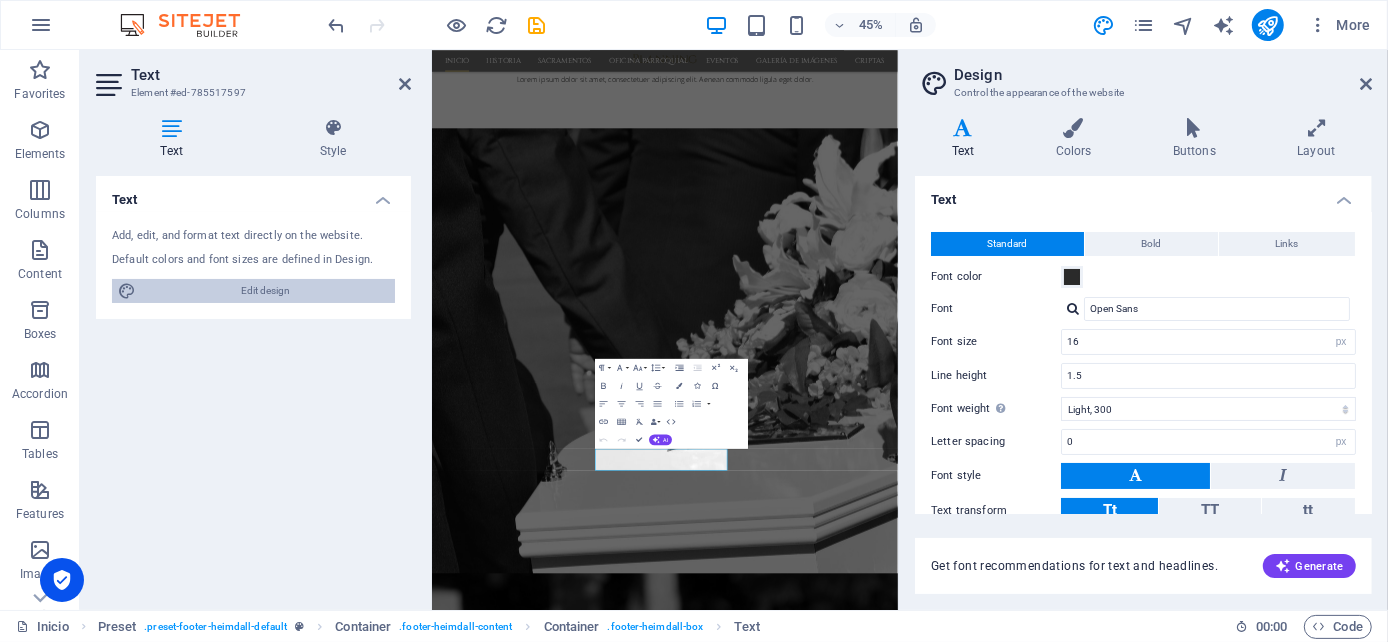 scroll, scrollTop: 2578, scrollLeft: 0, axis: vertical 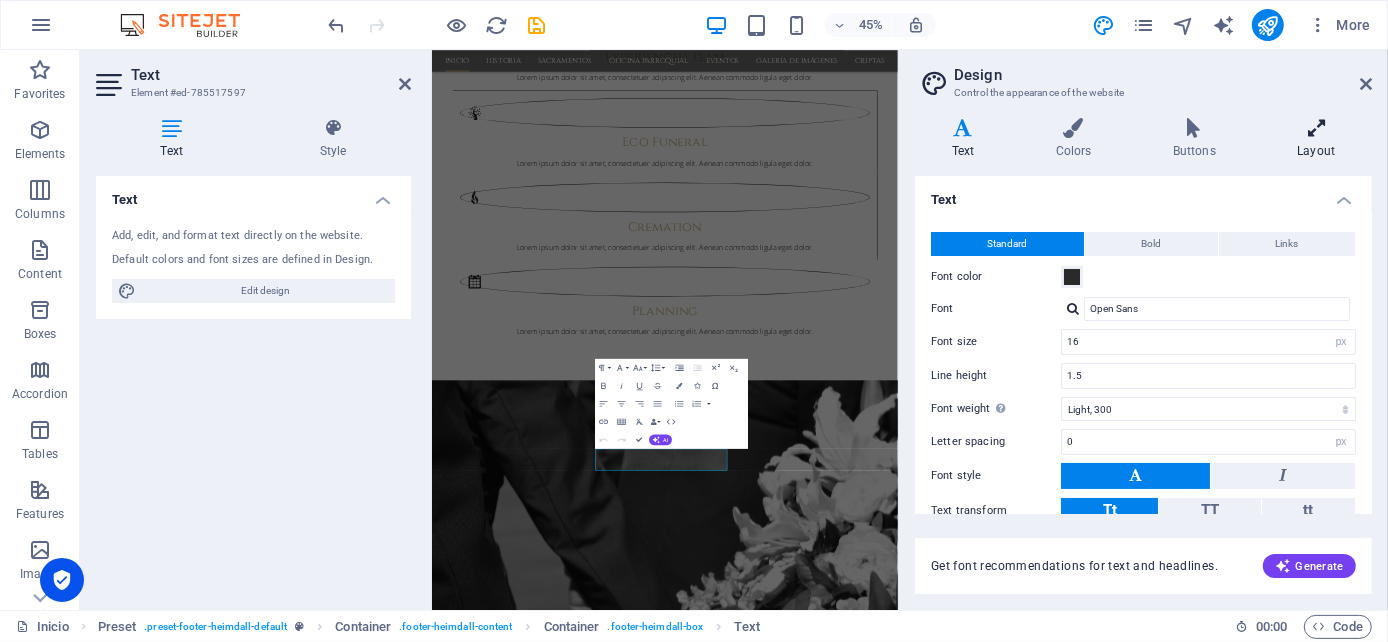 drag, startPoint x: 1358, startPoint y: 89, endPoint x: 1283, endPoint y: 141, distance: 91.26335 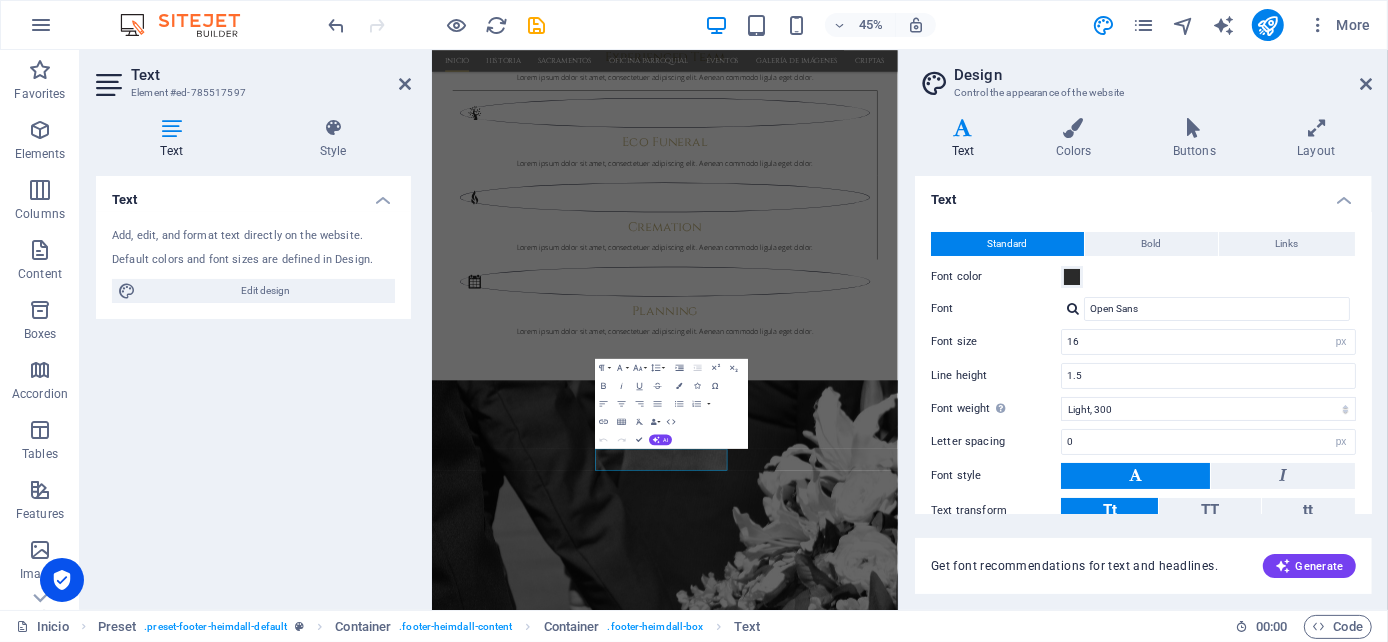 click on "Design" at bounding box center [1163, 75] 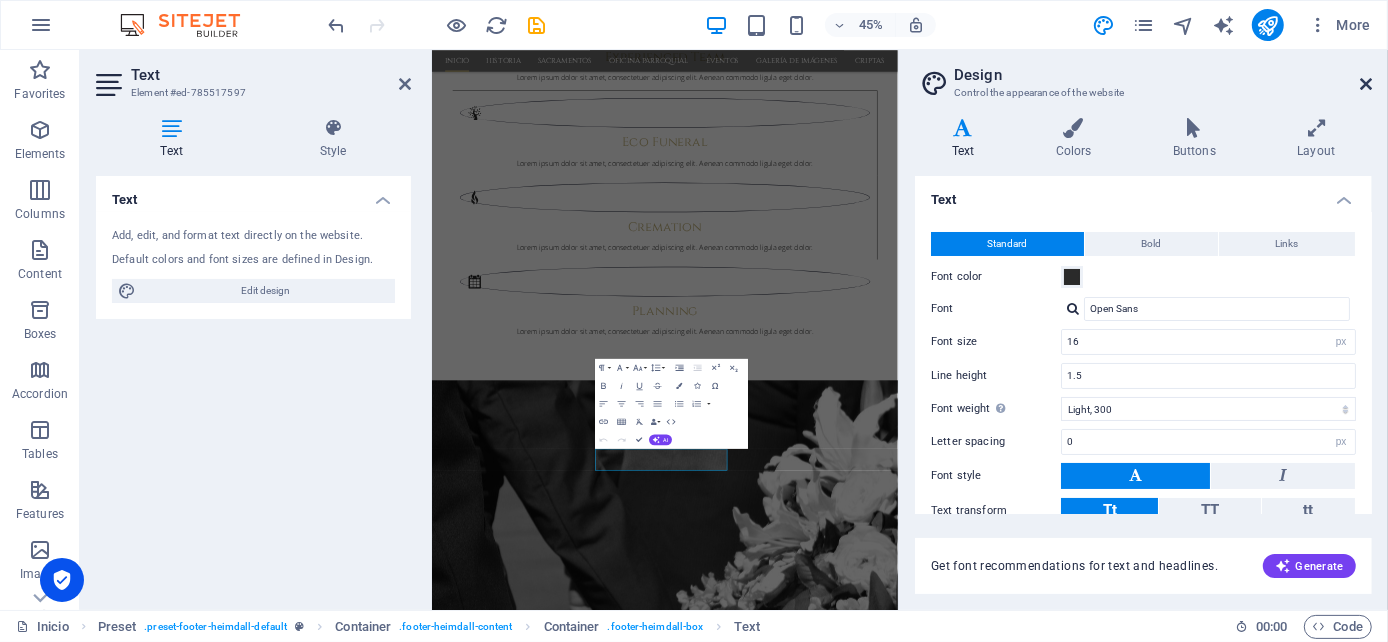 click at bounding box center (1366, 84) 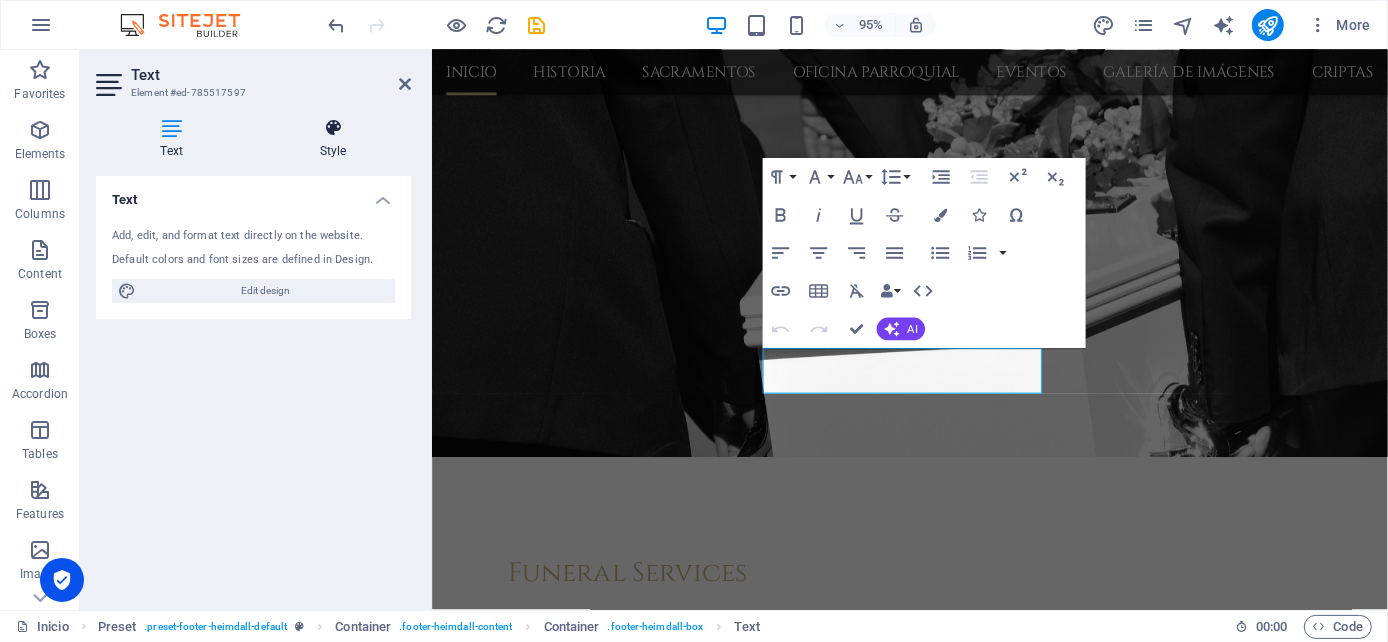 click at bounding box center [333, 128] 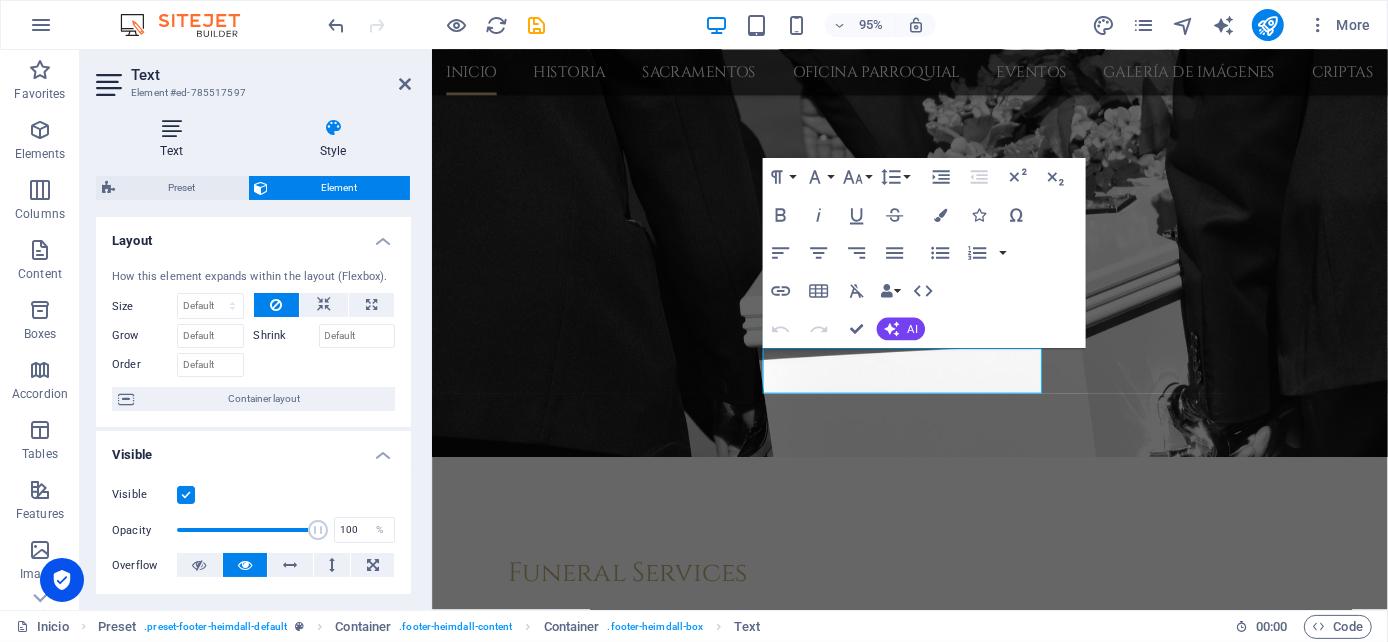 click at bounding box center (171, 128) 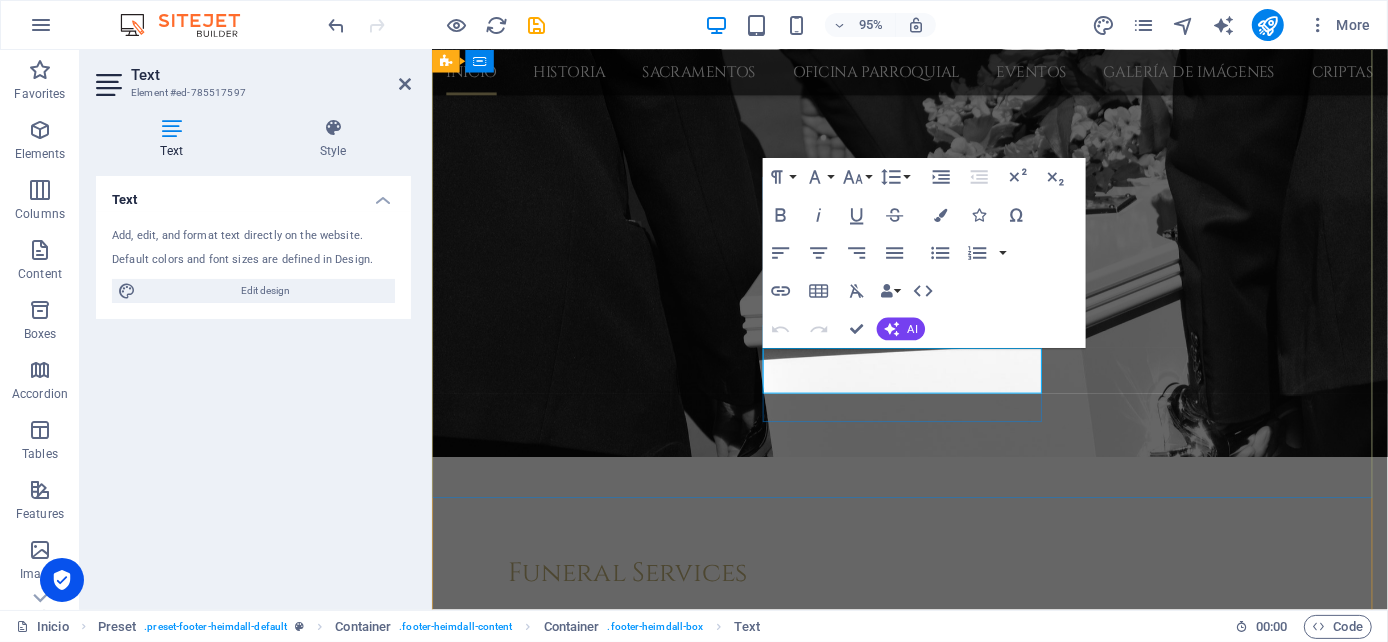 click on "Mo – Fr: 9:00 – 19:00 Sa – Su: 10:00 – 17:00" at bounding box center [919, 4686] 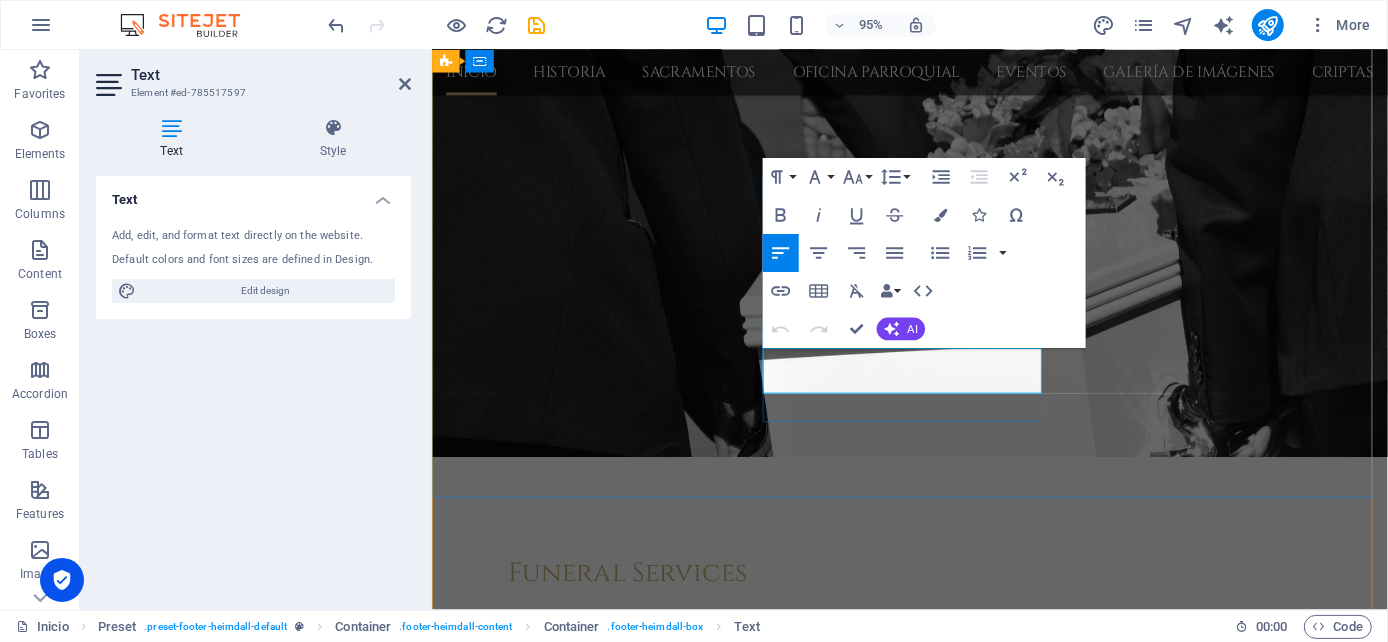 click on "Mo – Fr: 9:00 – 19:00 Sa – Su: 10:00 – 17:00" at bounding box center (919, 4686) 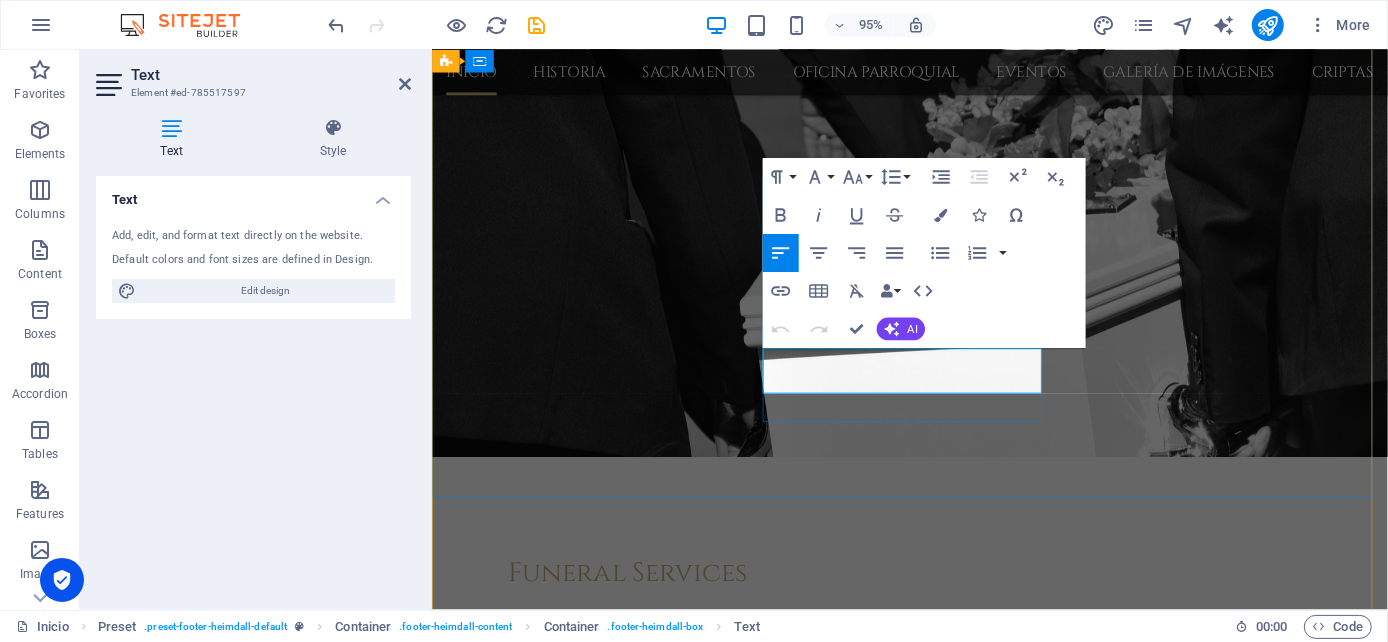 drag, startPoint x: 849, startPoint y: 386, endPoint x: 823, endPoint y: 392, distance: 26.683329 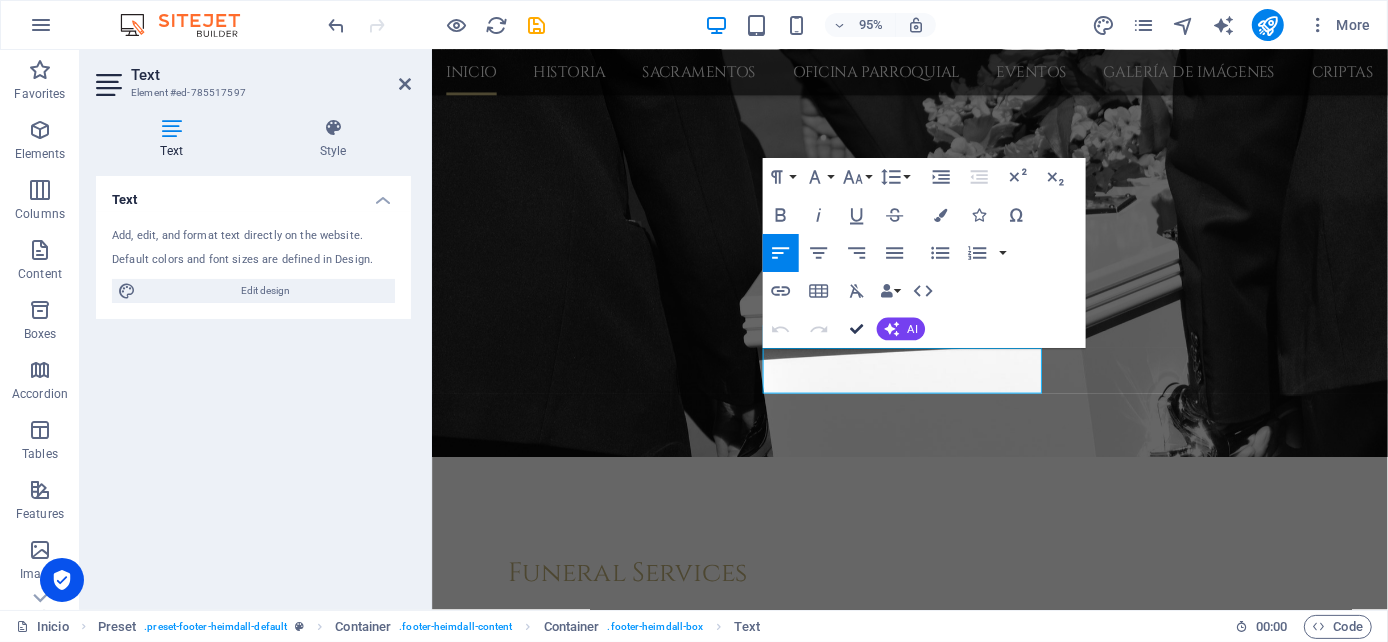 scroll, scrollTop: 3163, scrollLeft: 0, axis: vertical 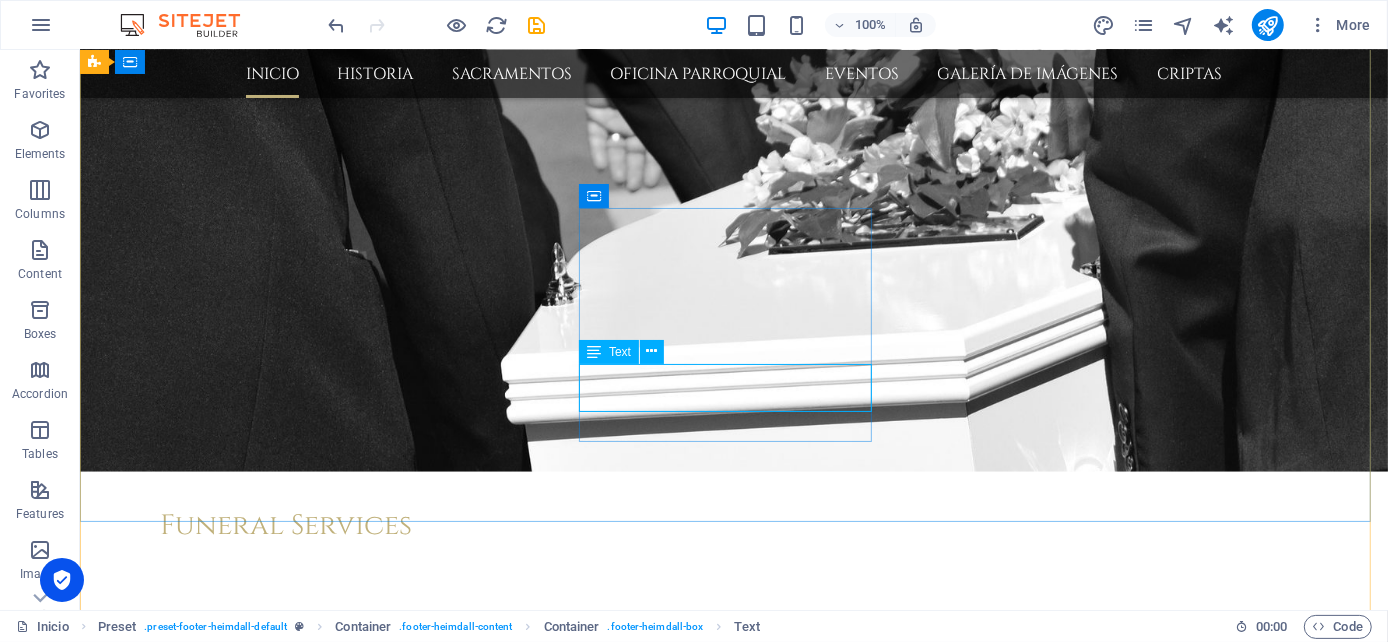 click on "Mo – Fr: 9:00 – 19:00 Sa – Su: 10:00 – 17:00" at bounding box center [567, 4431] 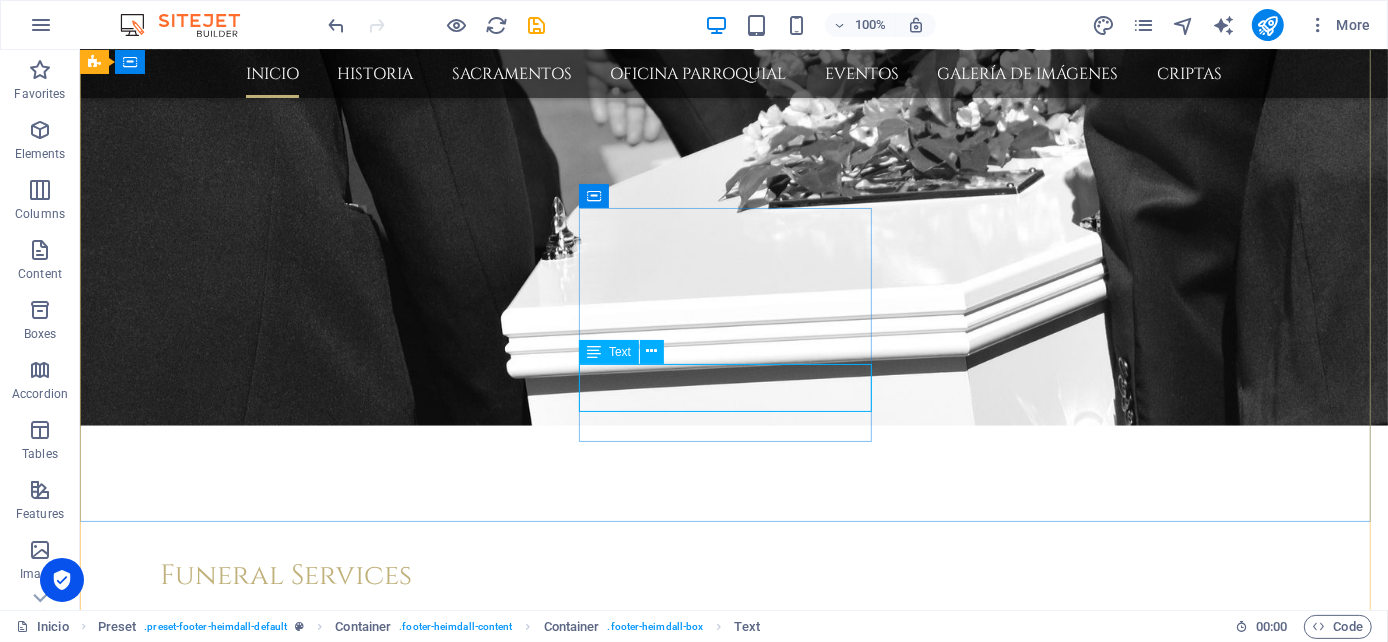scroll, scrollTop: 3138, scrollLeft: 0, axis: vertical 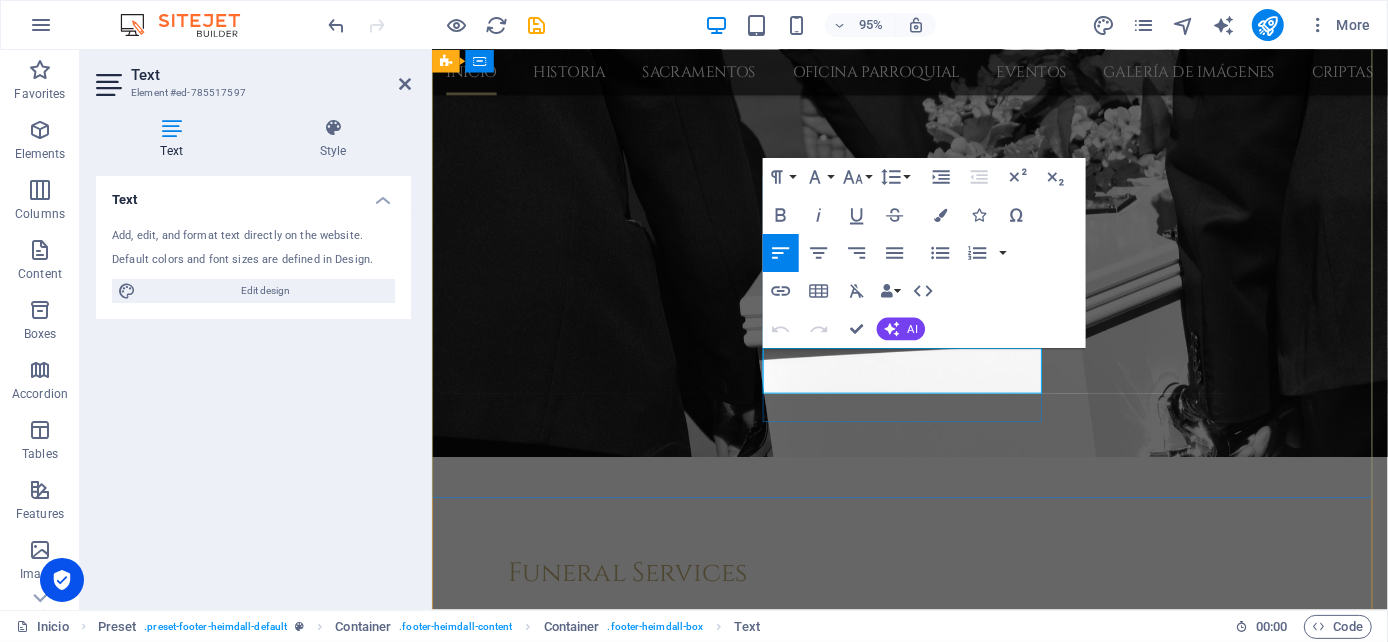click on "Mo – Fr: 9:00 – 19:00 Sa – Su: 10:00 – 17:00" at bounding box center [919, 4686] 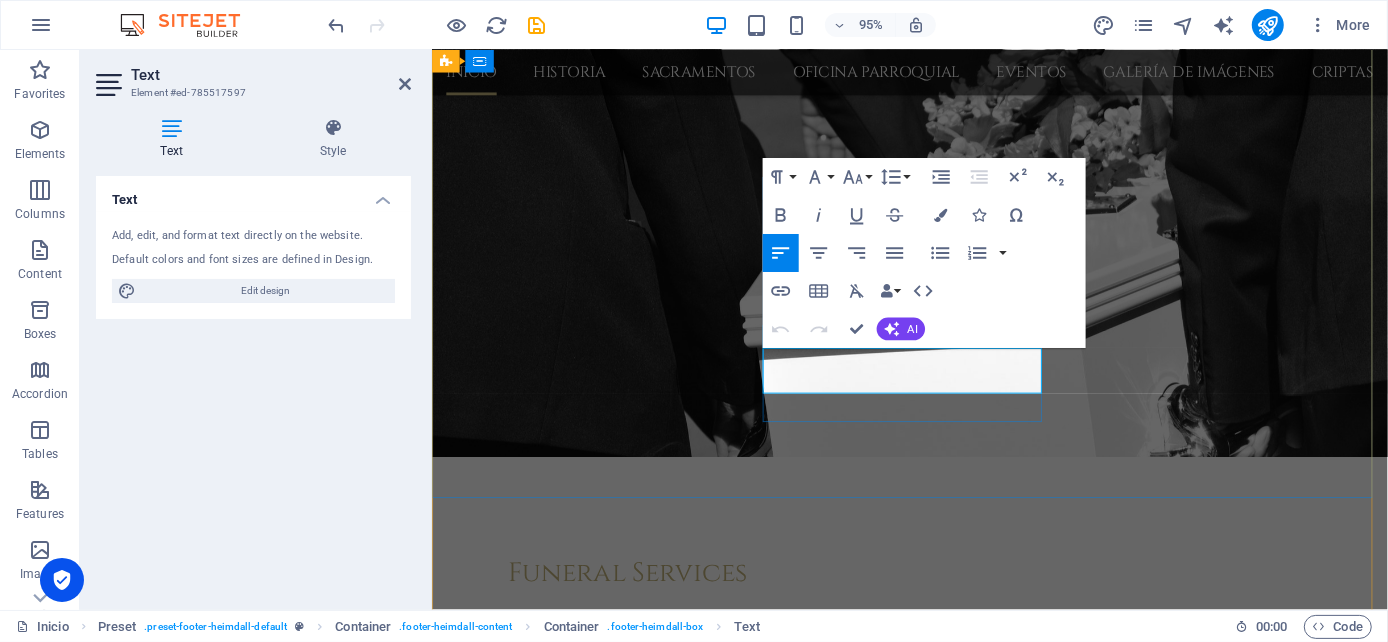 scroll, scrollTop: 2916, scrollLeft: 0, axis: vertical 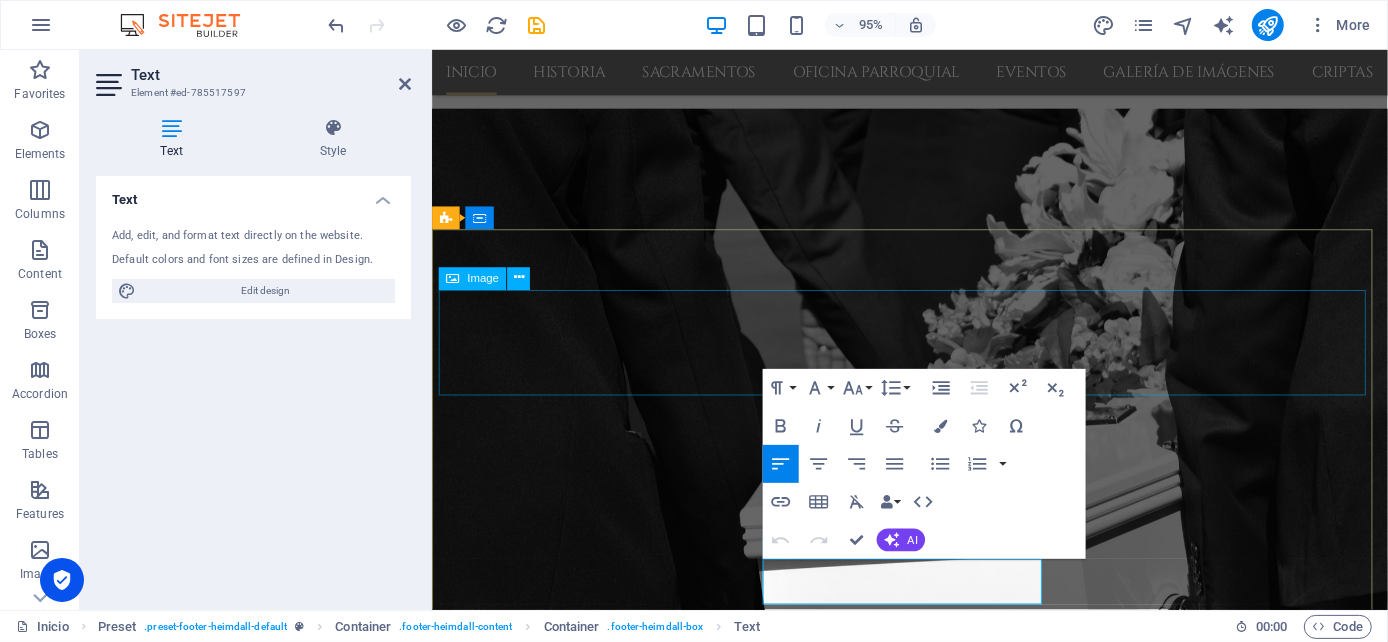 click at bounding box center (919, 4532) 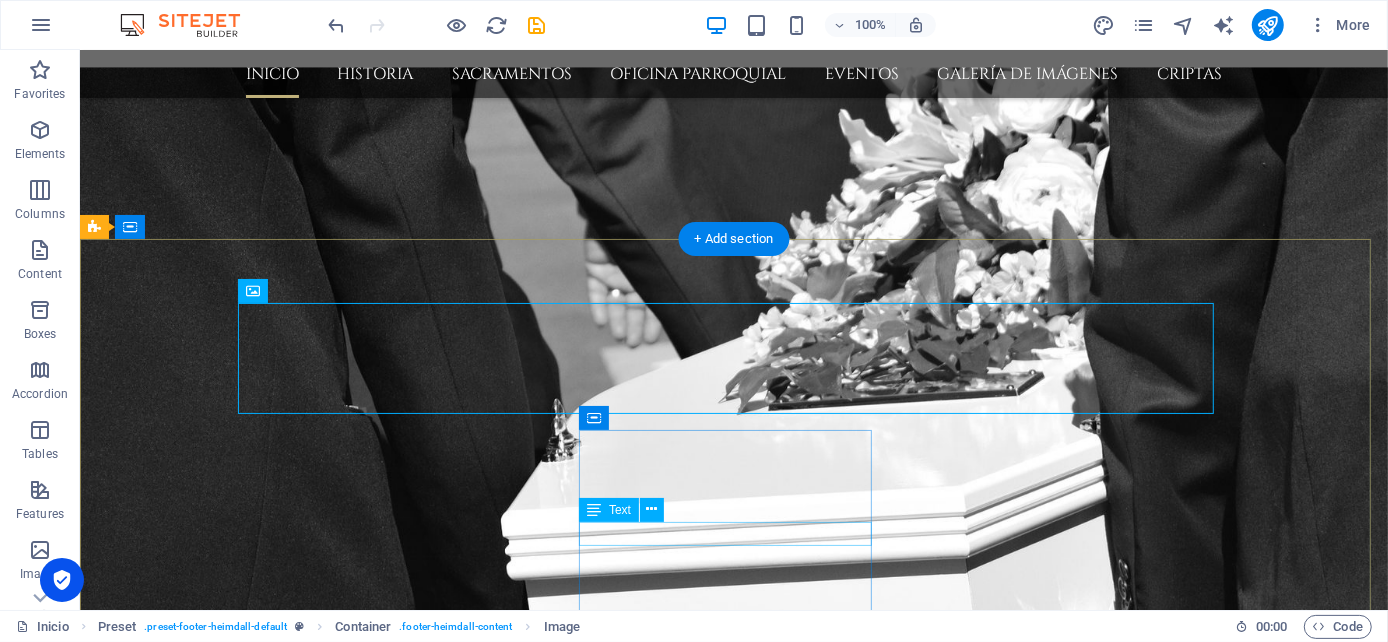 scroll, scrollTop: 3052, scrollLeft: 0, axis: vertical 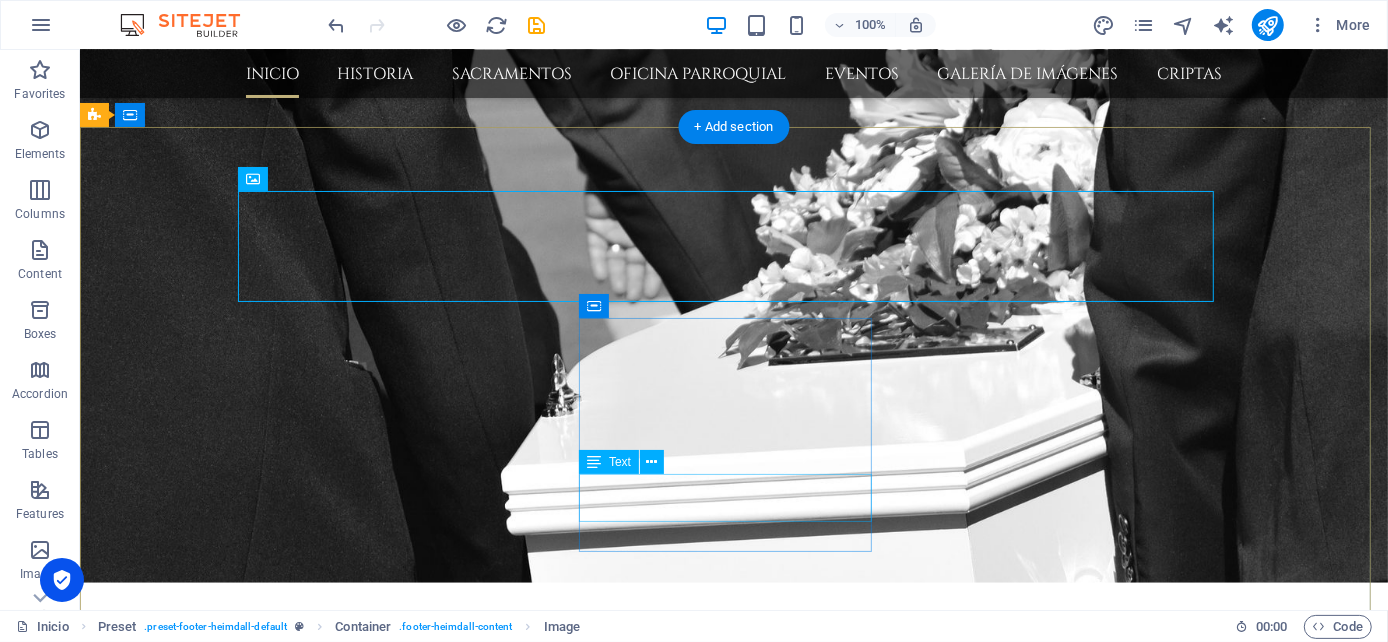 click on "Mo – Fr: 9:00 – 19:00 Sa – Su: 10:00 – 17:00" at bounding box center (567, 4542) 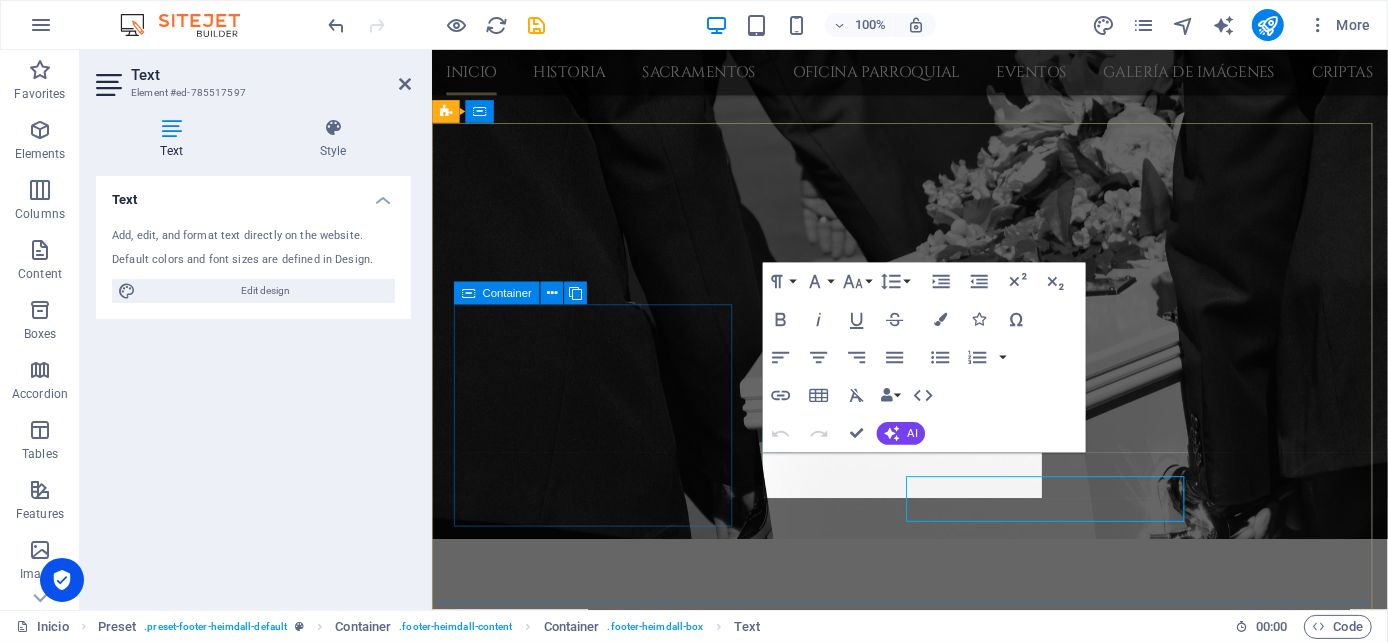 scroll, scrollTop: 3028, scrollLeft: 0, axis: vertical 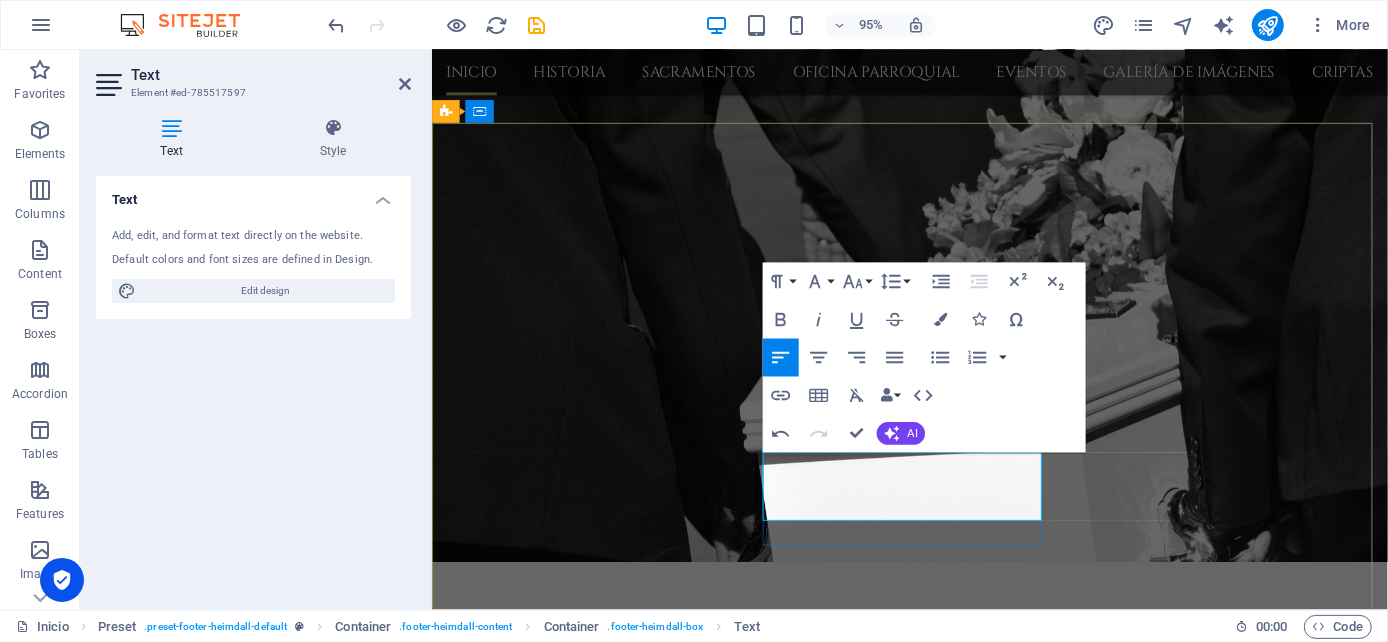 type 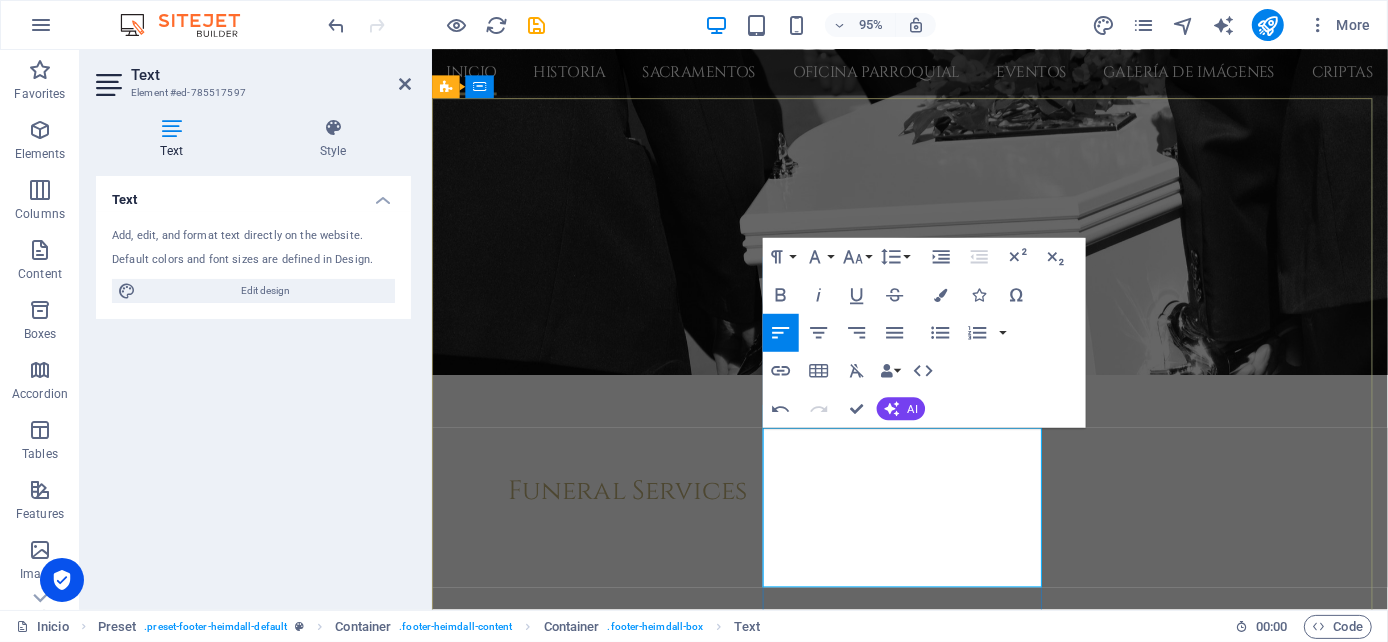 scroll, scrollTop: 3249, scrollLeft: 0, axis: vertical 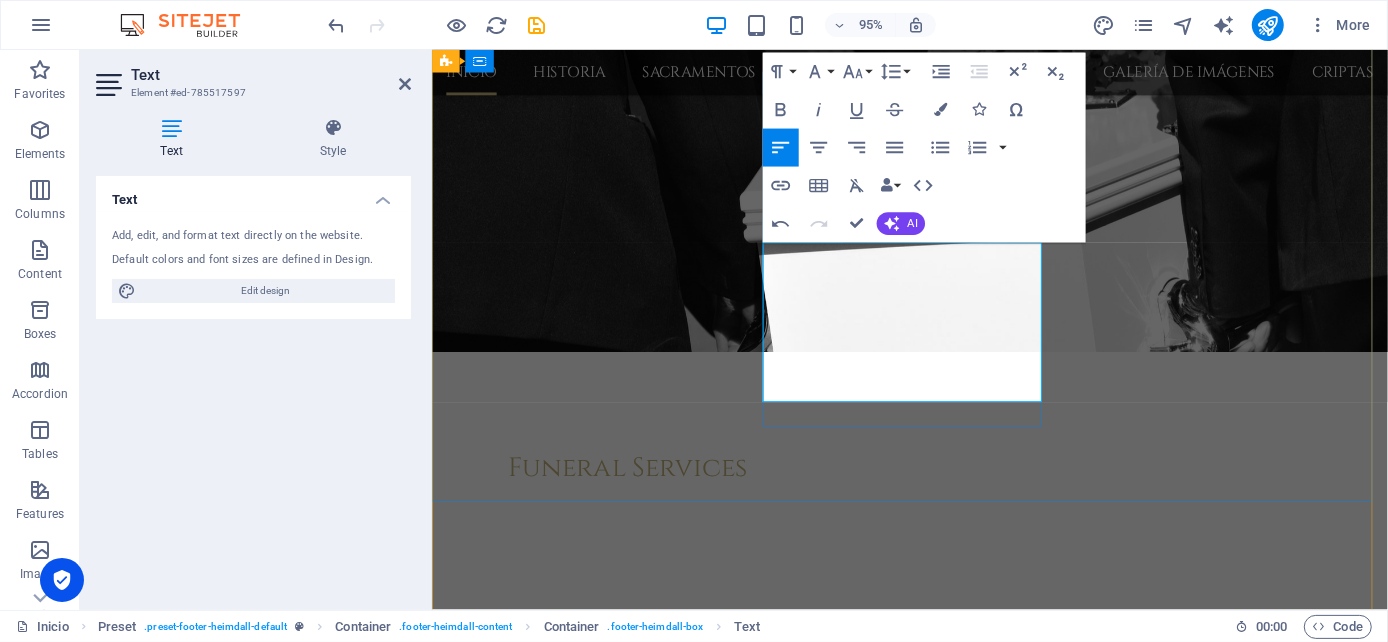 drag, startPoint x: 941, startPoint y: 405, endPoint x: 775, endPoint y: 407, distance: 166.01205 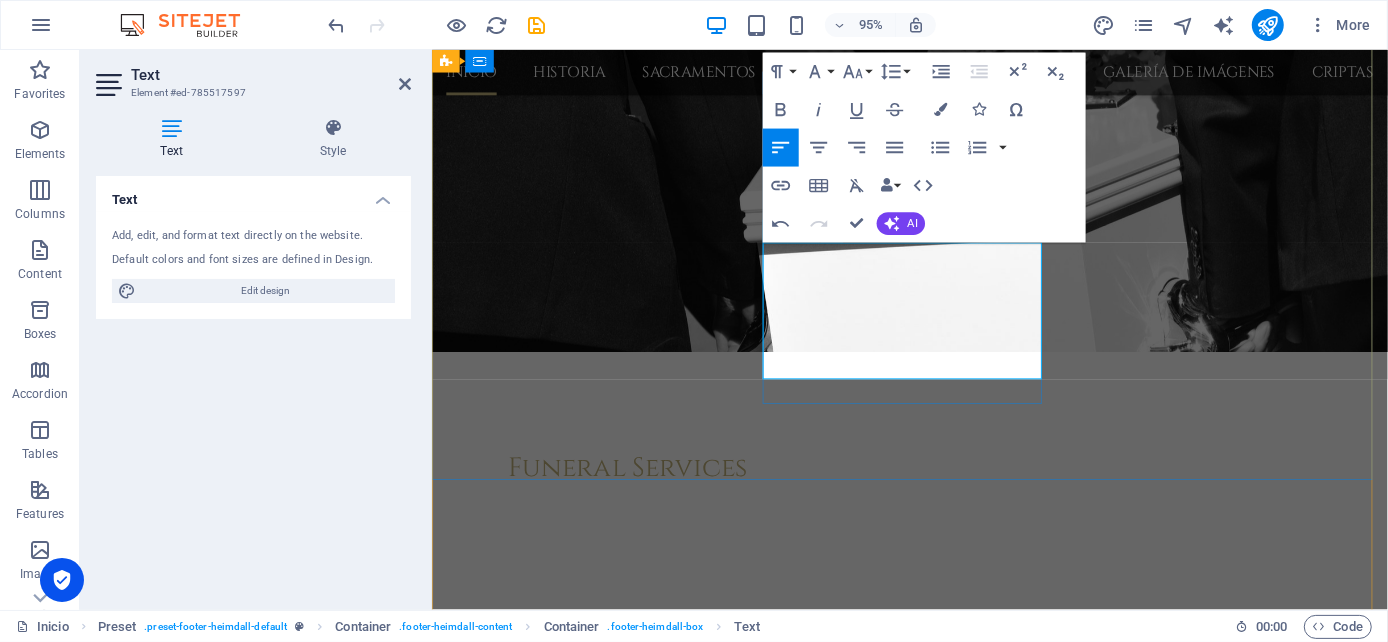drag, startPoint x: 914, startPoint y: 267, endPoint x: 780, endPoint y: 266, distance: 134.00374 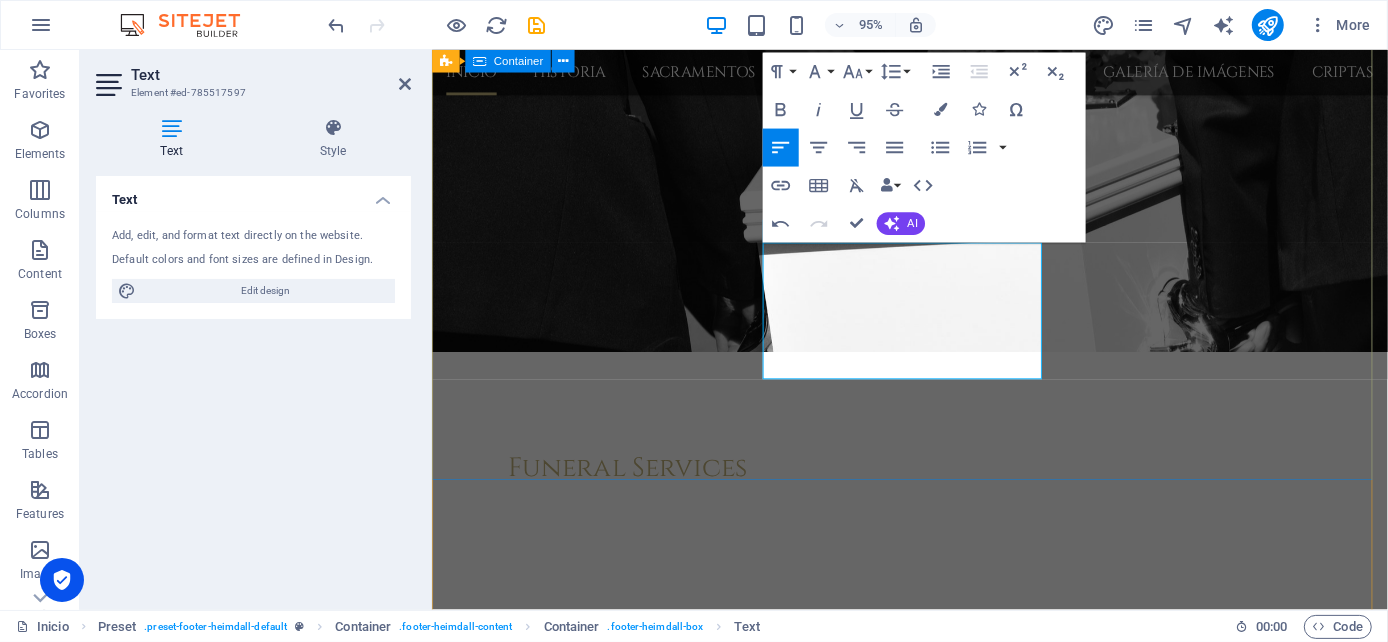 drag, startPoint x: 937, startPoint y: 265, endPoint x: 778, endPoint y: 255, distance: 159.31415 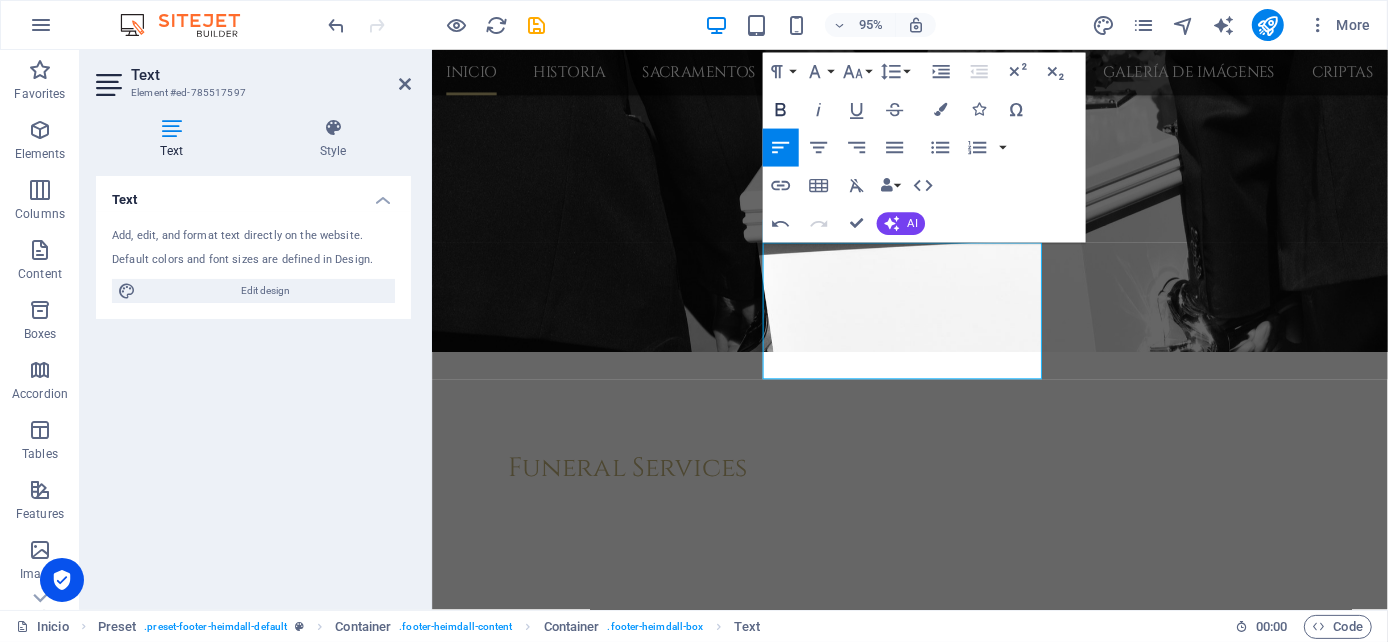 click 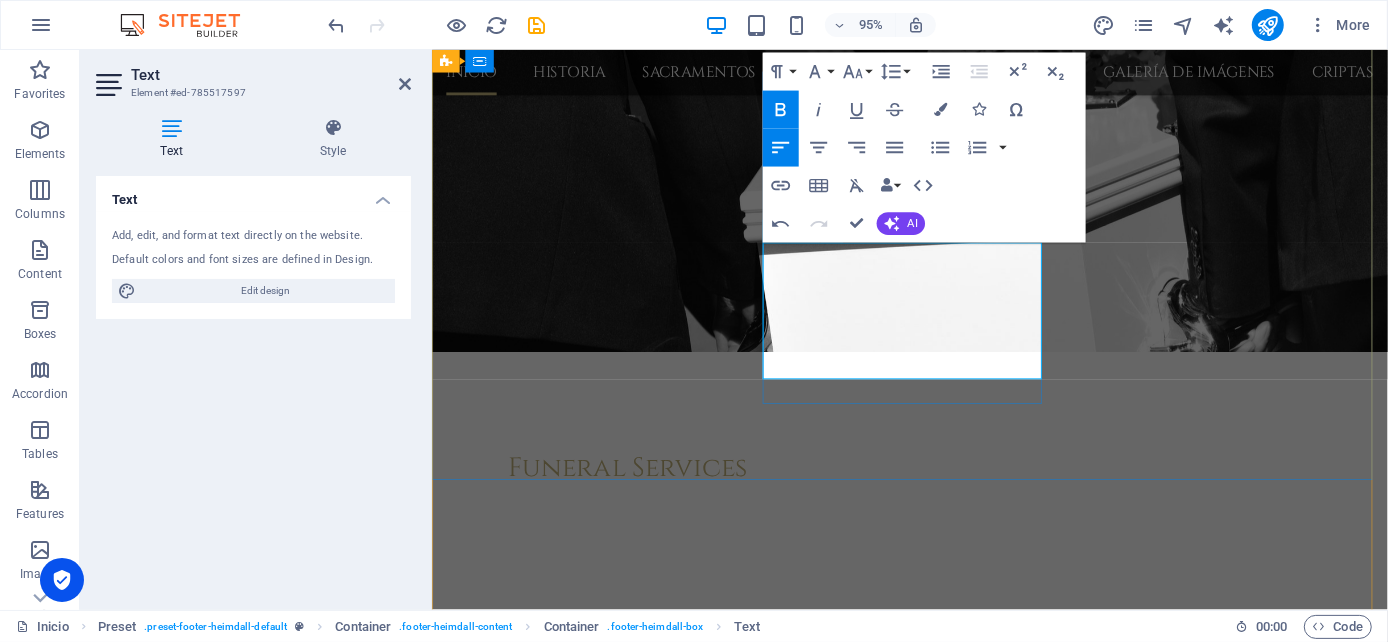 click on "[DATE] 7:00 am. y 6:30 pm" at bounding box center (919, 4611) 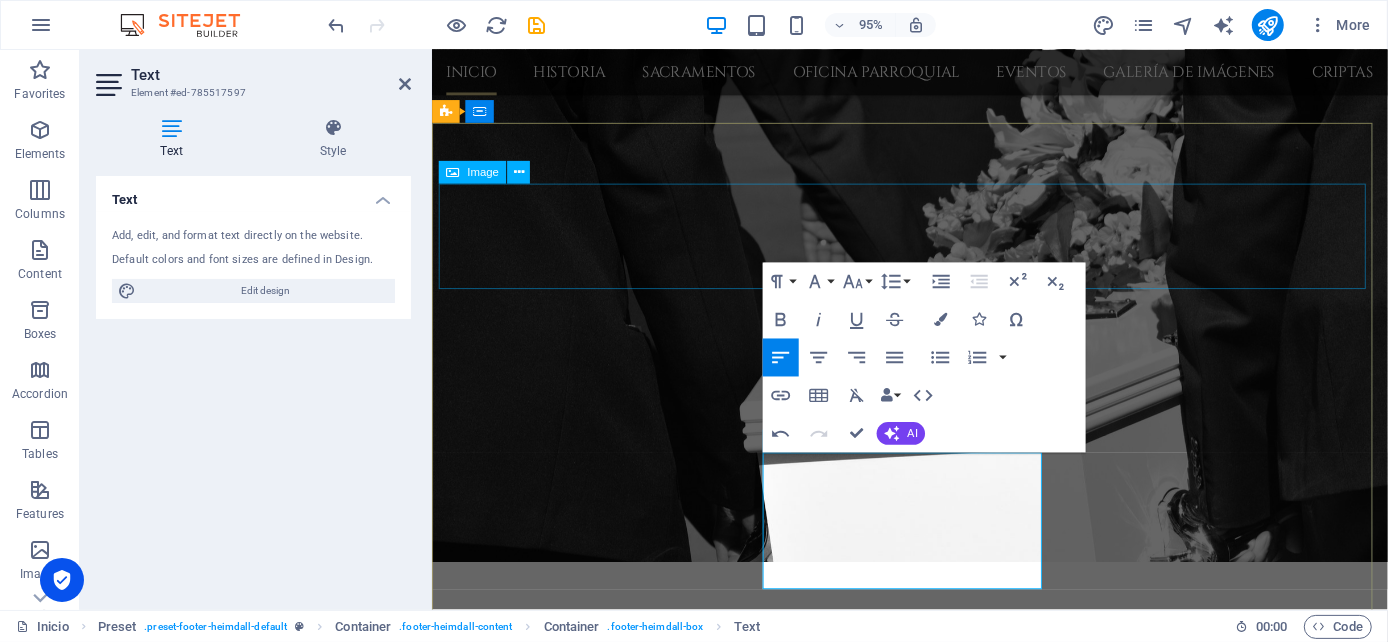 click at bounding box center [919, 4420] 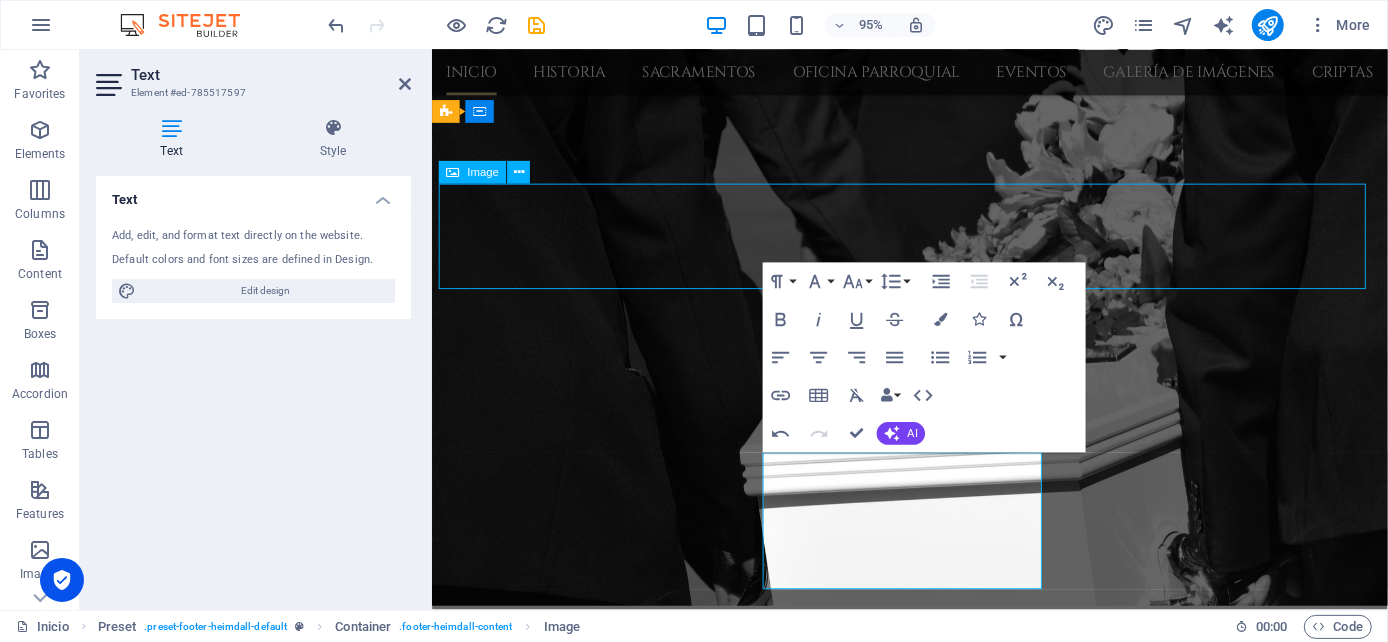 scroll, scrollTop: 3052, scrollLeft: 0, axis: vertical 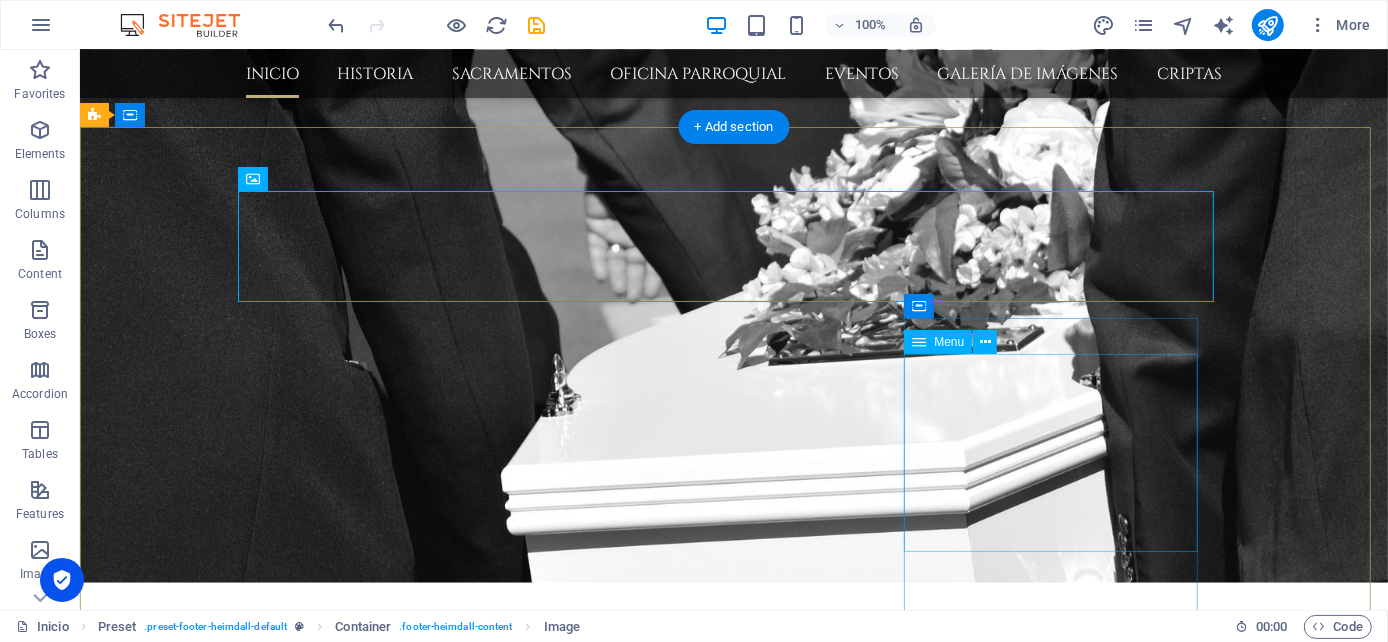 click on "Home About us Services Pricing FAQs Contact Legal Notice Privacy" at bounding box center (567, 4856) 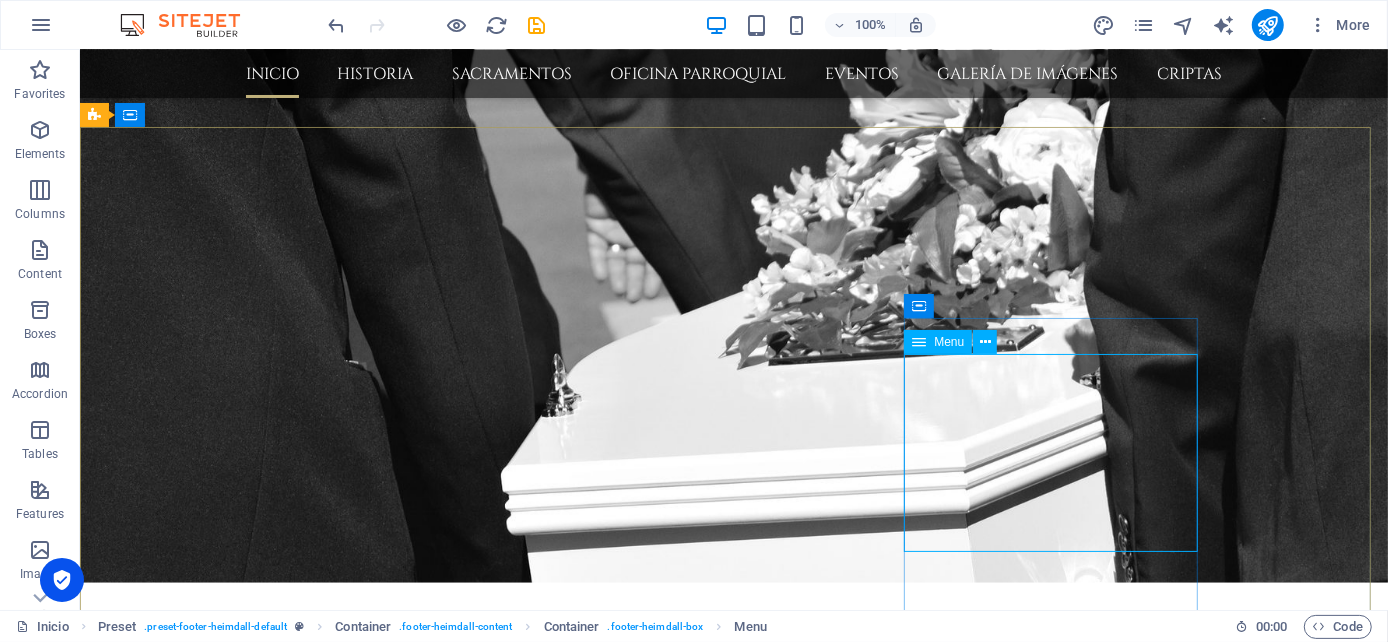 click on "Menu" at bounding box center [949, 342] 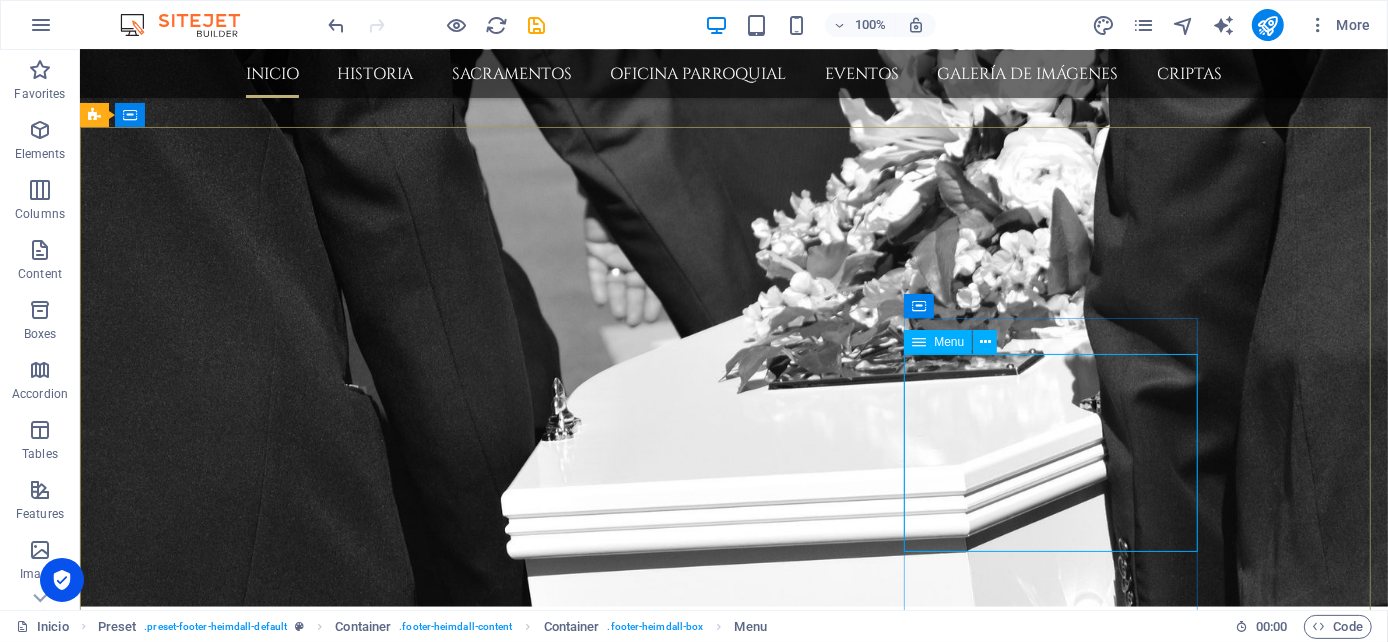 select 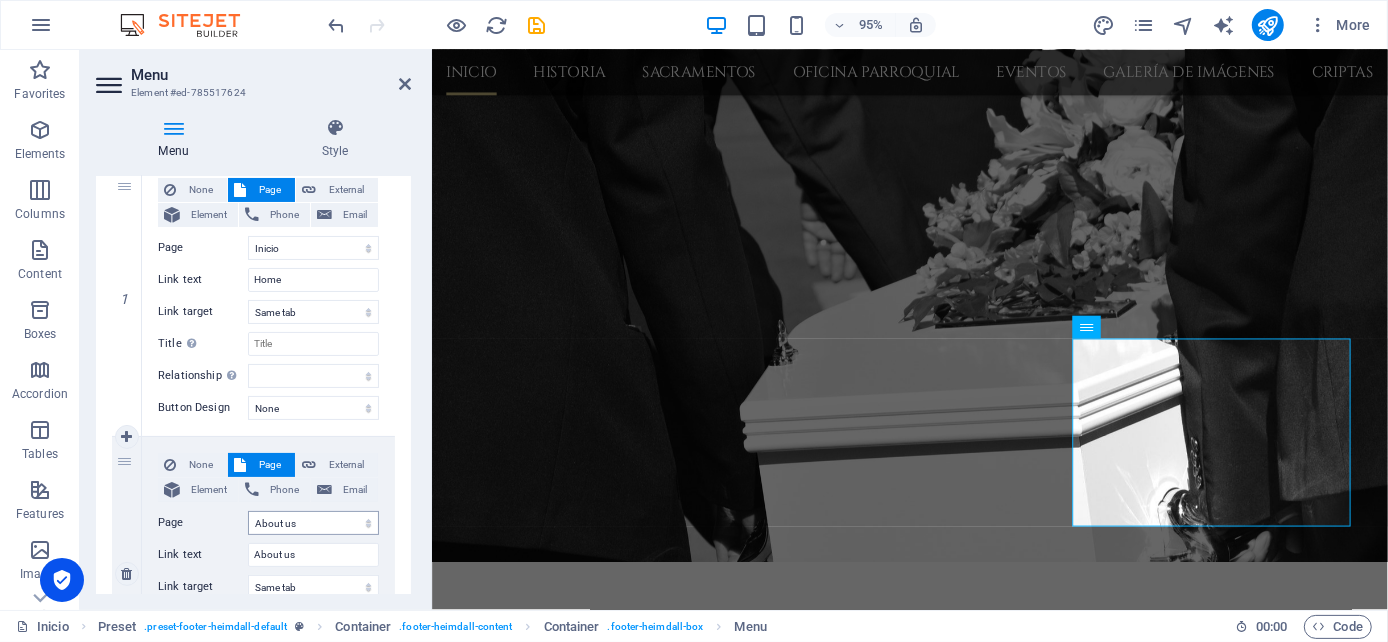 scroll, scrollTop: 222, scrollLeft: 0, axis: vertical 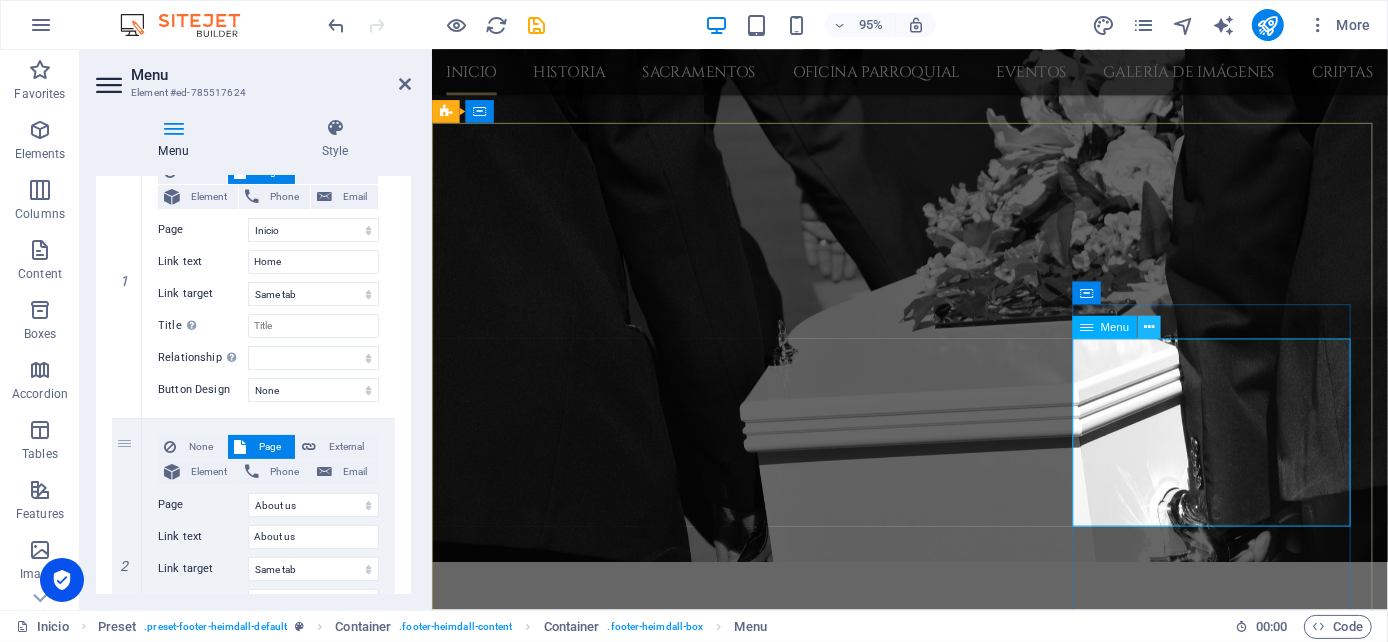 click at bounding box center (1149, 328) 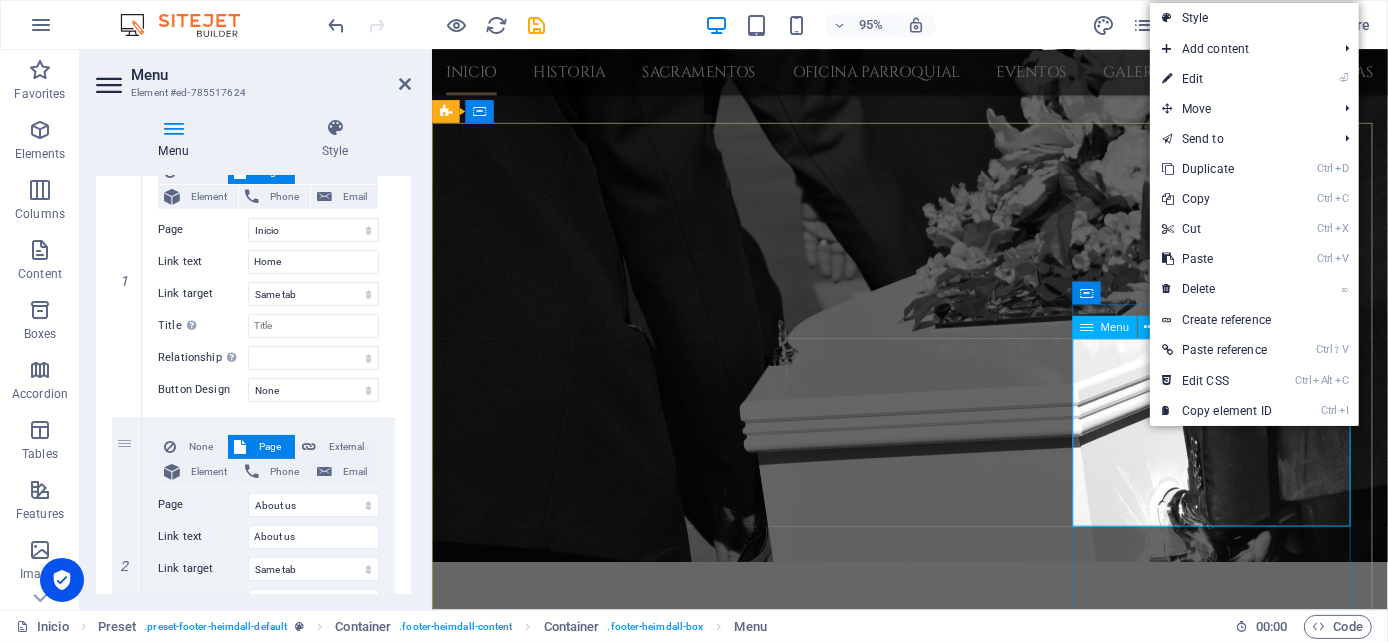 click on "Home About us Services Pricing FAQs Contact Legal Notice Privacy" at bounding box center (919, 5110) 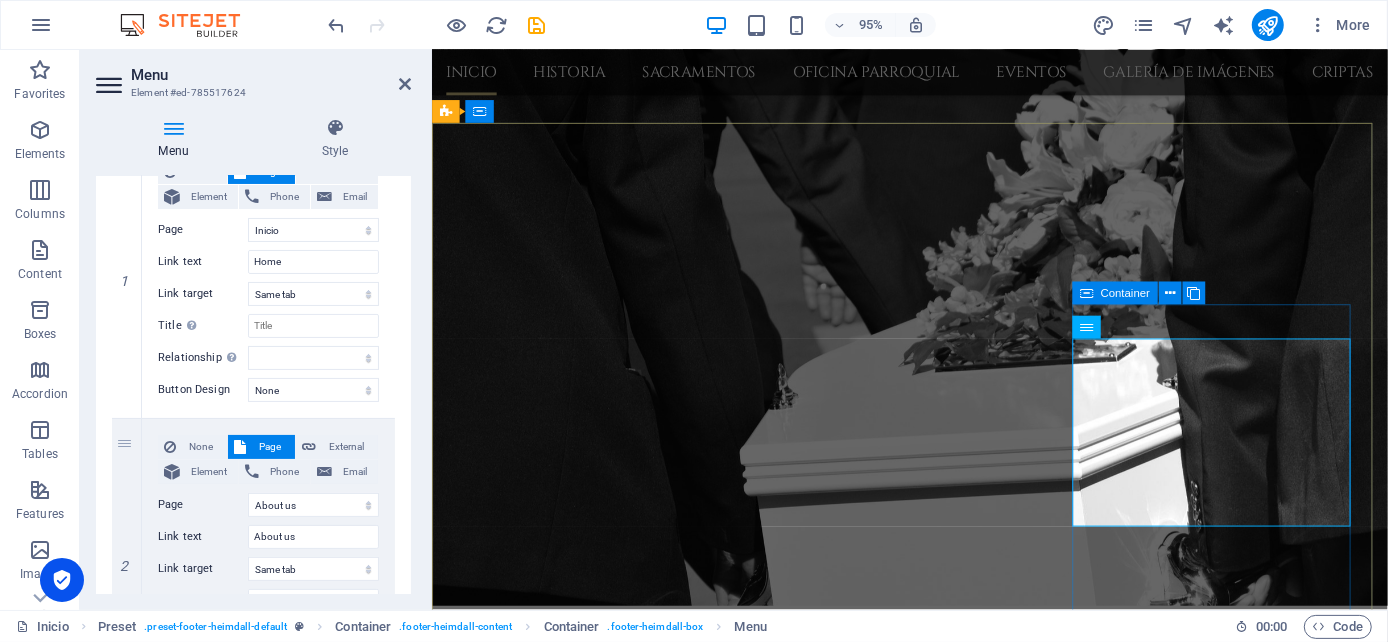 drag, startPoint x: 1185, startPoint y: 589, endPoint x: 1503, endPoint y: 559, distance: 319.41196 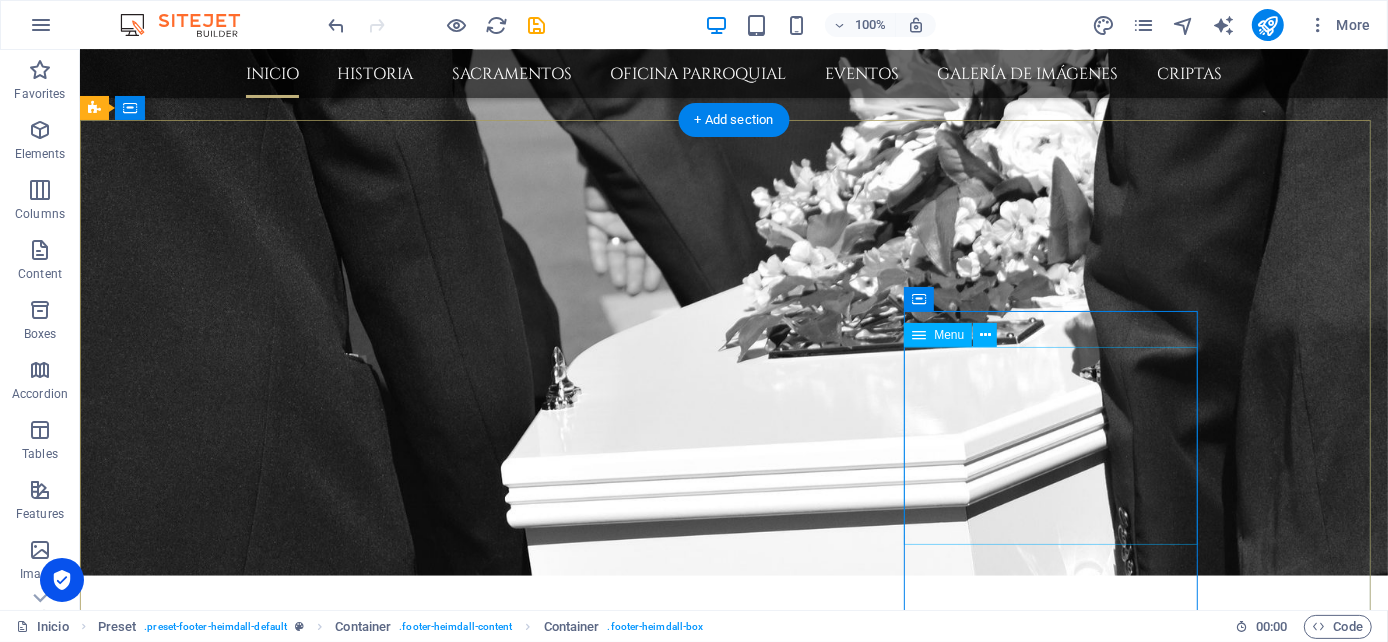 click on "Home About us Services Pricing FAQs Contact Legal Notice Privacy" at bounding box center (567, 4849) 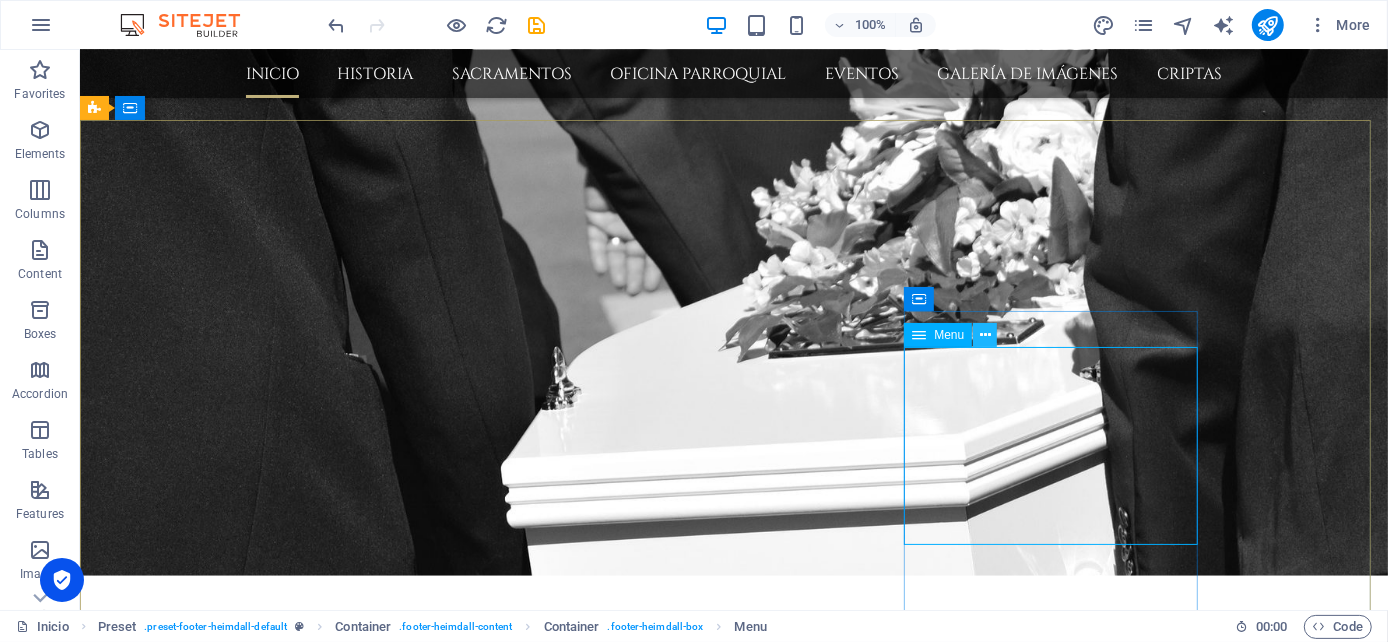 click at bounding box center (985, 335) 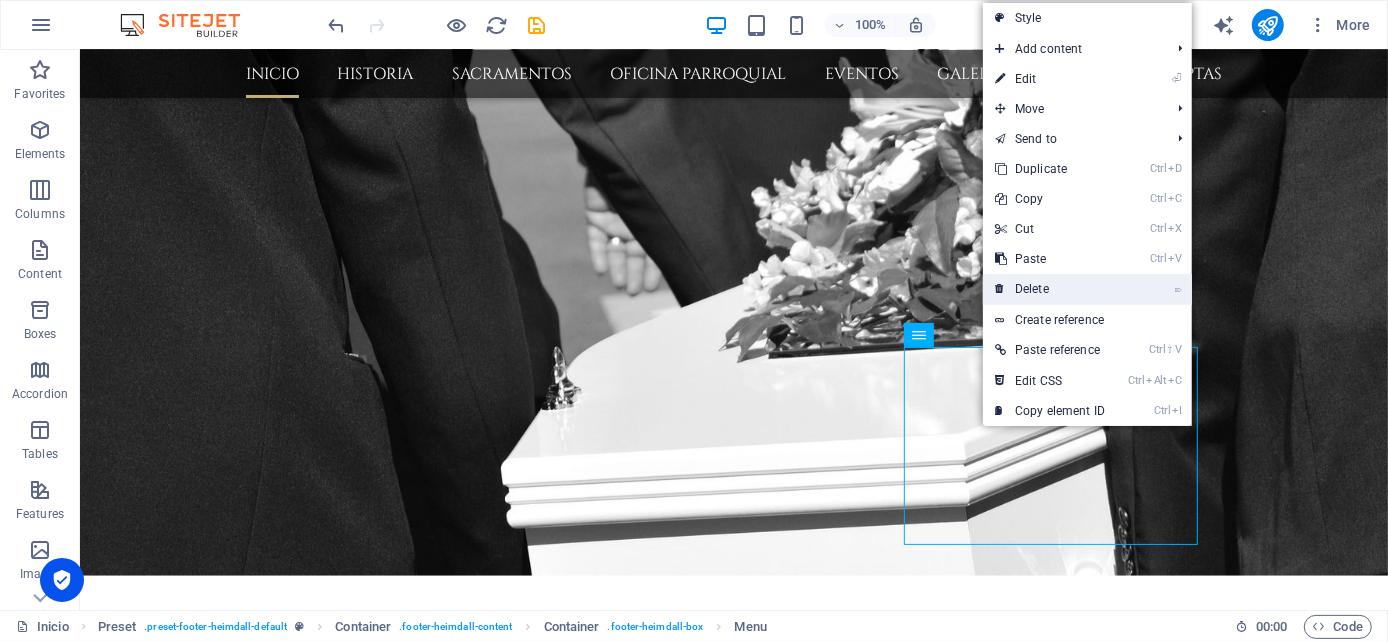 click on "⌦  Delete" at bounding box center [1050, 289] 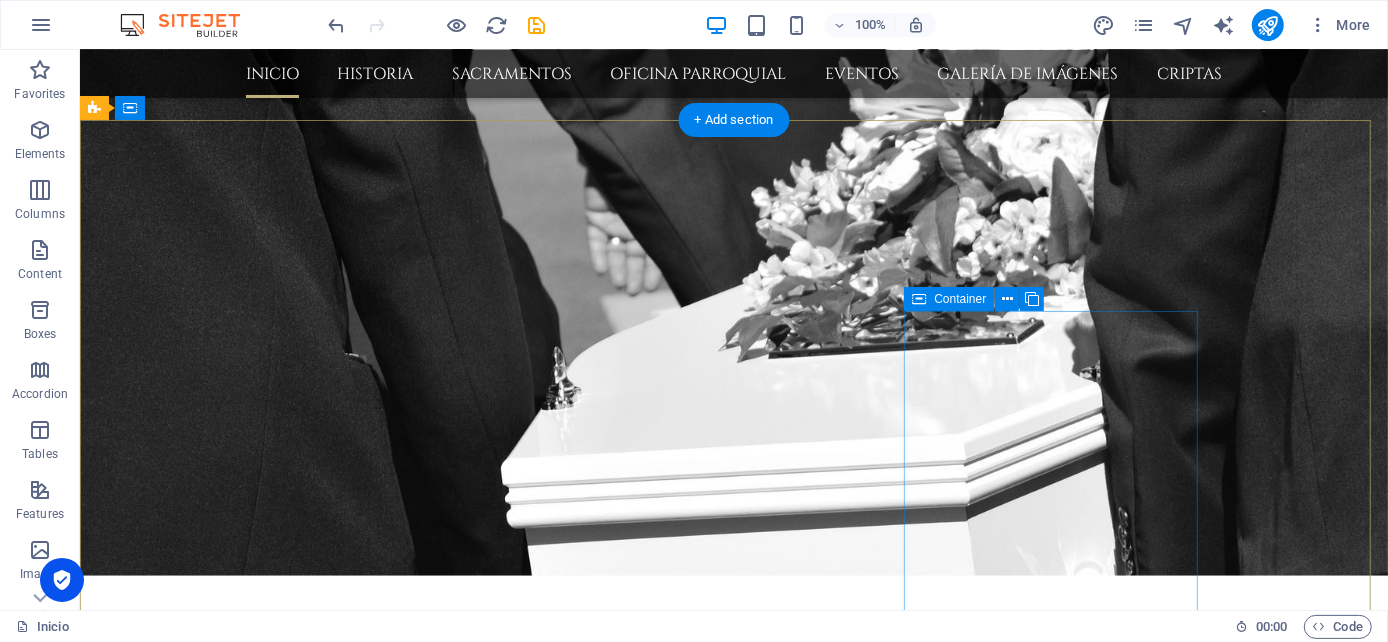 click on "Navigation" at bounding box center [567, 4731] 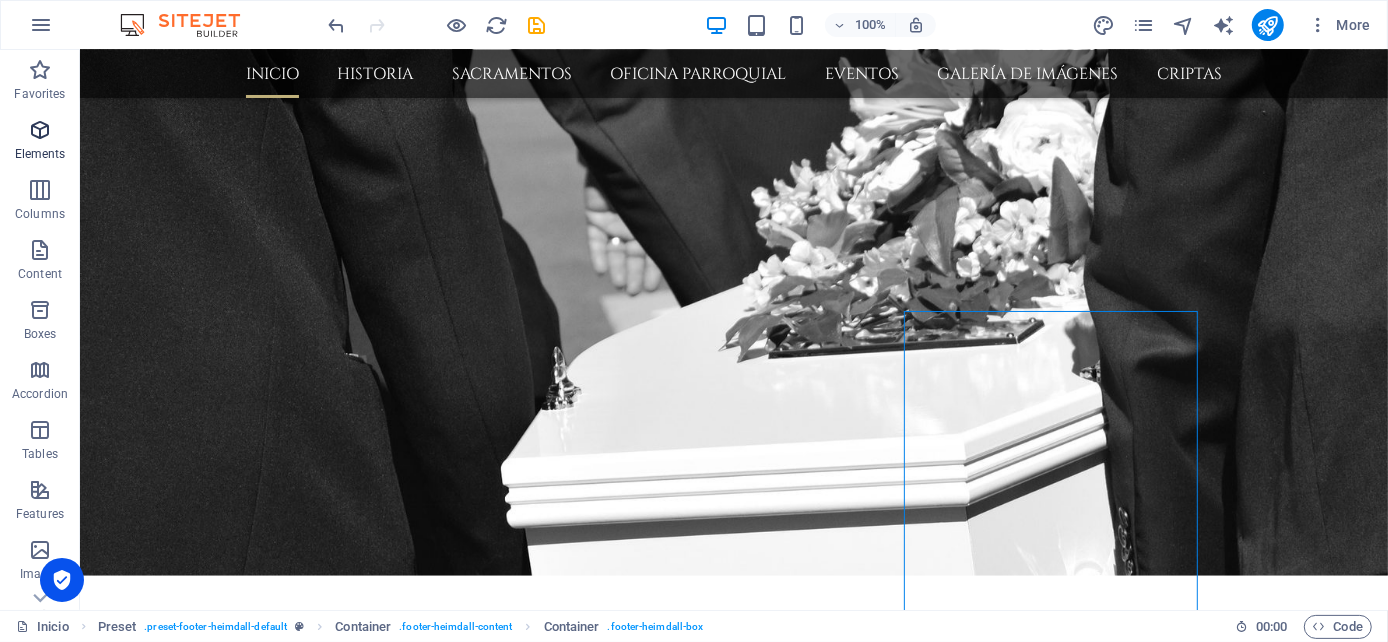click at bounding box center [40, 130] 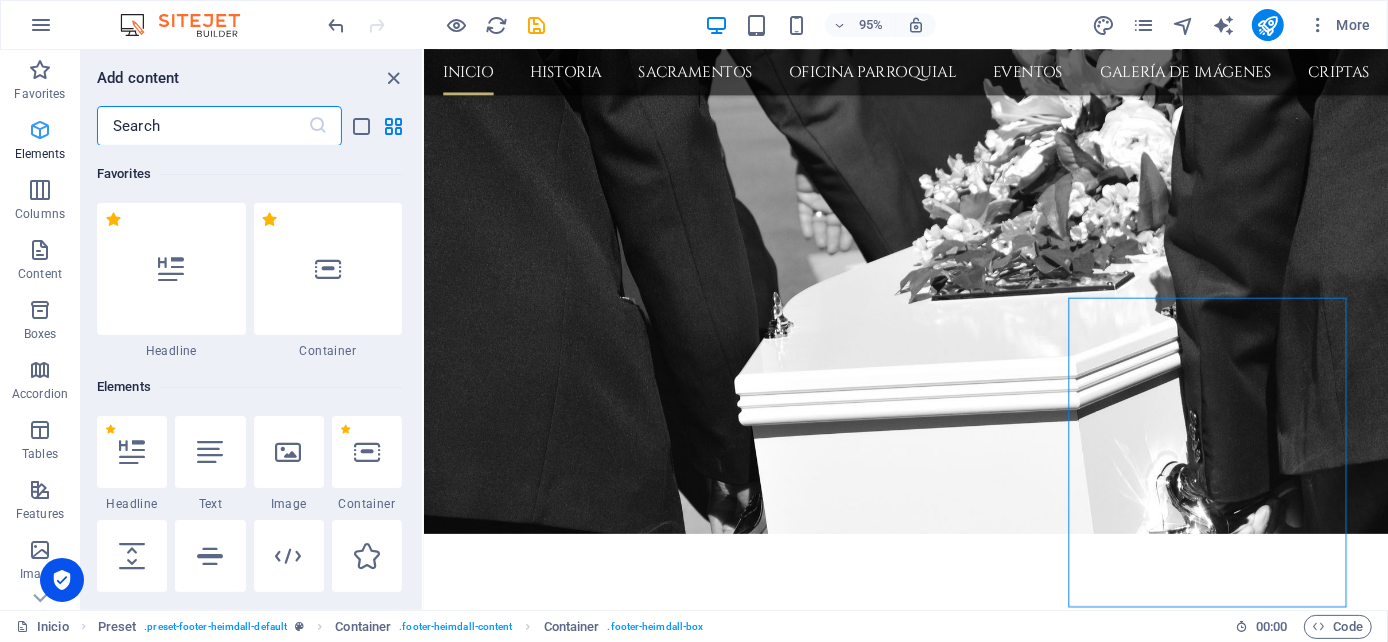 scroll, scrollTop: 3038, scrollLeft: 0, axis: vertical 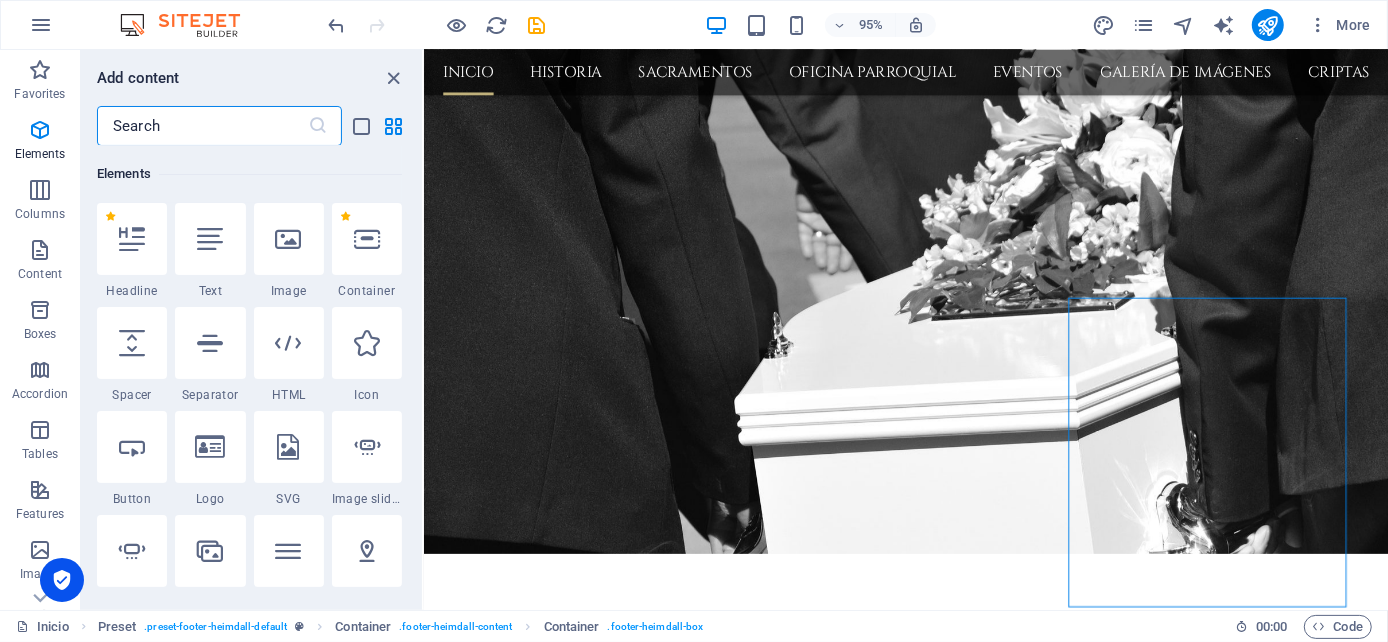click at bounding box center [202, 126] 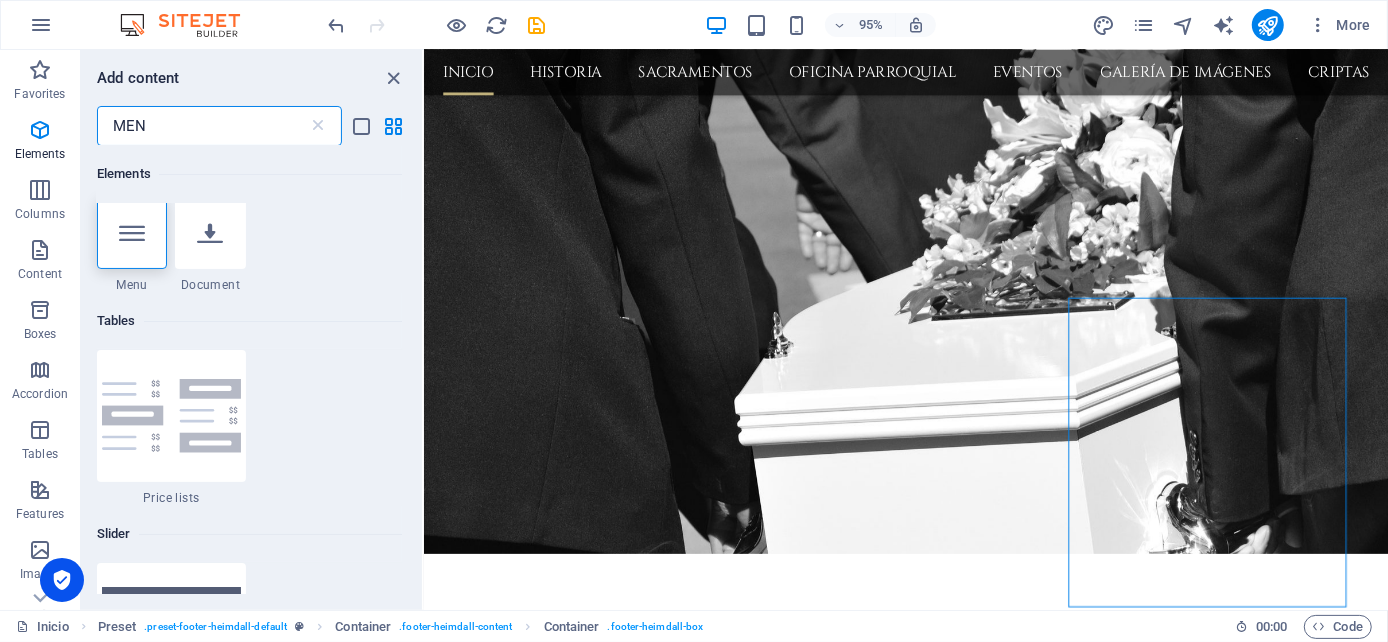 scroll, scrollTop: 0, scrollLeft: 0, axis: both 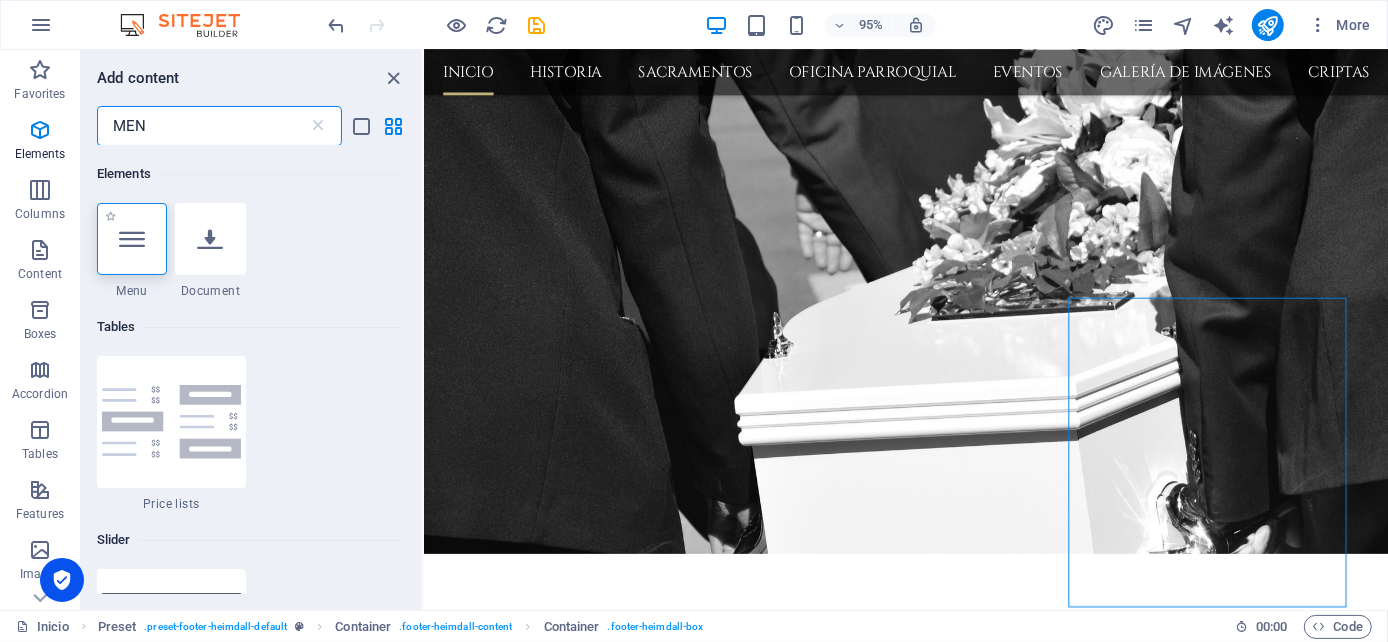 type on "MEN" 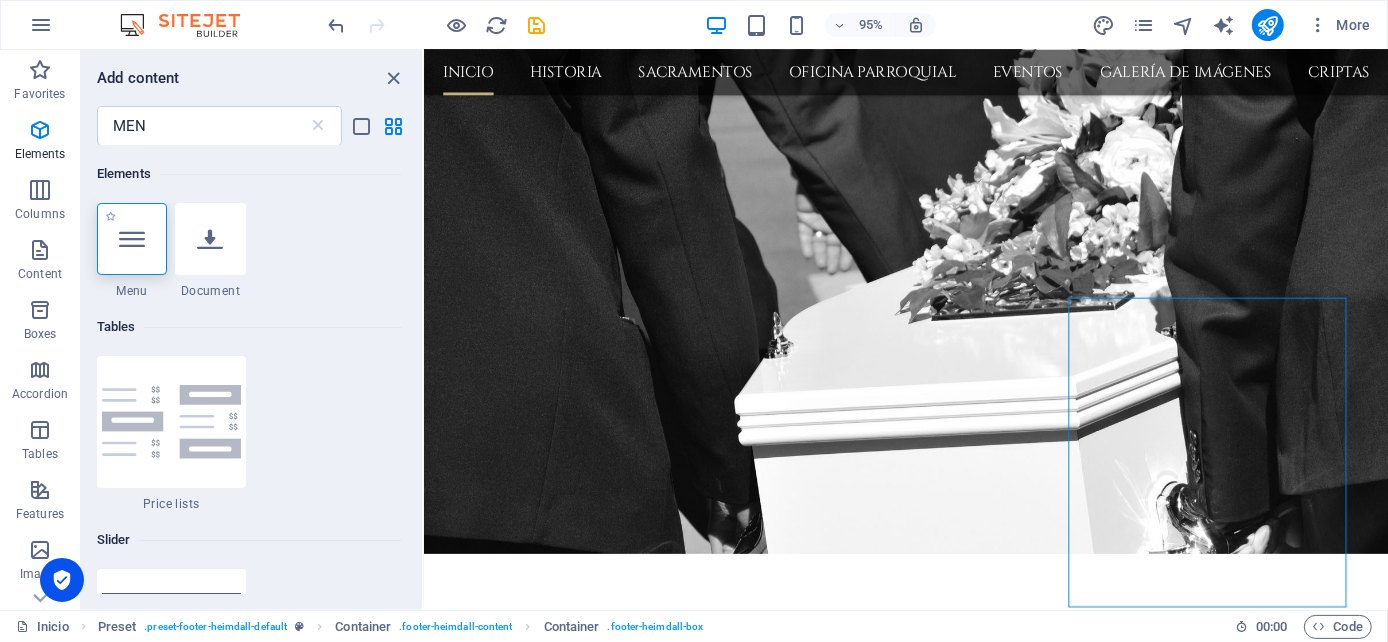 click at bounding box center (132, 239) 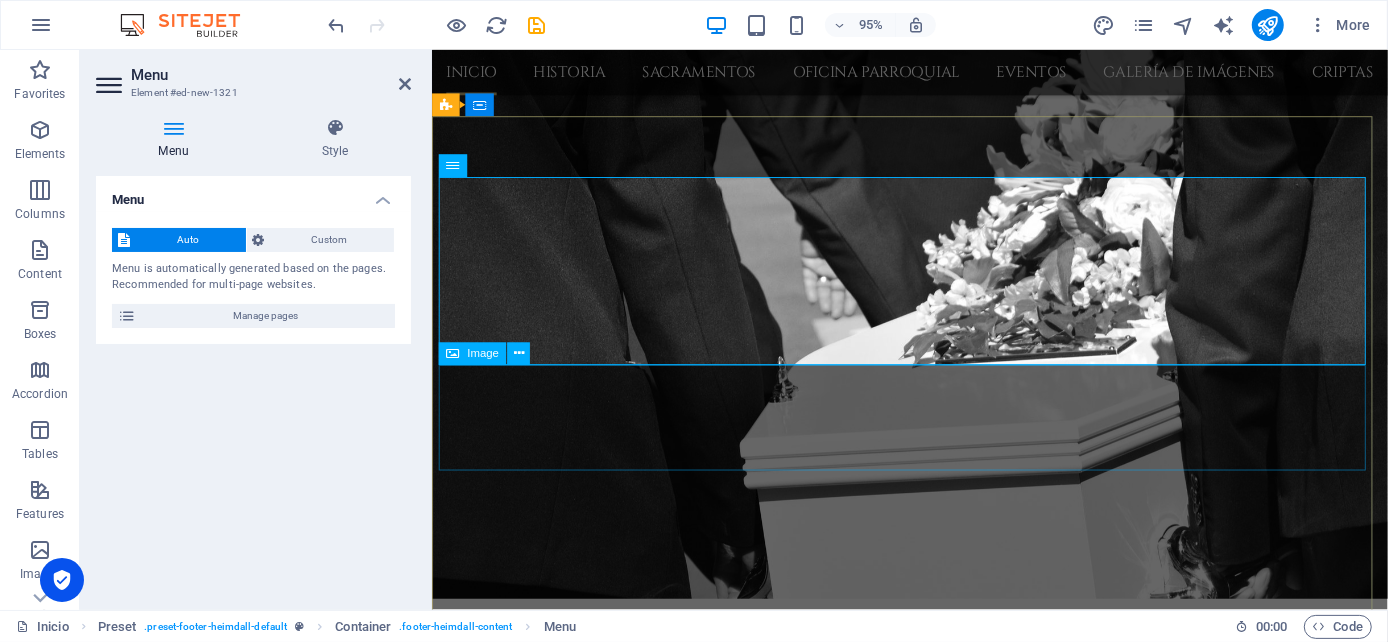 scroll, scrollTop: 3059, scrollLeft: 0, axis: vertical 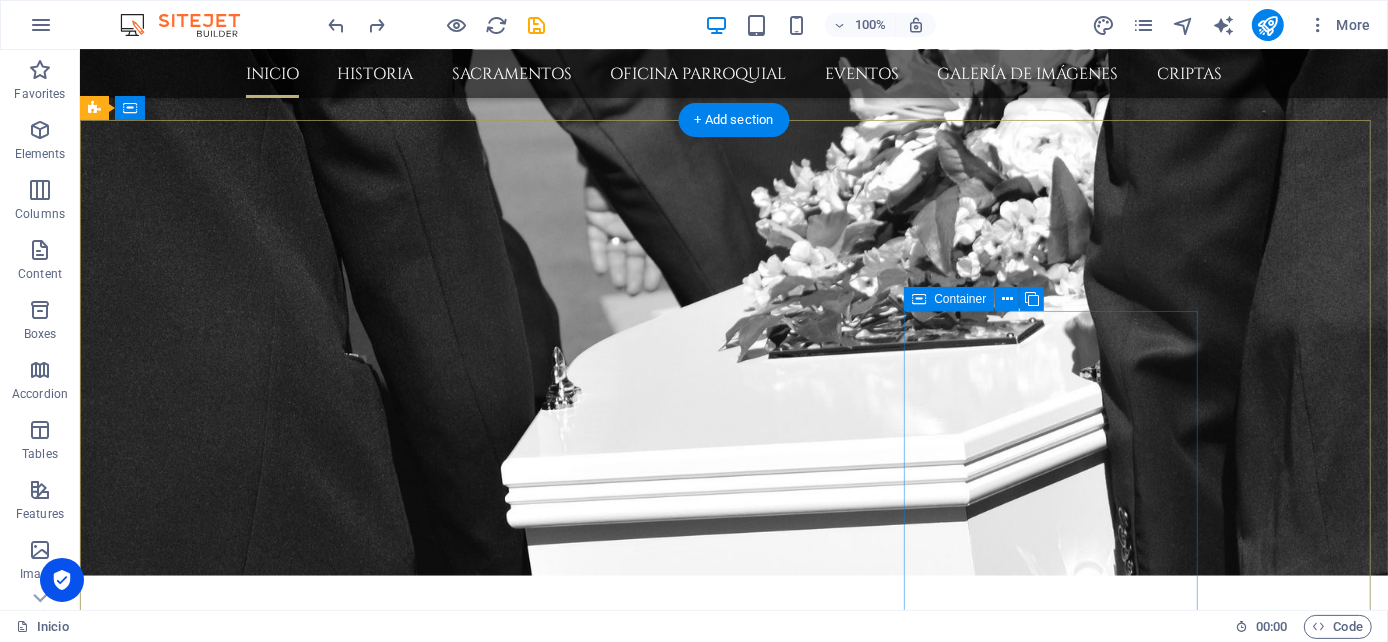 click on "Navigation" at bounding box center (567, 4731) 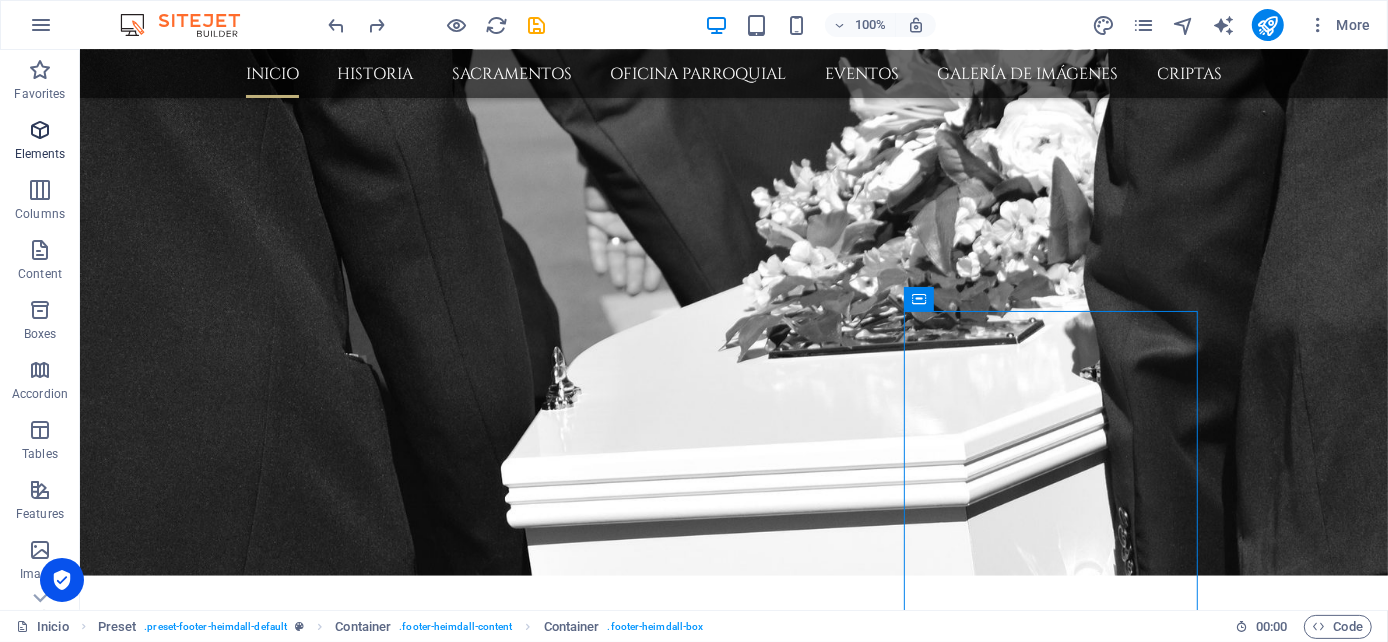 click on "Elements" at bounding box center [40, 154] 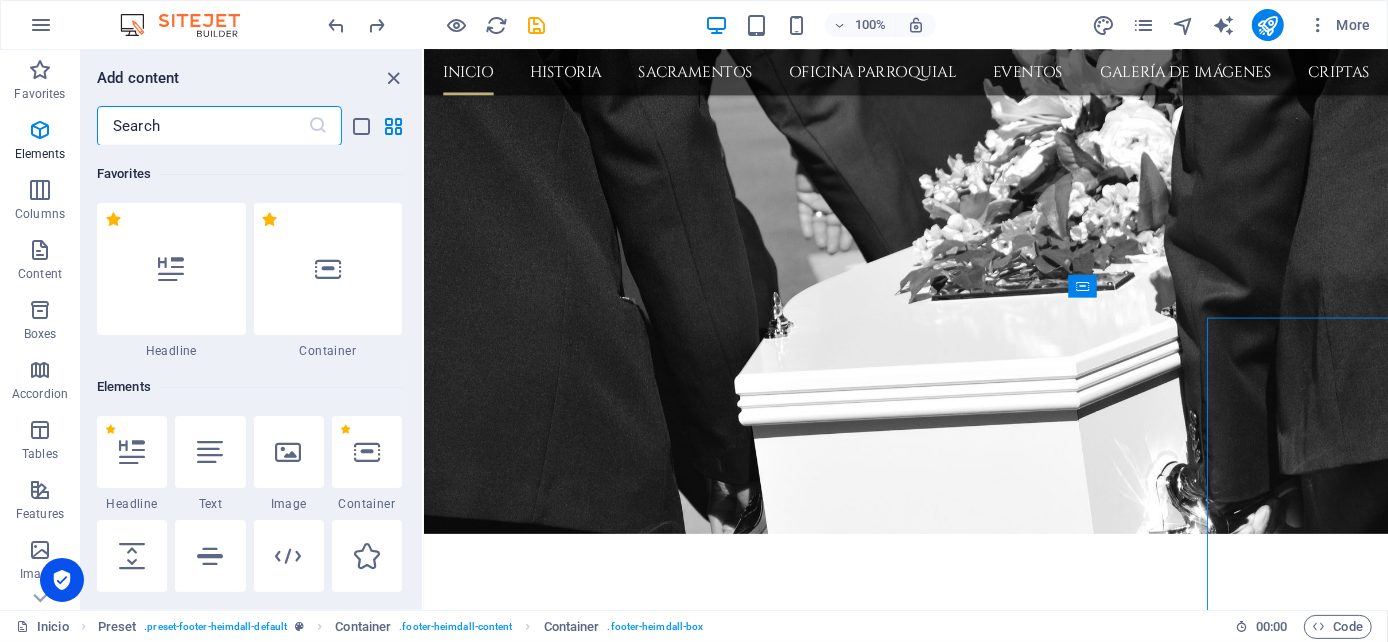 scroll, scrollTop: 3038, scrollLeft: 0, axis: vertical 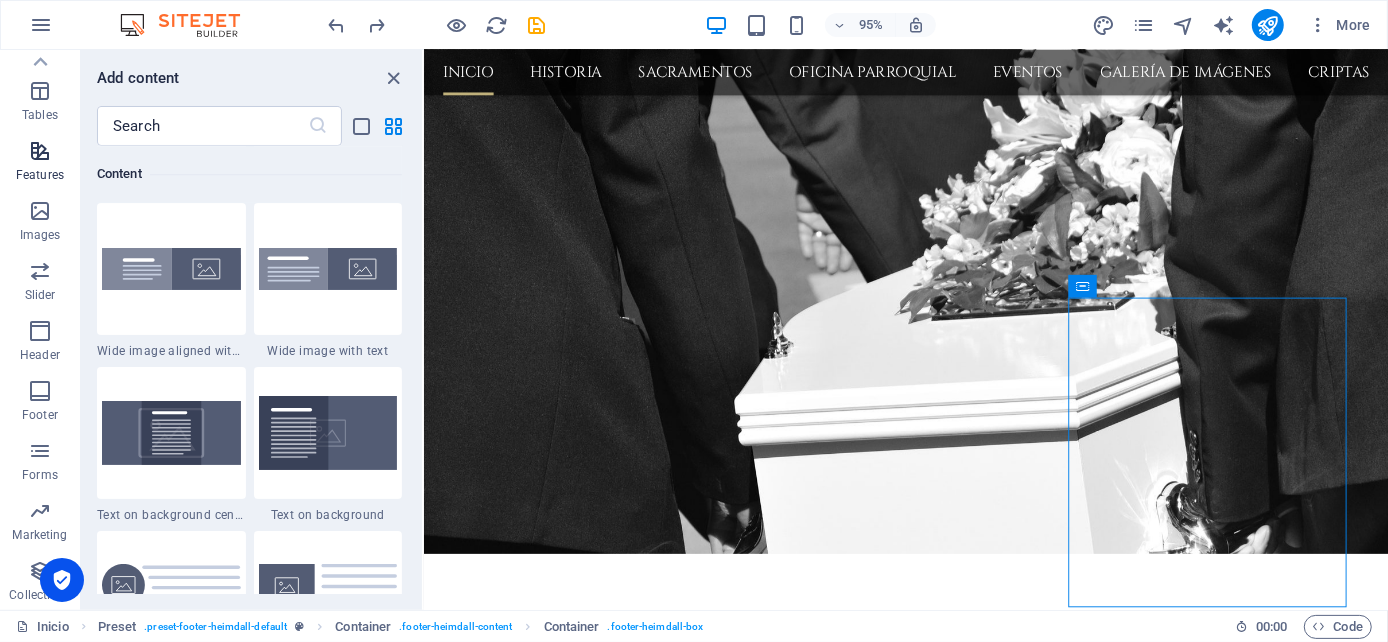 click at bounding box center [40, 151] 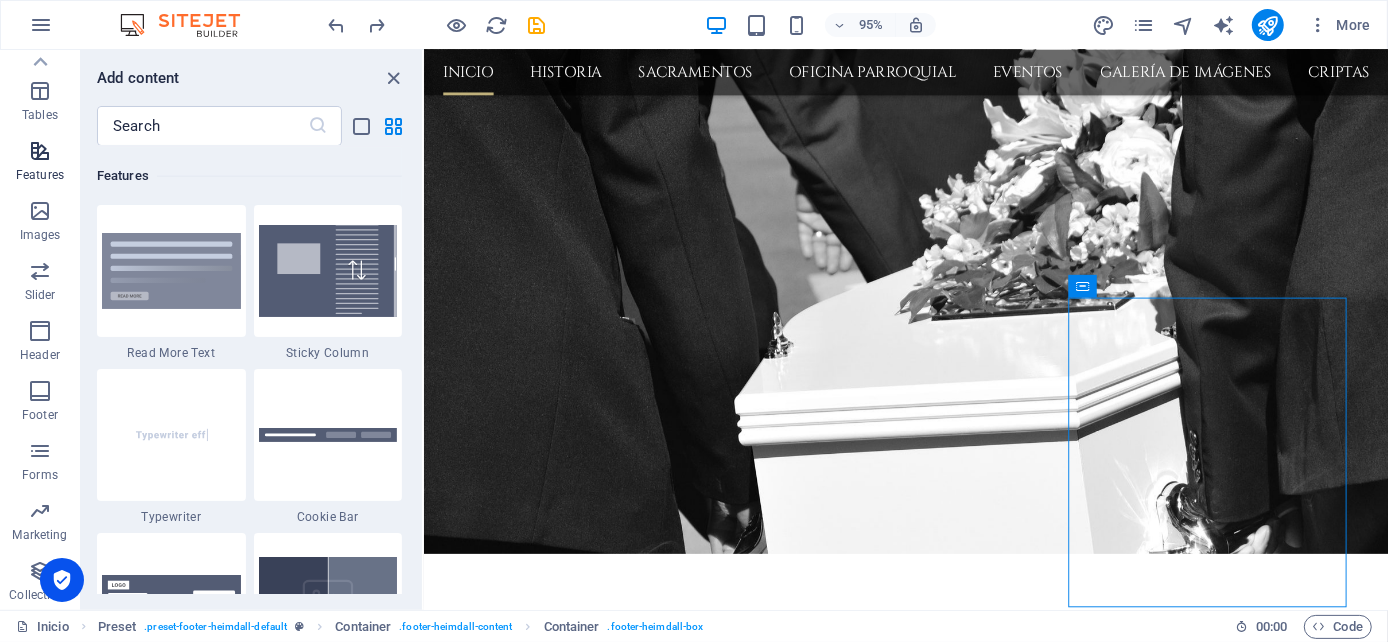 scroll, scrollTop: 7629, scrollLeft: 0, axis: vertical 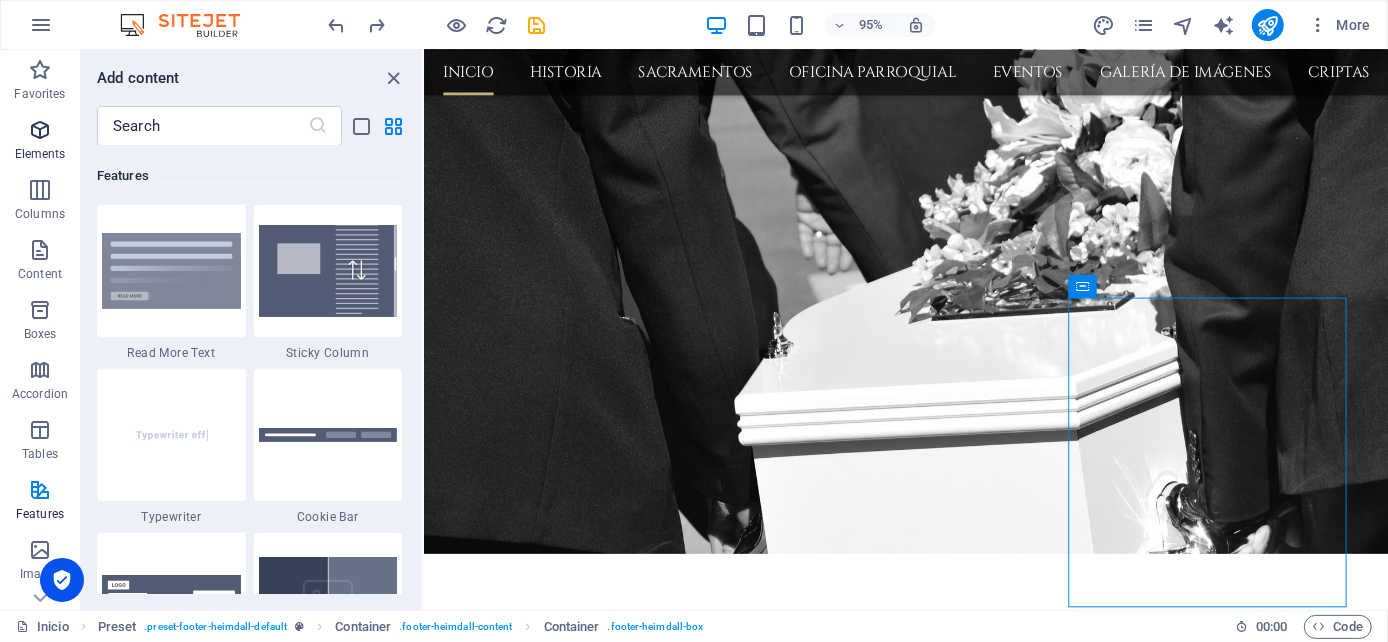 click at bounding box center [40, 130] 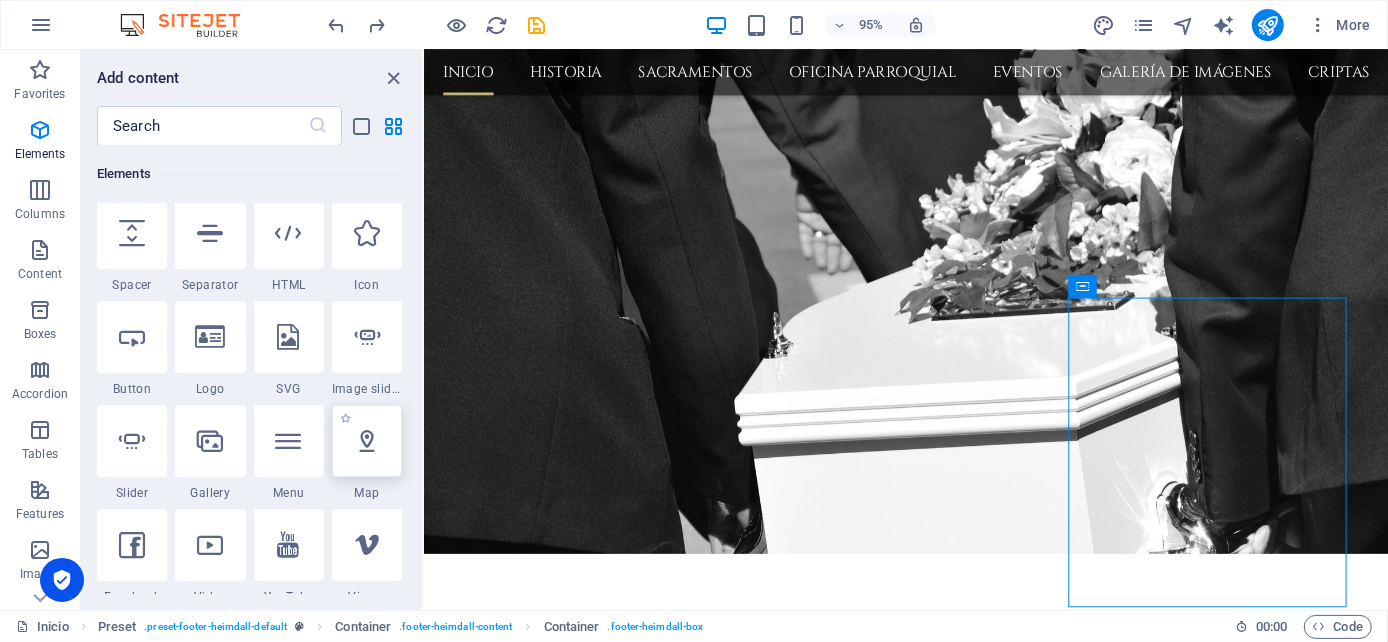 scroll, scrollTop: 323, scrollLeft: 0, axis: vertical 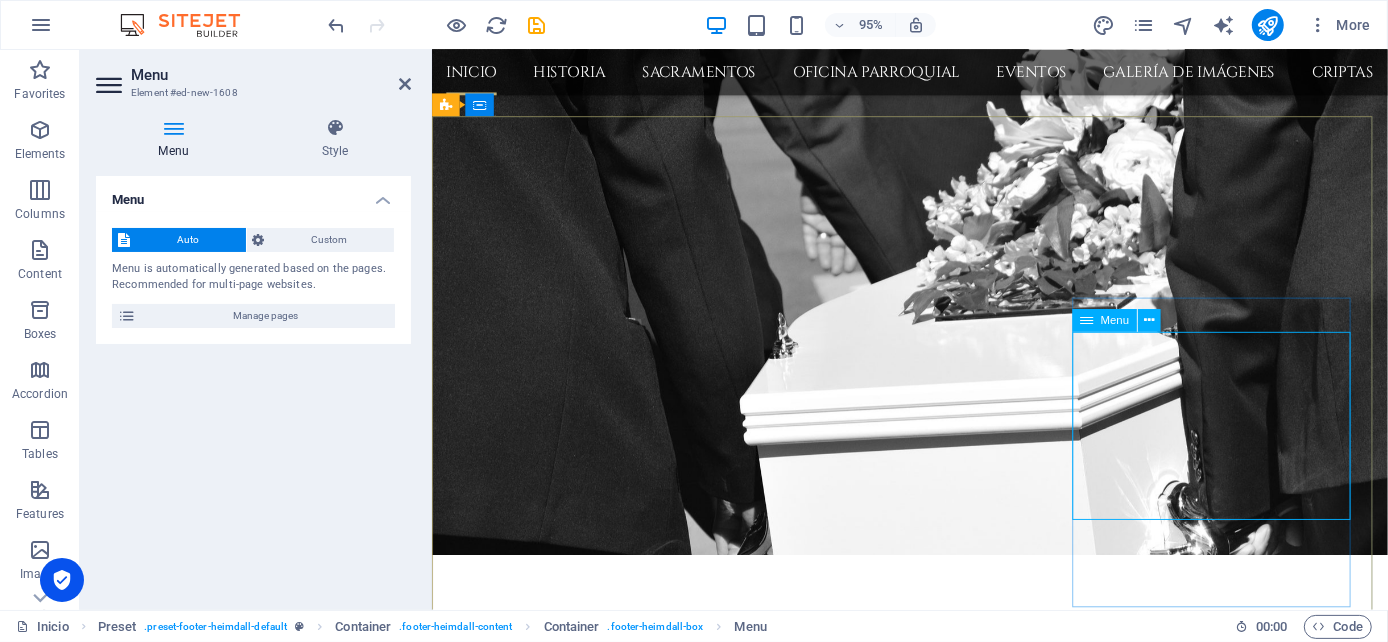 click on "Inicio Historia Sacramentos Home (Copy) About us Pricing FAQs Contact" at bounding box center (919, 5103) 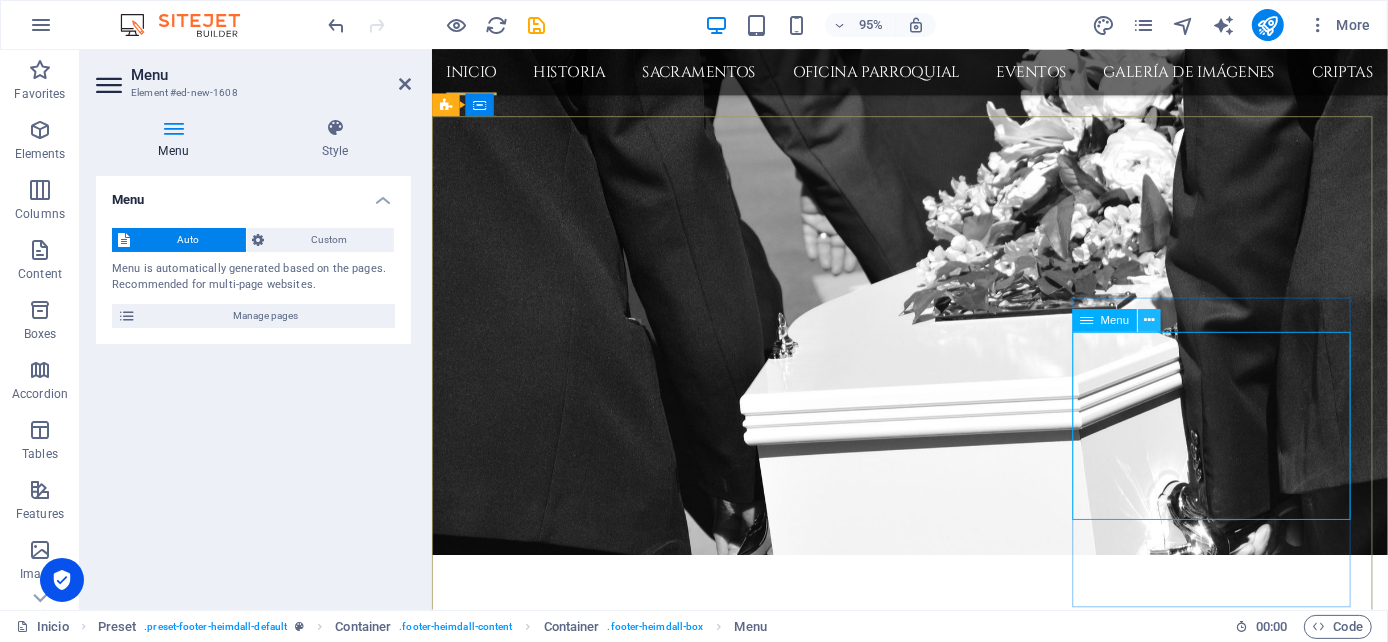click at bounding box center [1149, 321] 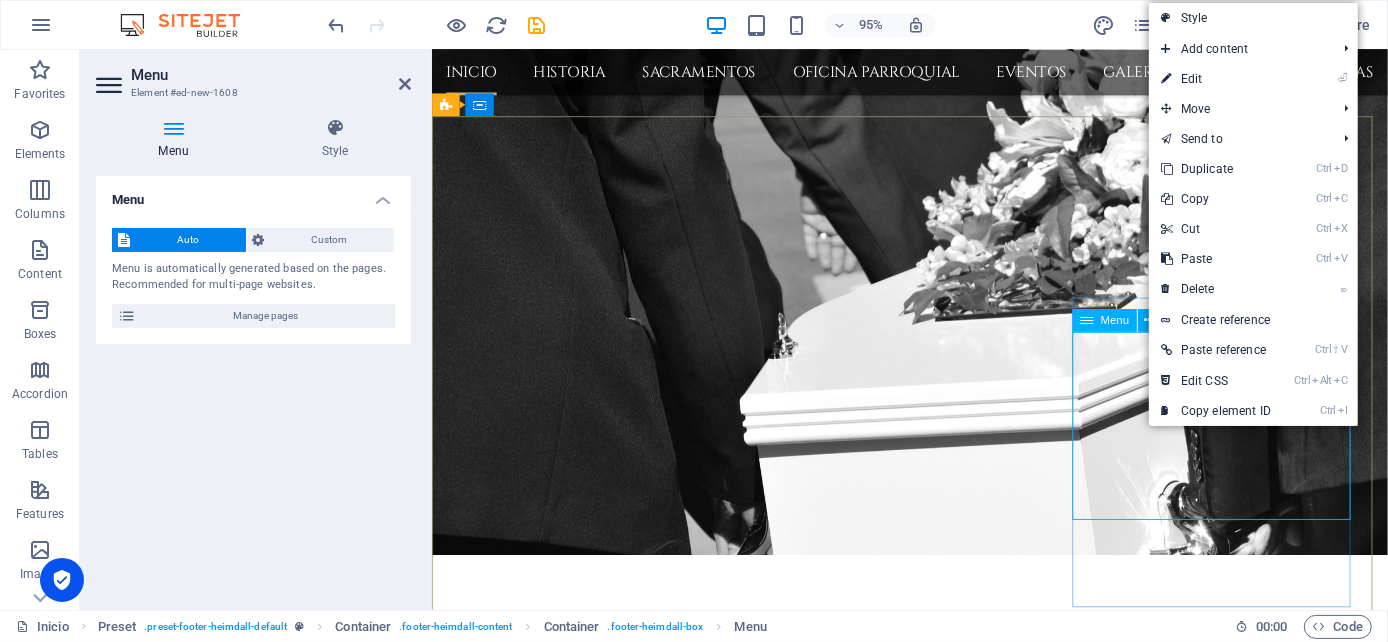 click on "Inicio Historia Sacramentos Home (Copy) About us Pricing FAQs Contact" at bounding box center [919, 5103] 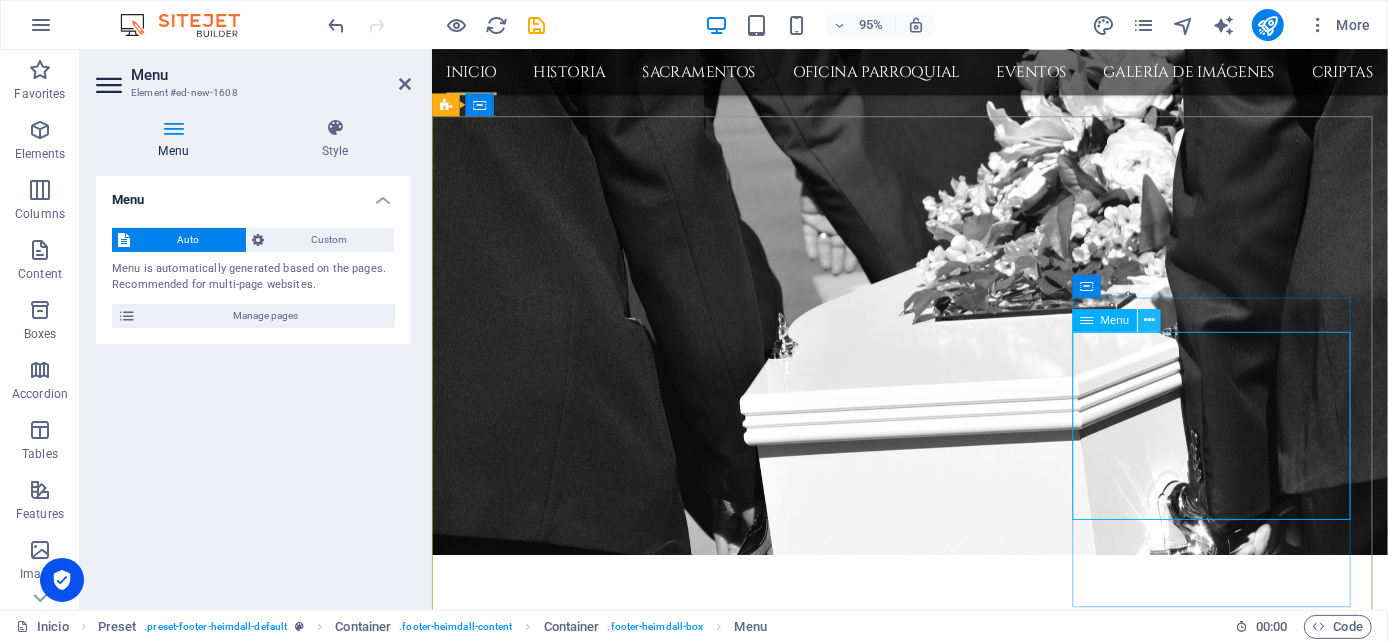 click at bounding box center [1149, 321] 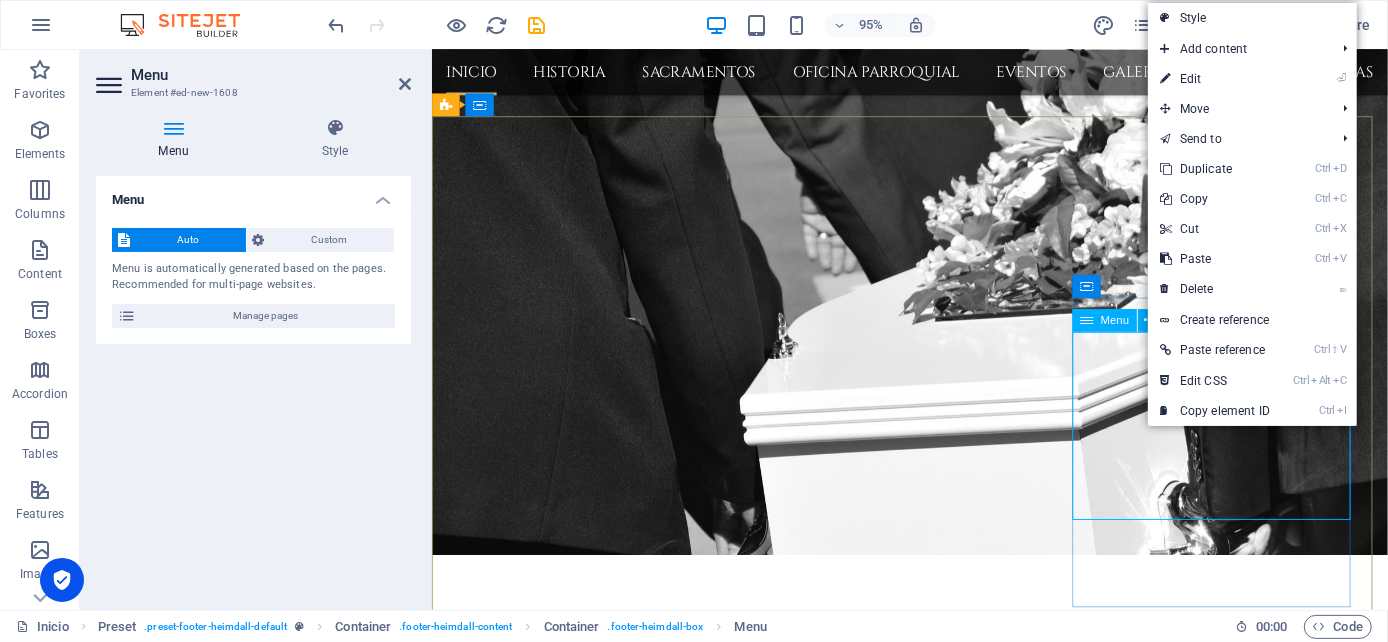click on "Menu" at bounding box center (1115, 320) 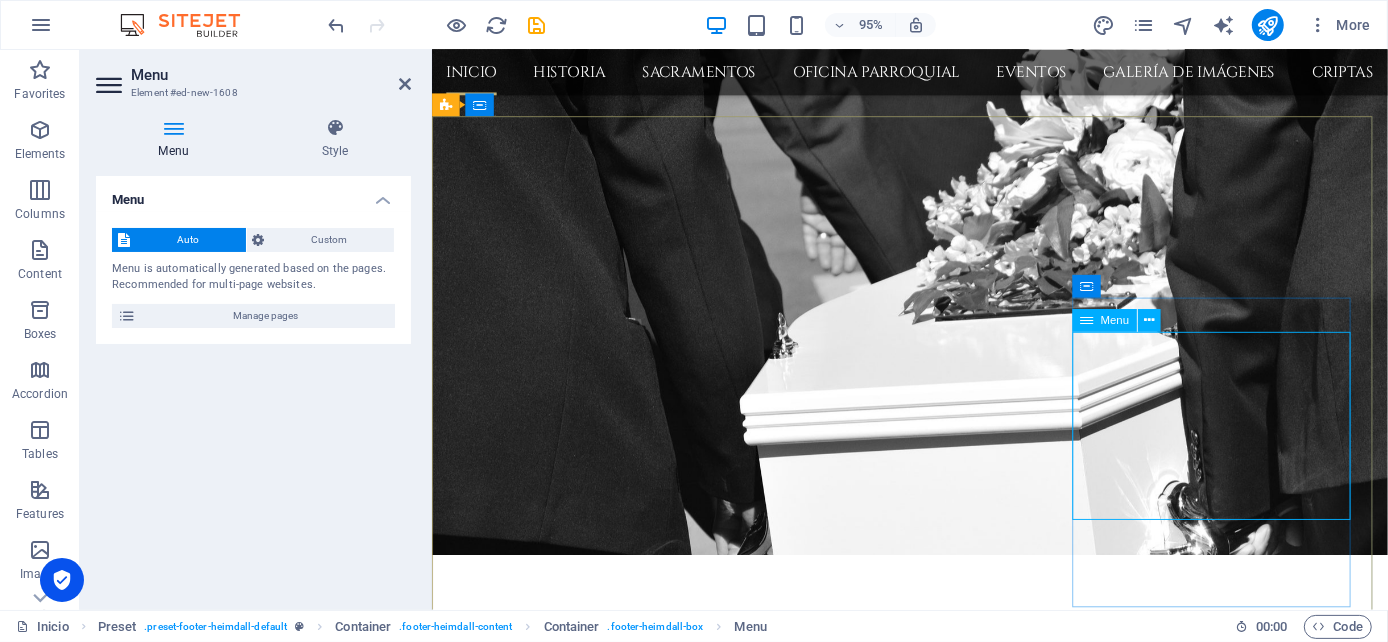 click on "Menu" at bounding box center (1115, 320) 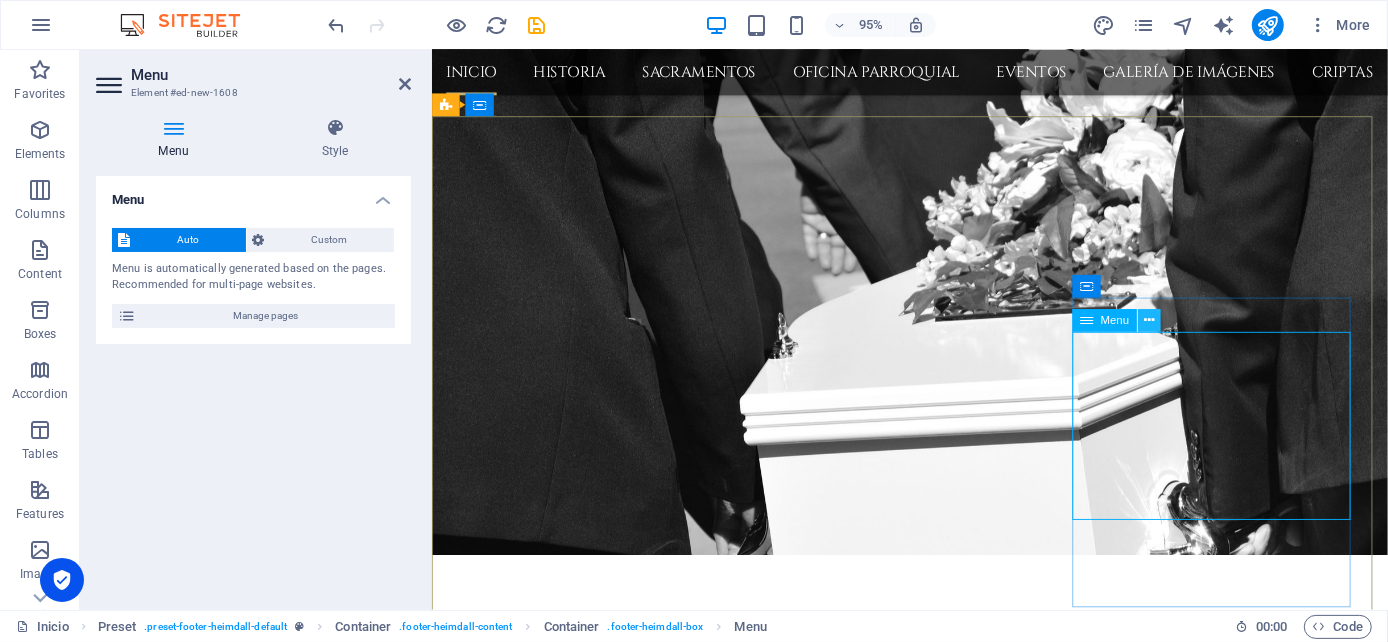 click at bounding box center (1149, 321) 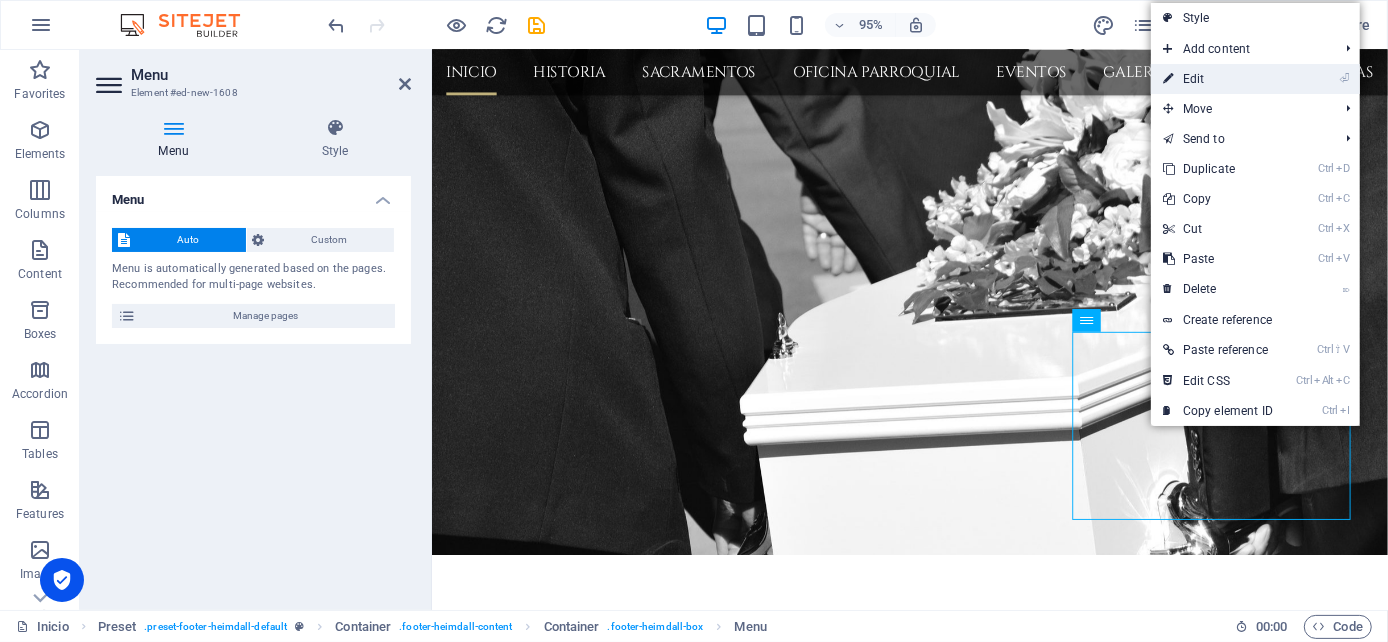 click on "⏎  Edit" at bounding box center [1218, 79] 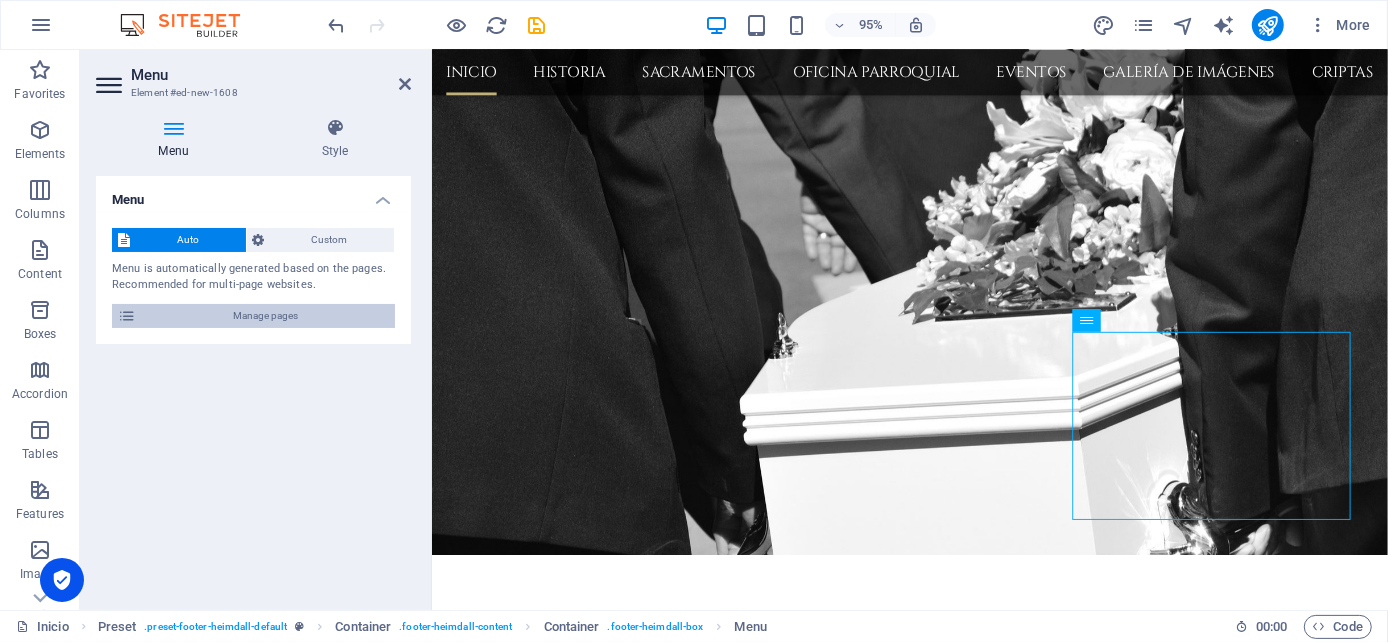 drag, startPoint x: 282, startPoint y: 318, endPoint x: 308, endPoint y: 321, distance: 26.172504 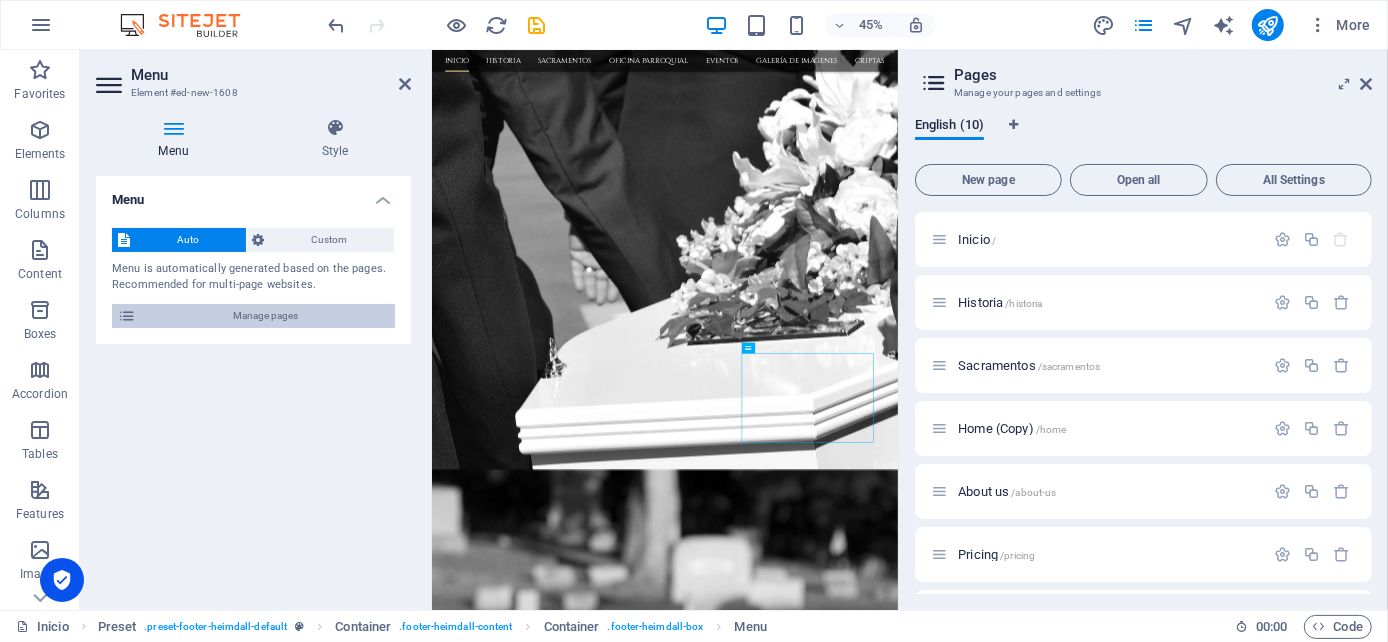 scroll, scrollTop: 2670, scrollLeft: 0, axis: vertical 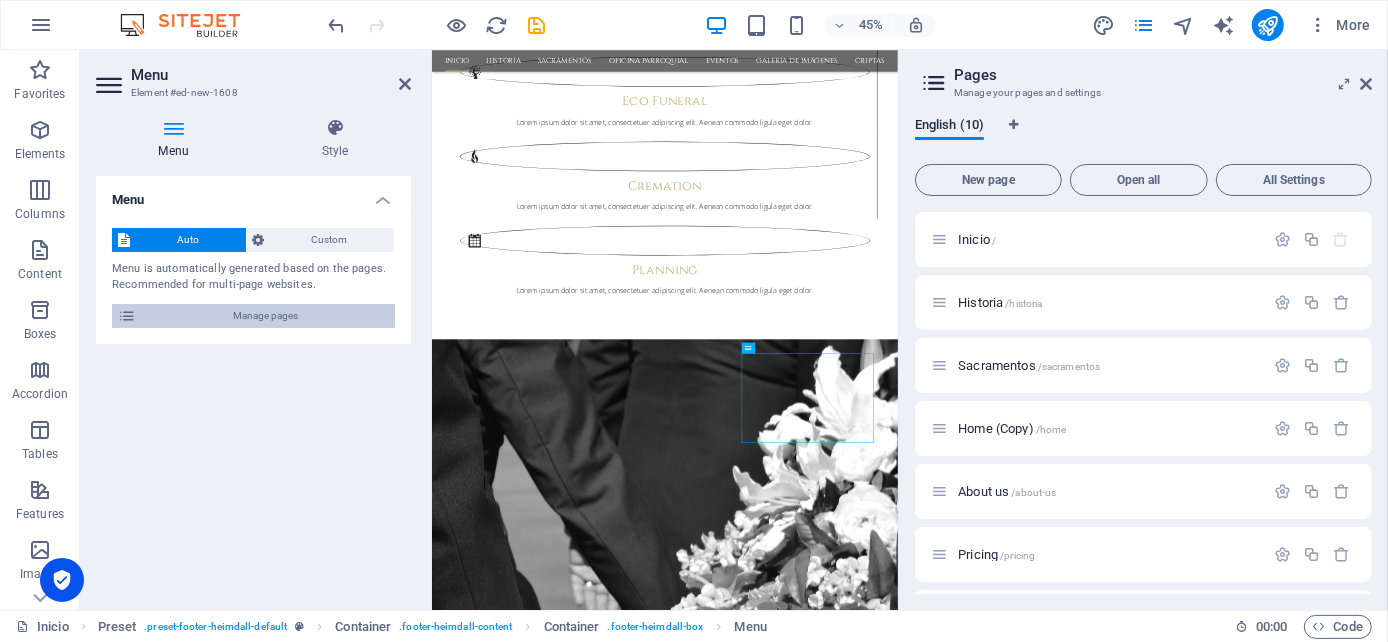 click on "Manage pages" at bounding box center (265, 316) 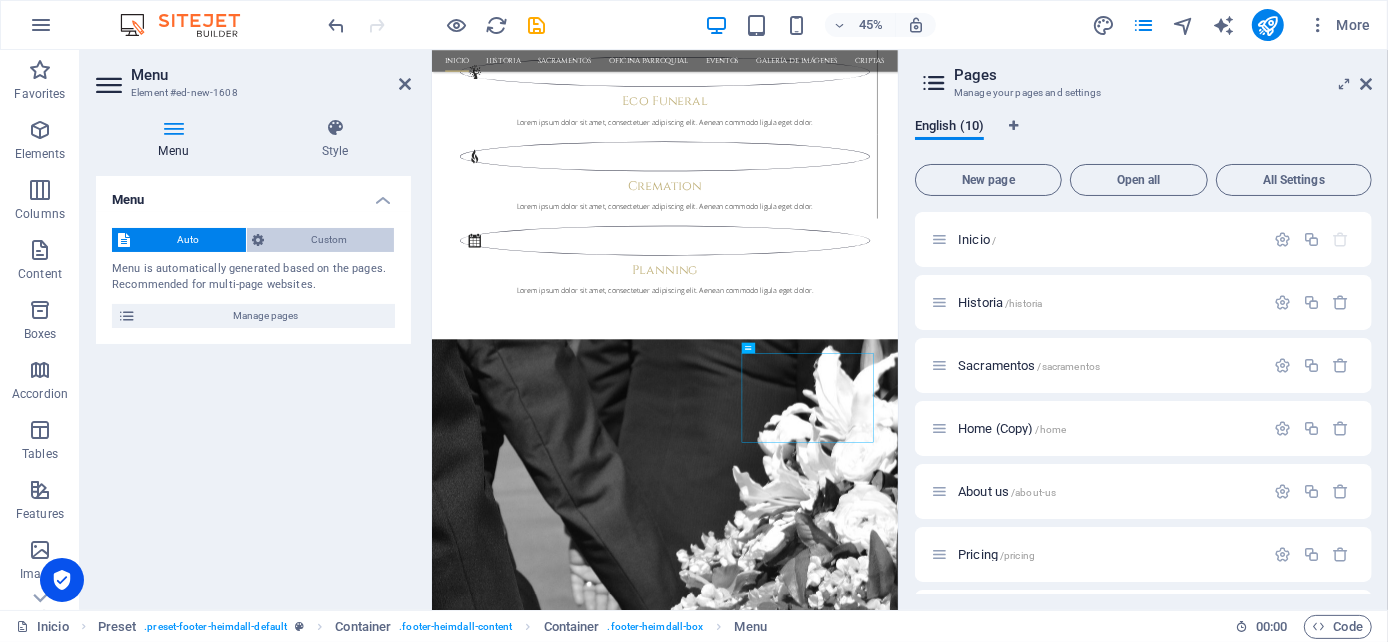 click on "Custom" at bounding box center (330, 240) 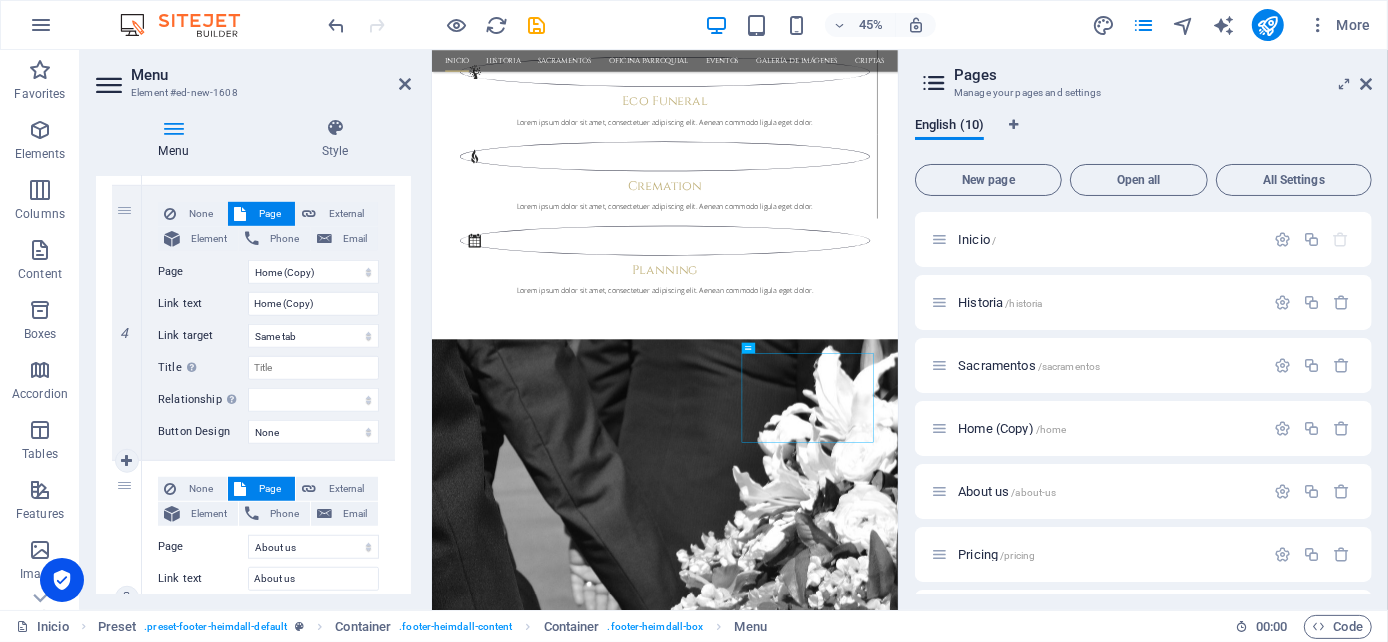 scroll, scrollTop: 1000, scrollLeft: 0, axis: vertical 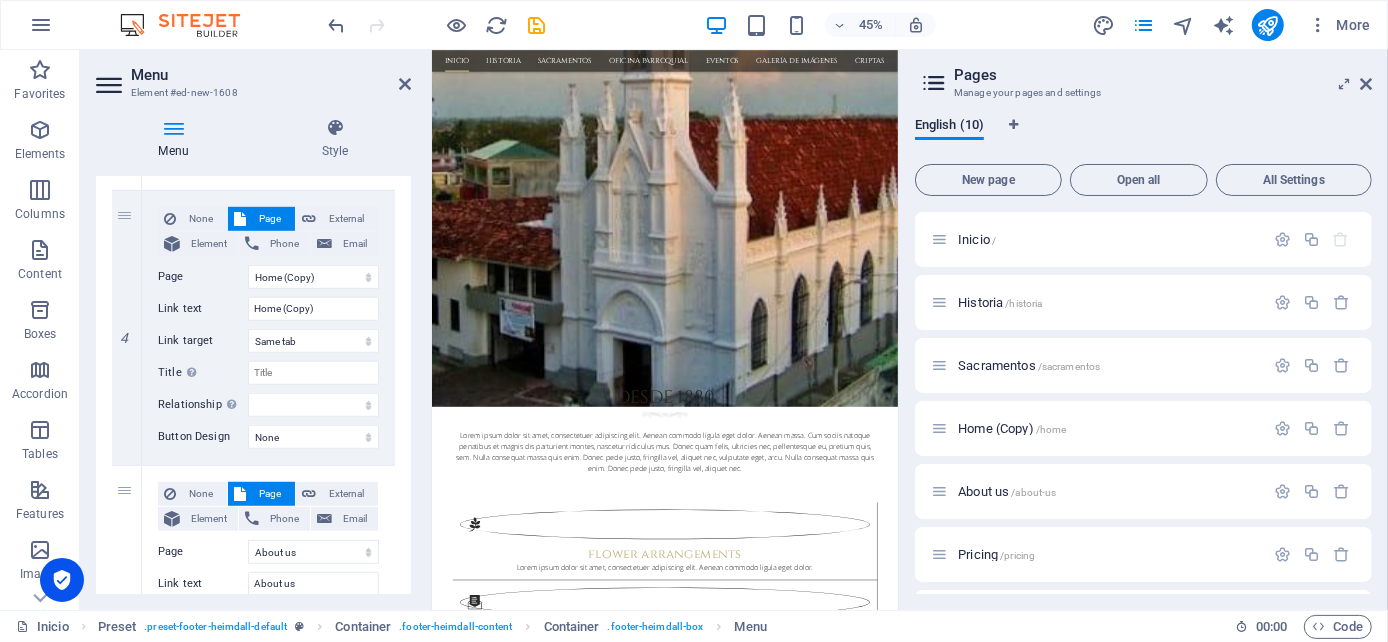 drag, startPoint x: 1159, startPoint y: 124, endPoint x: 1149, endPoint y: 111, distance: 16.40122 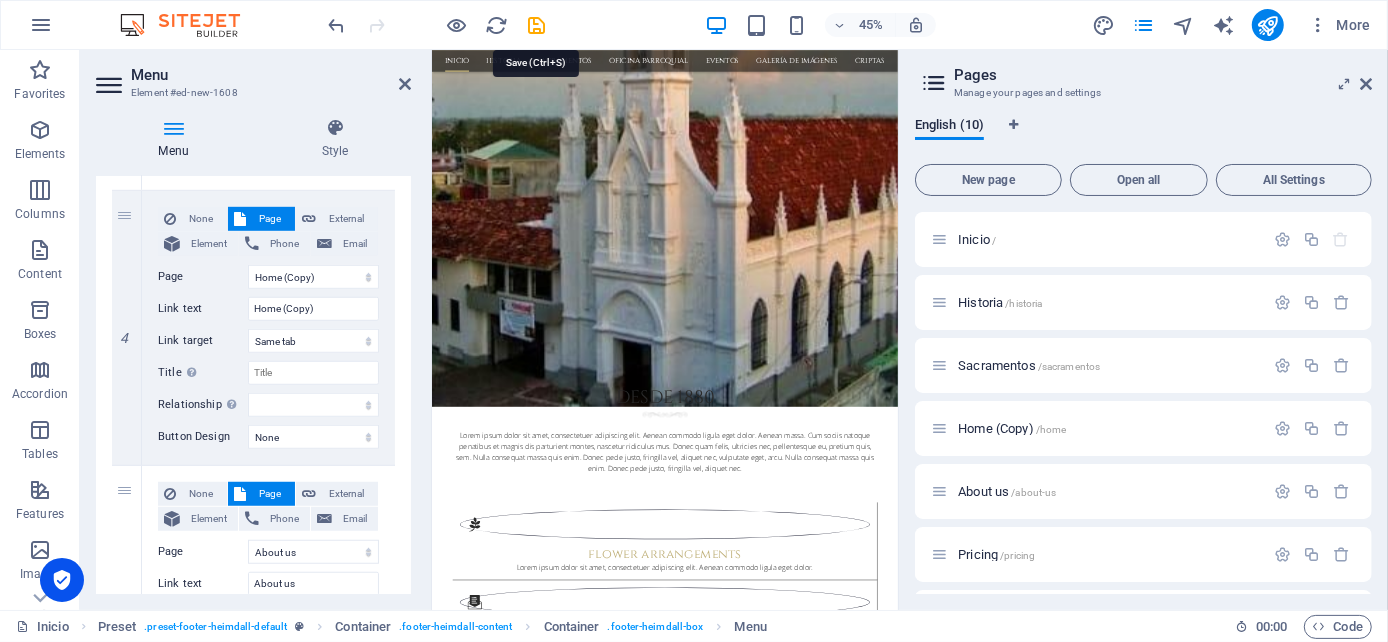 click at bounding box center (537, 25) 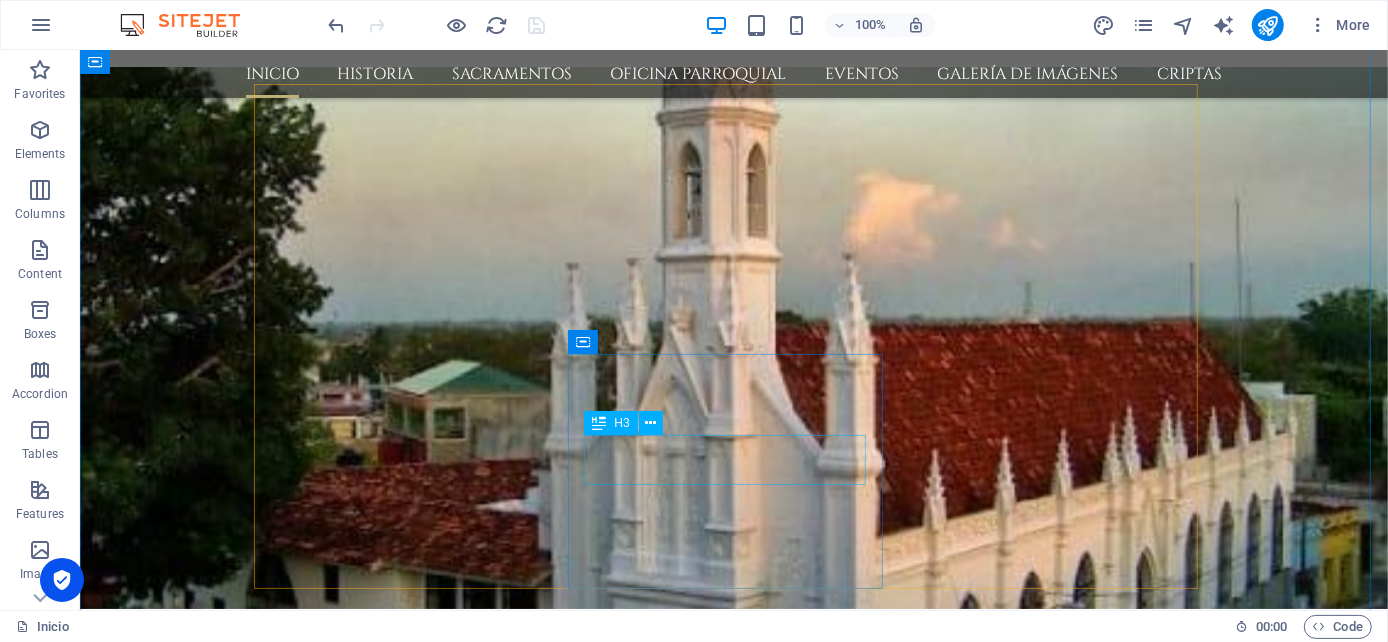 scroll, scrollTop: 883, scrollLeft: 0, axis: vertical 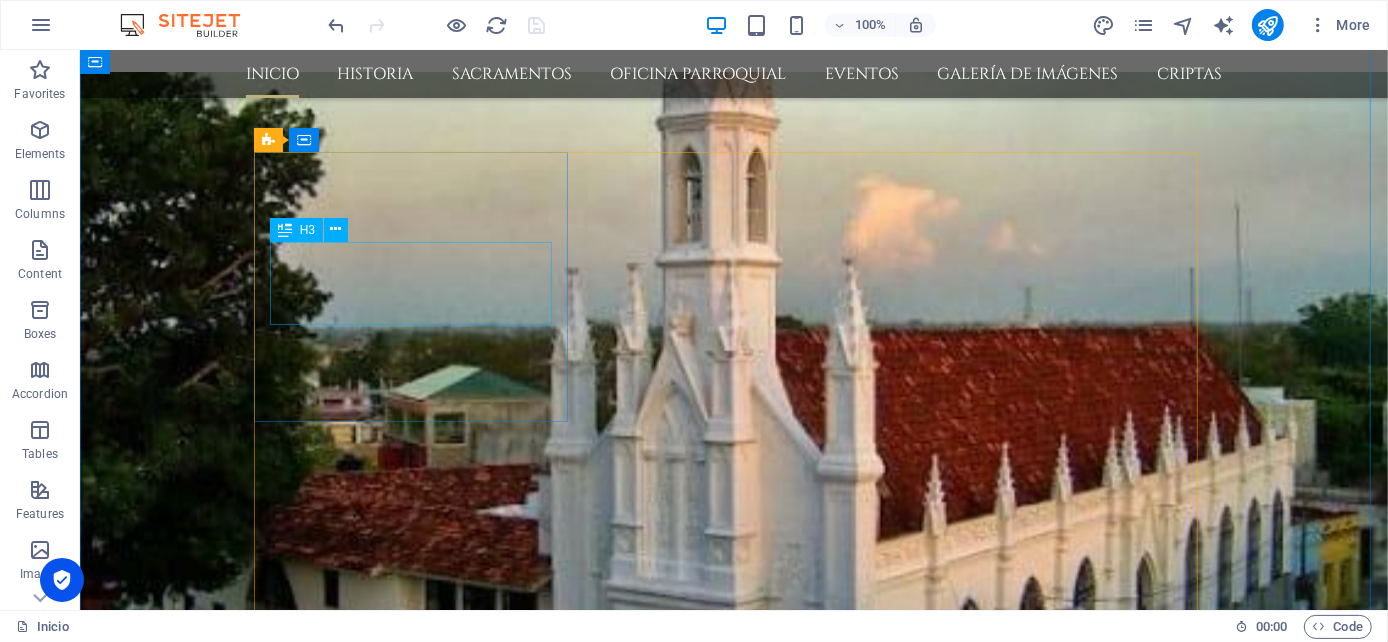 click on "flower arrangements" at bounding box center [732, 1112] 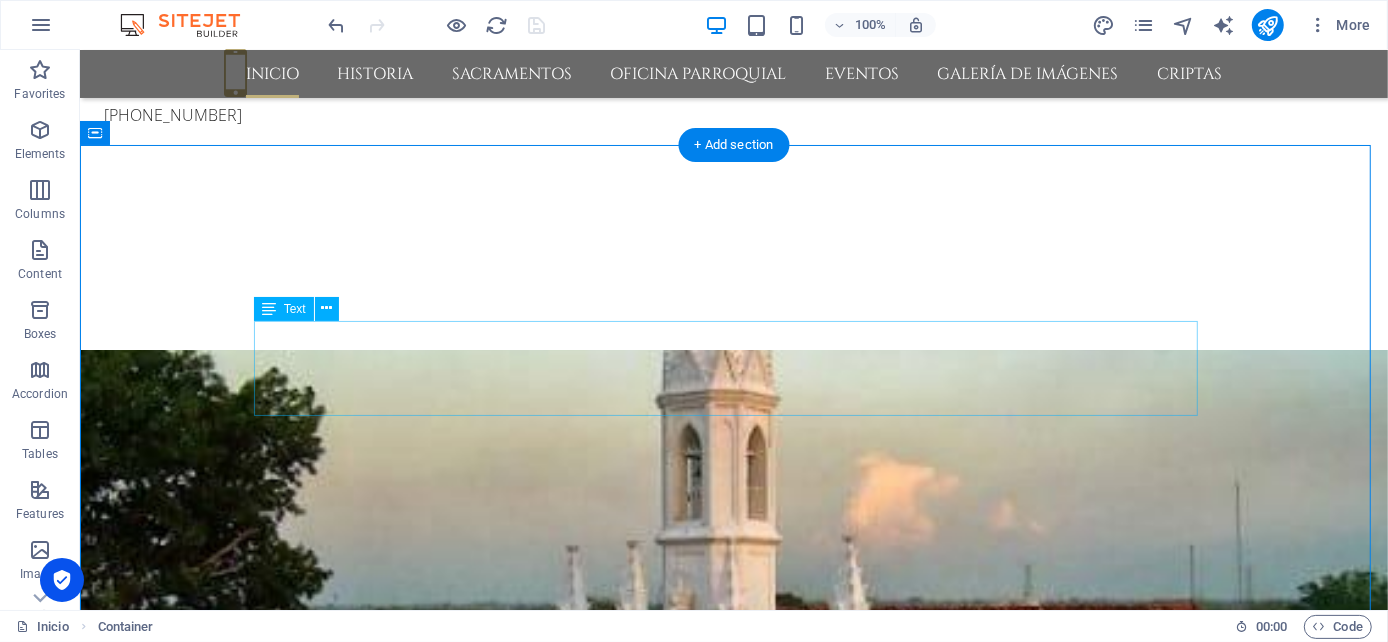 scroll, scrollTop: 888, scrollLeft: 0, axis: vertical 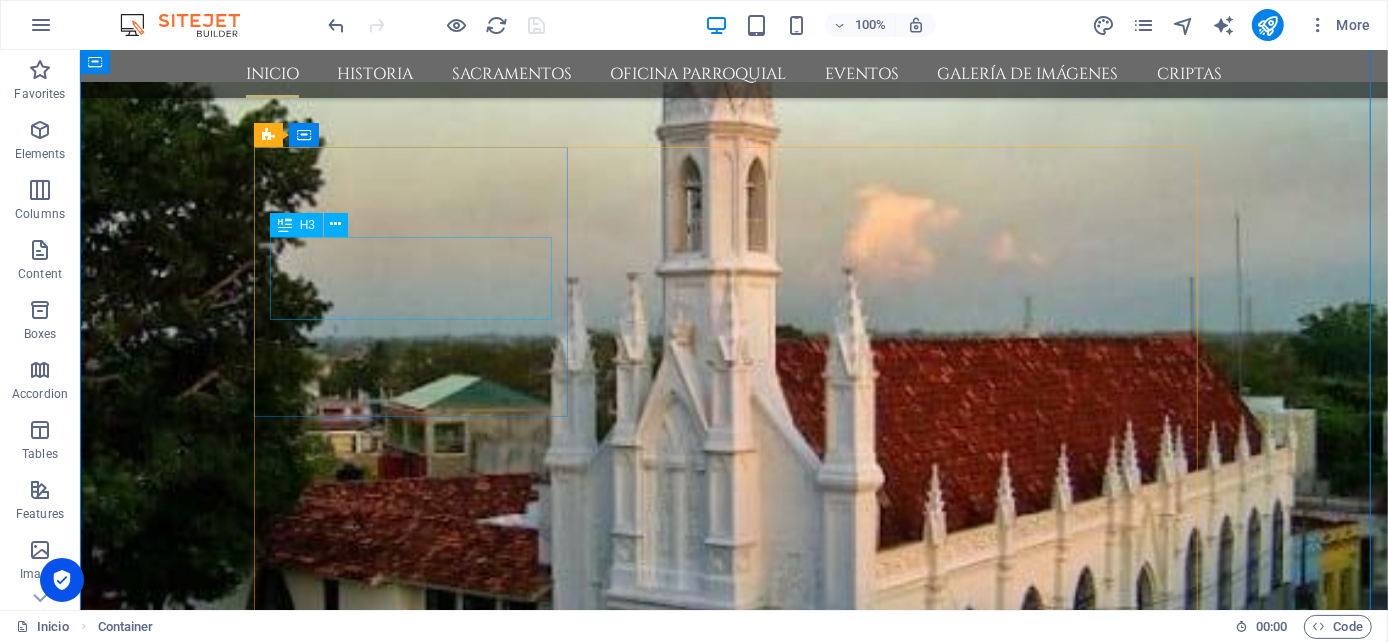 click on "flower arrangements" at bounding box center (732, 1107) 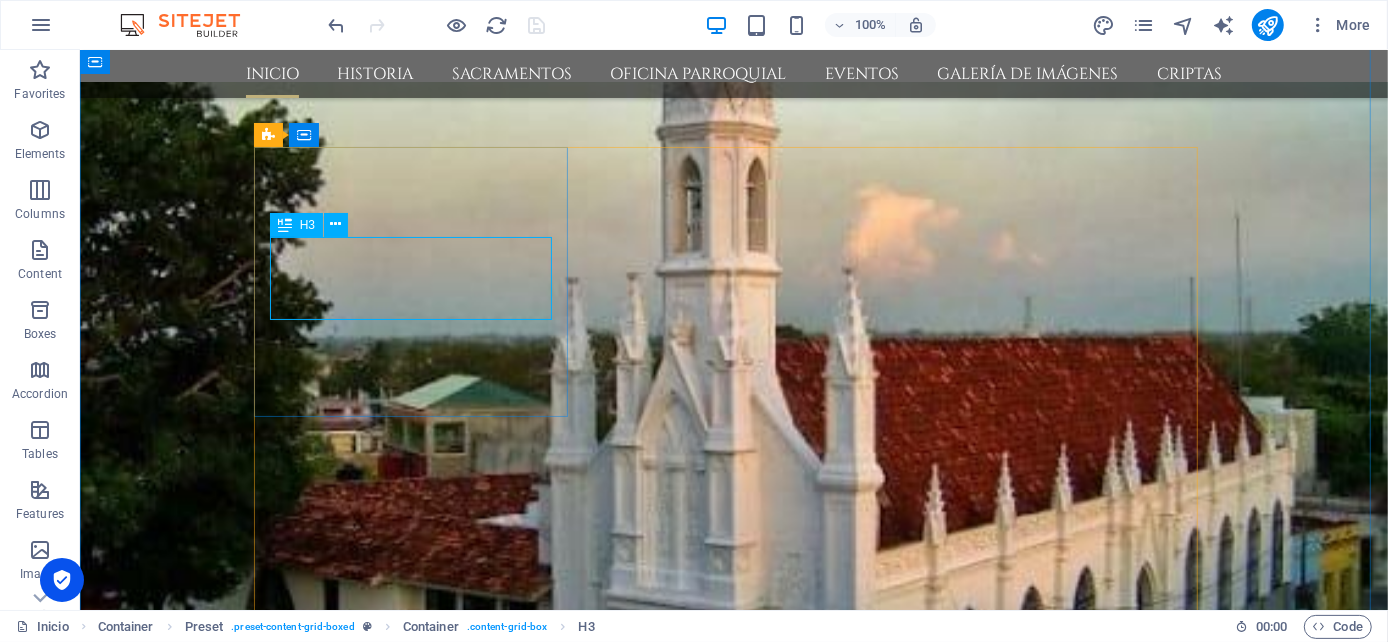 click on "flower arrangements" at bounding box center (732, 1107) 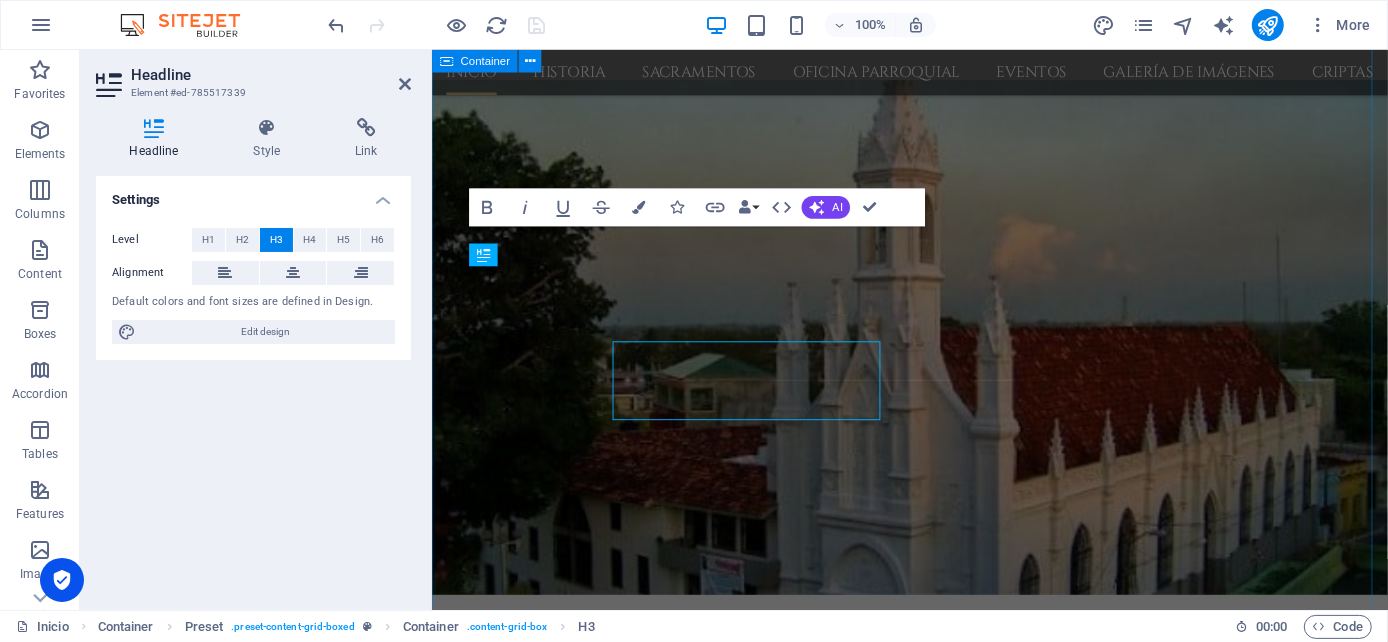 scroll, scrollTop: 768, scrollLeft: 0, axis: vertical 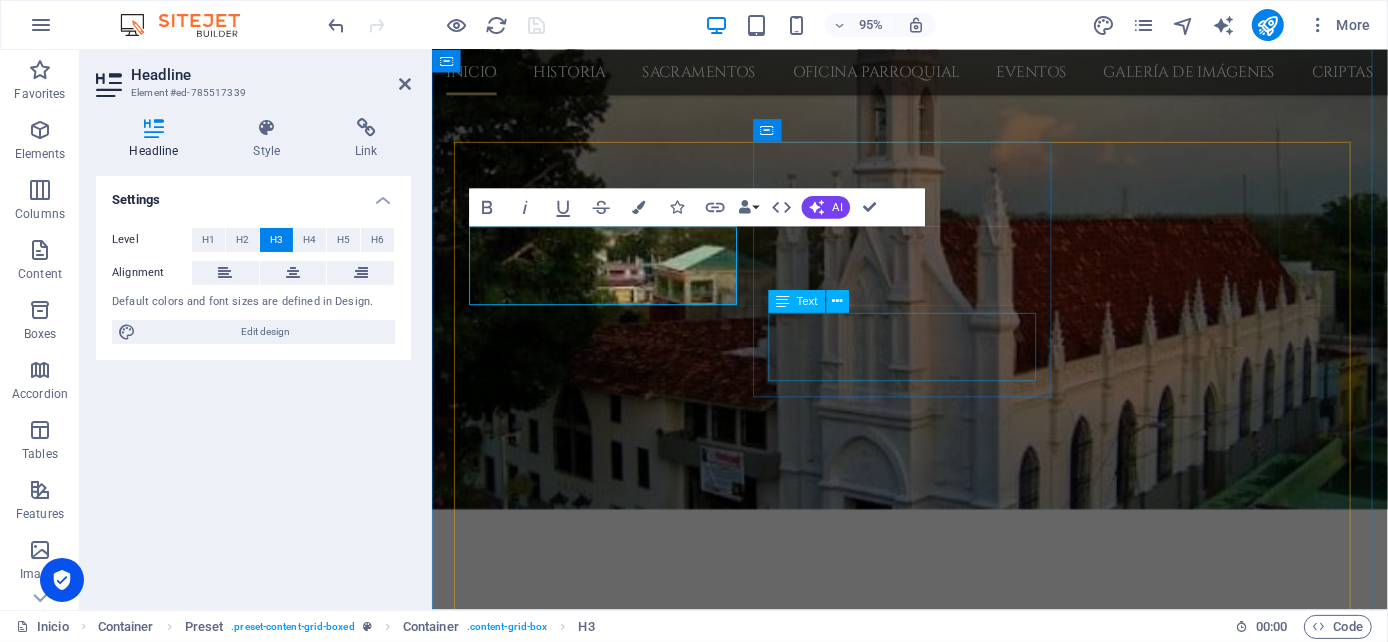 click on "Lorem ipsum dolor sit amet, consectetuer adipiscing elit. Aenean commodo ligula eget dolor." at bounding box center [933, 1398] 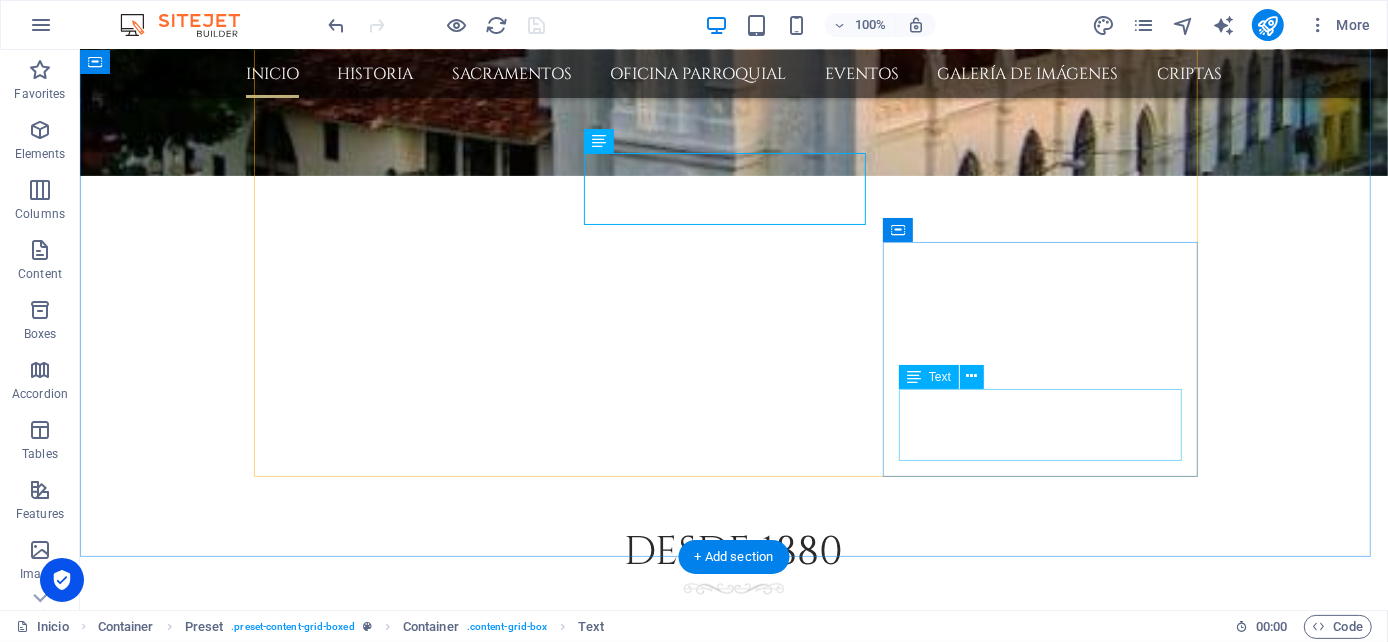 scroll, scrollTop: 1111, scrollLeft: 0, axis: vertical 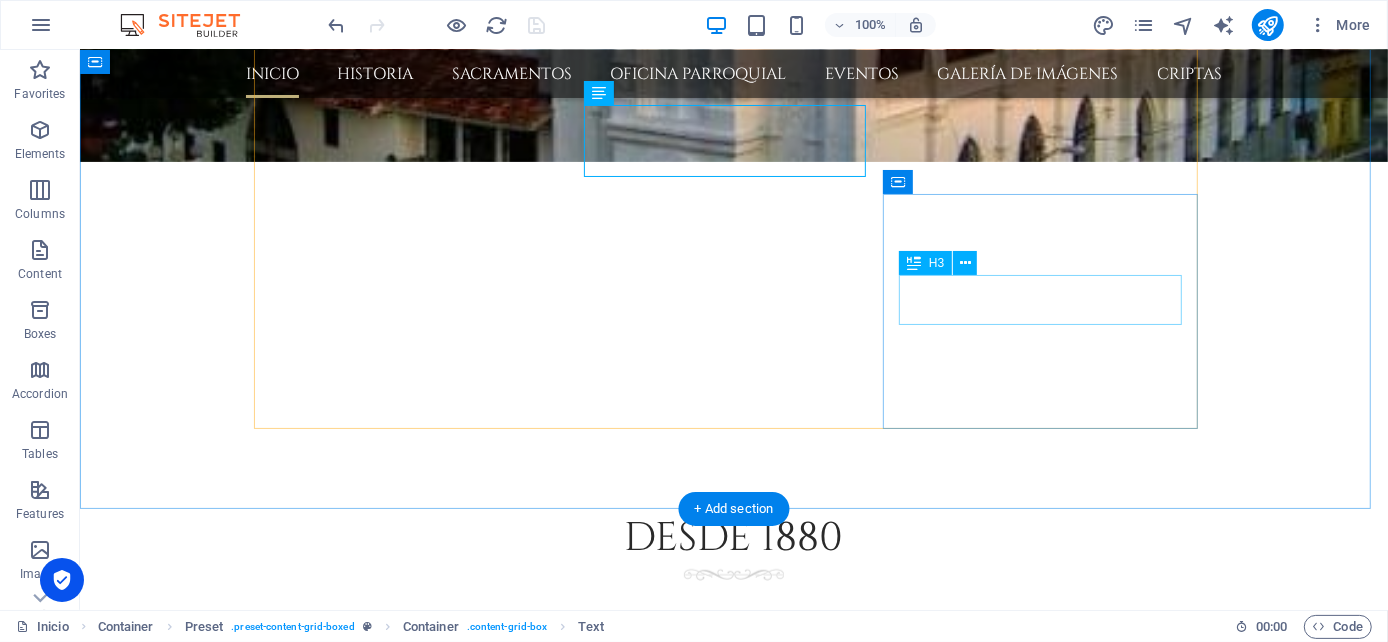 click on "Planning" at bounding box center [733, 1809] 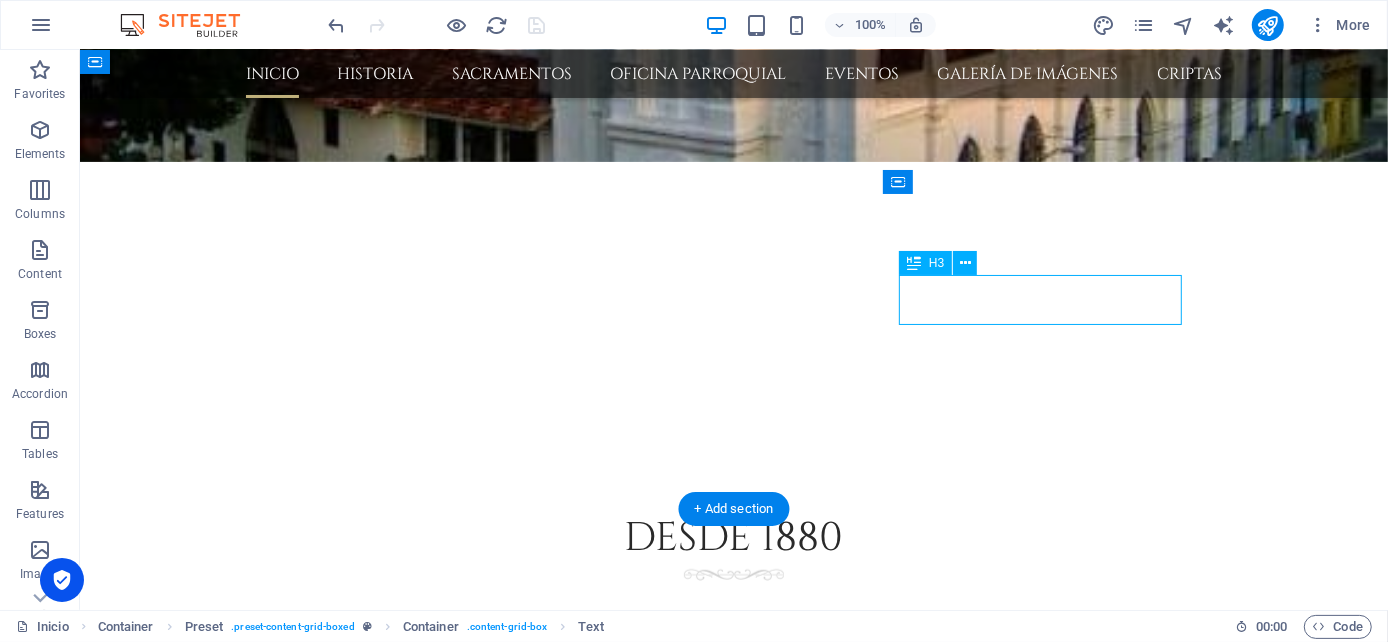 click on "Planning" at bounding box center [733, 1809] 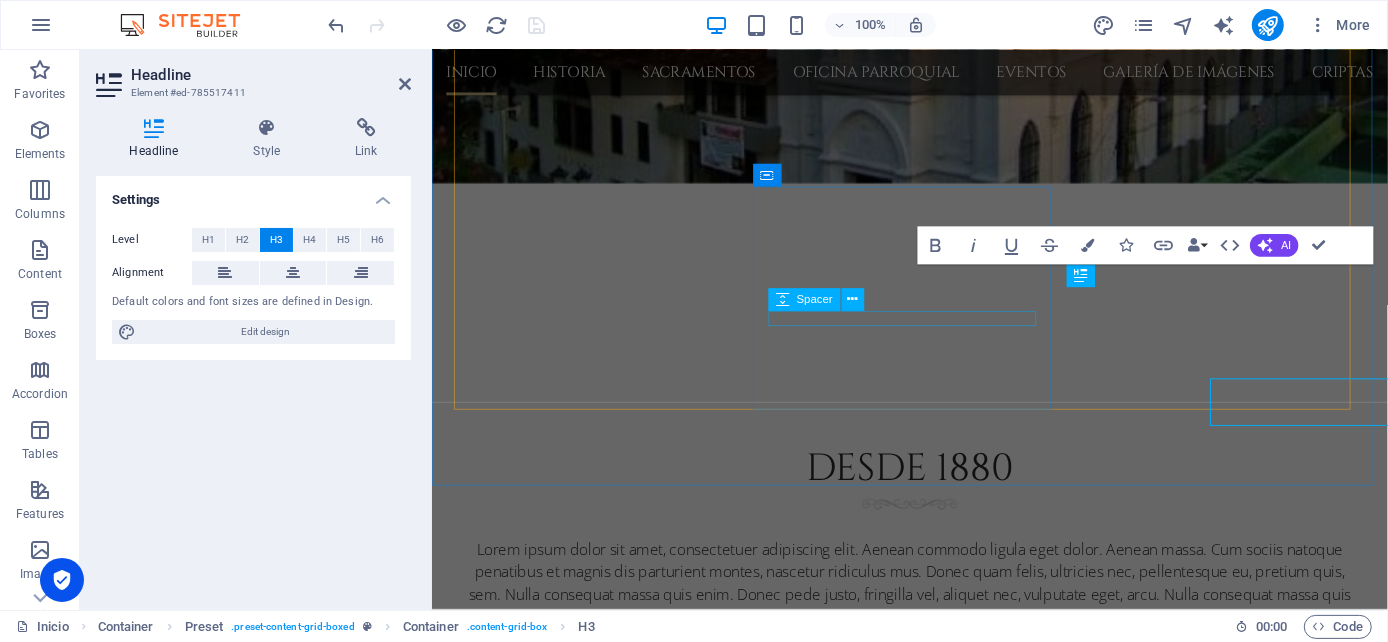 scroll, scrollTop: 990, scrollLeft: 0, axis: vertical 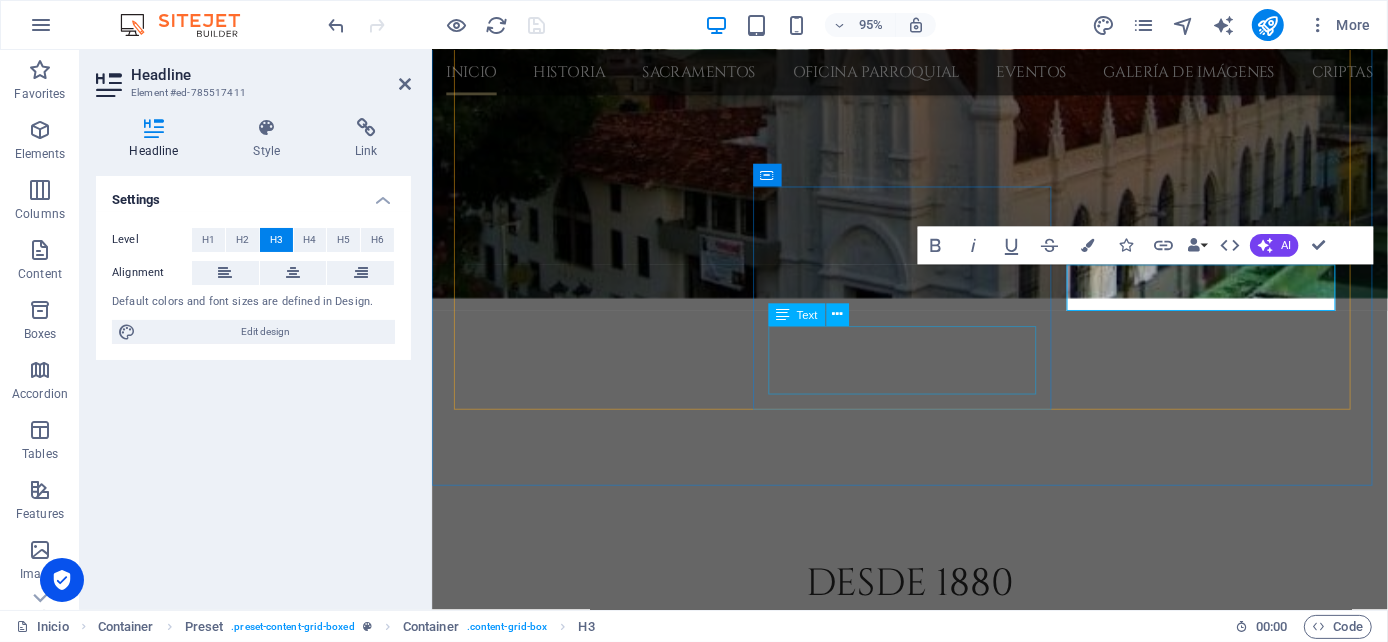 type 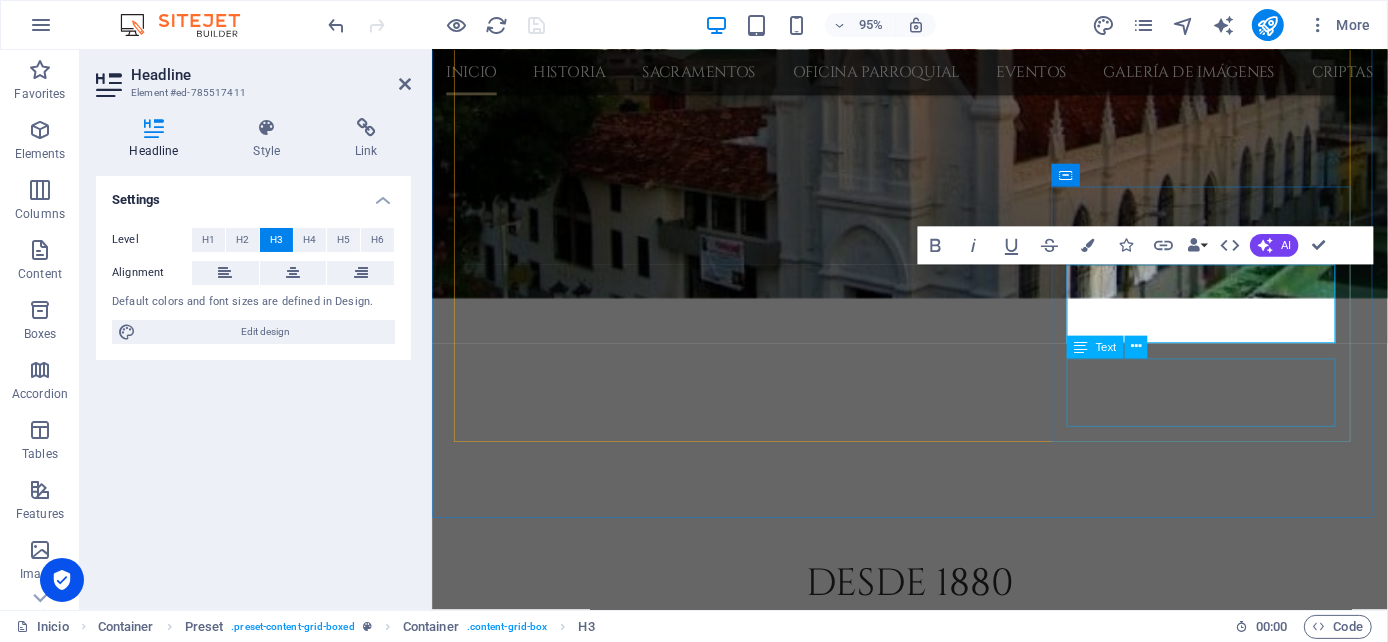 click on "Lorem ipsum dolor sit amet, consectetuer adipiscing elit. Aenean commodo ligula eget dolor." at bounding box center (934, 1929) 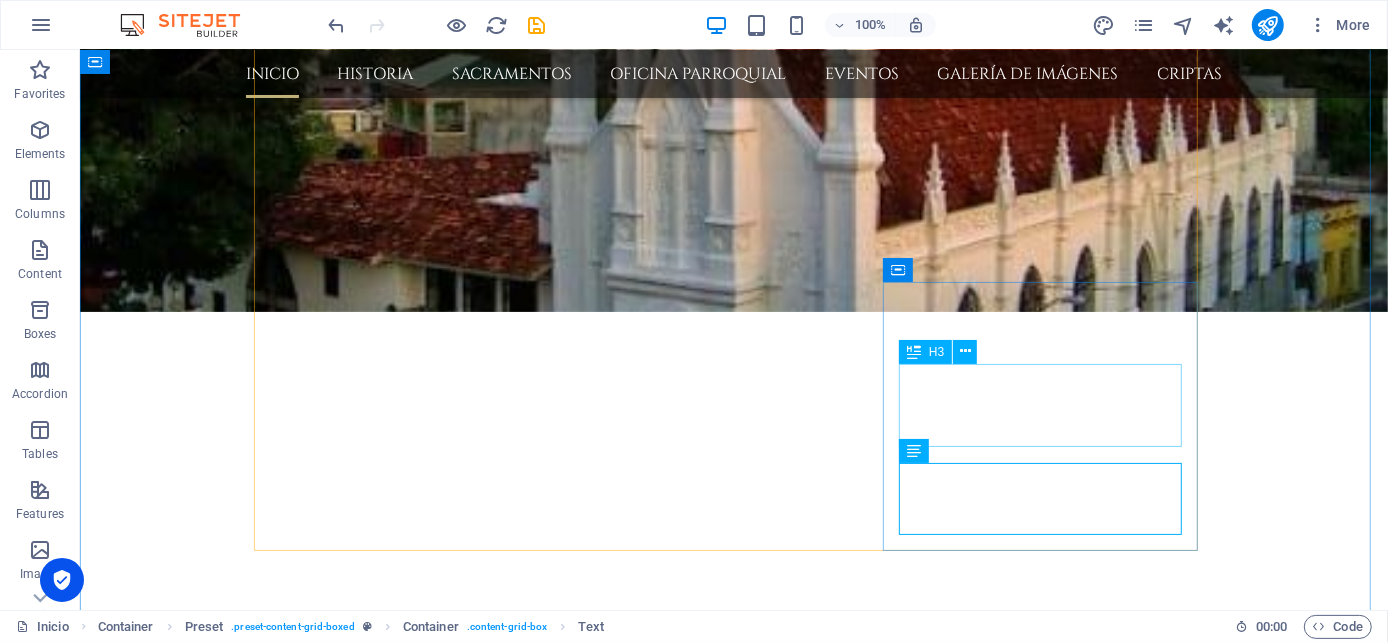 scroll, scrollTop: 888, scrollLeft: 0, axis: vertical 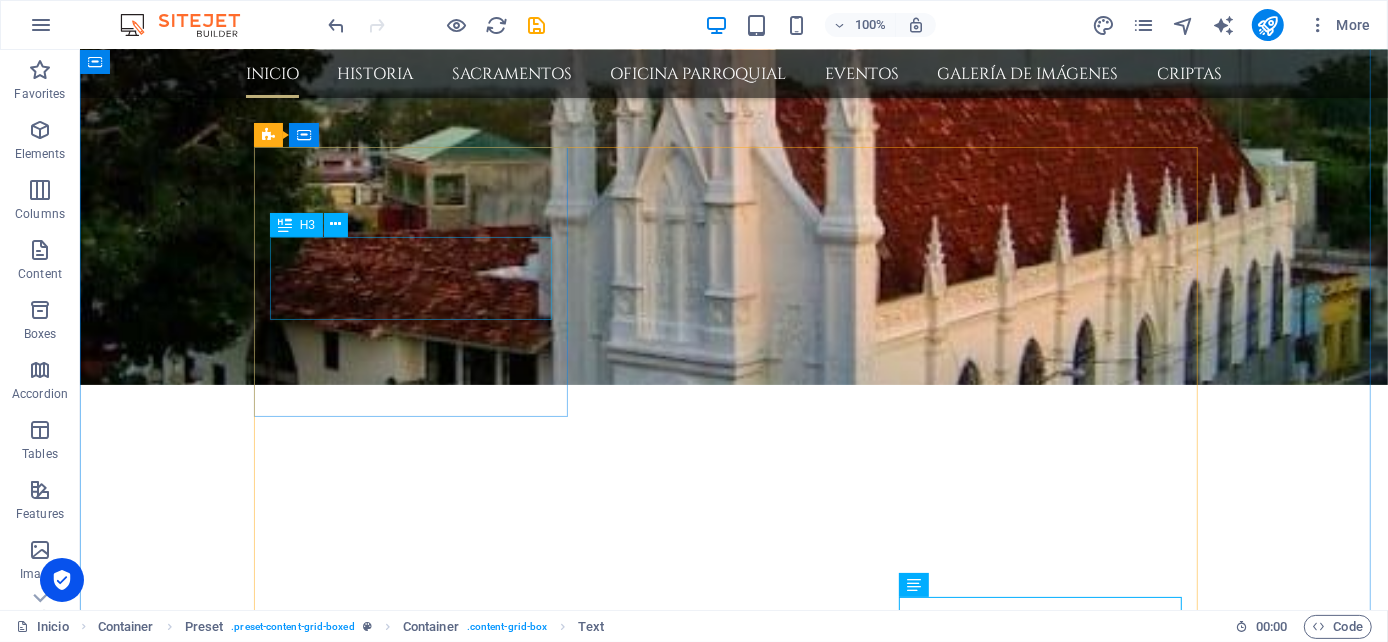 click on "flower arrangements" at bounding box center (732, 1107) 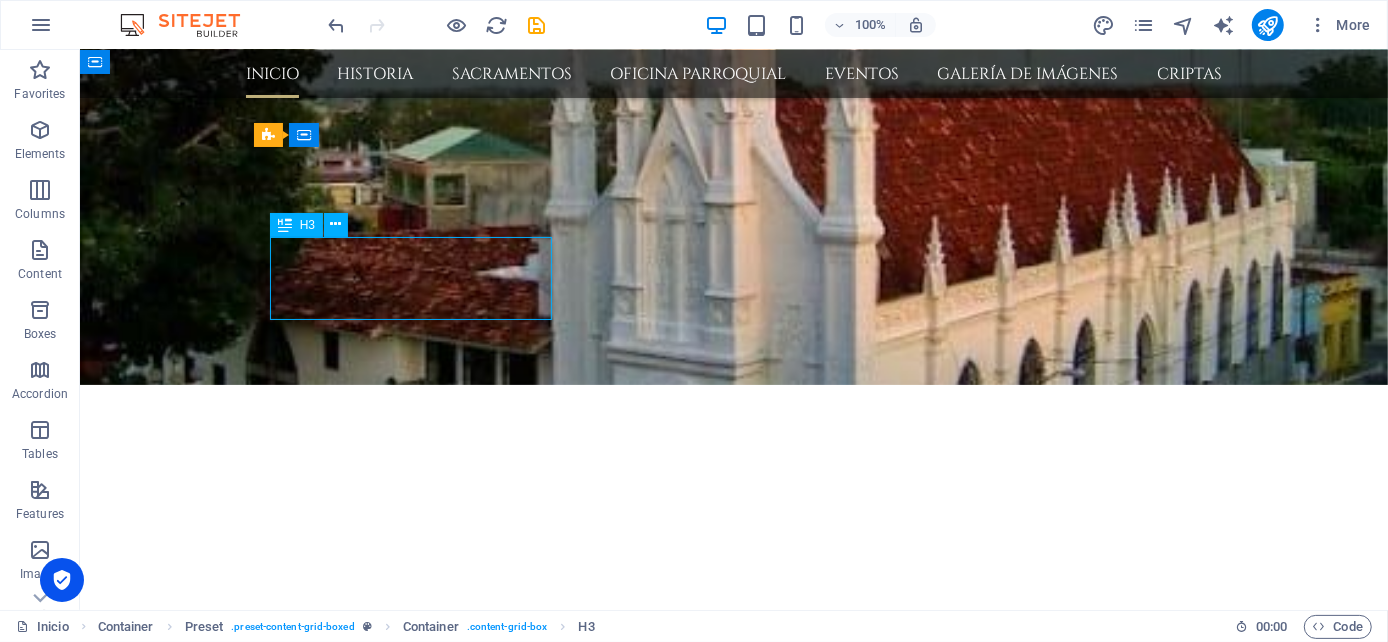 click on "flower arrangements" at bounding box center (732, 1107) 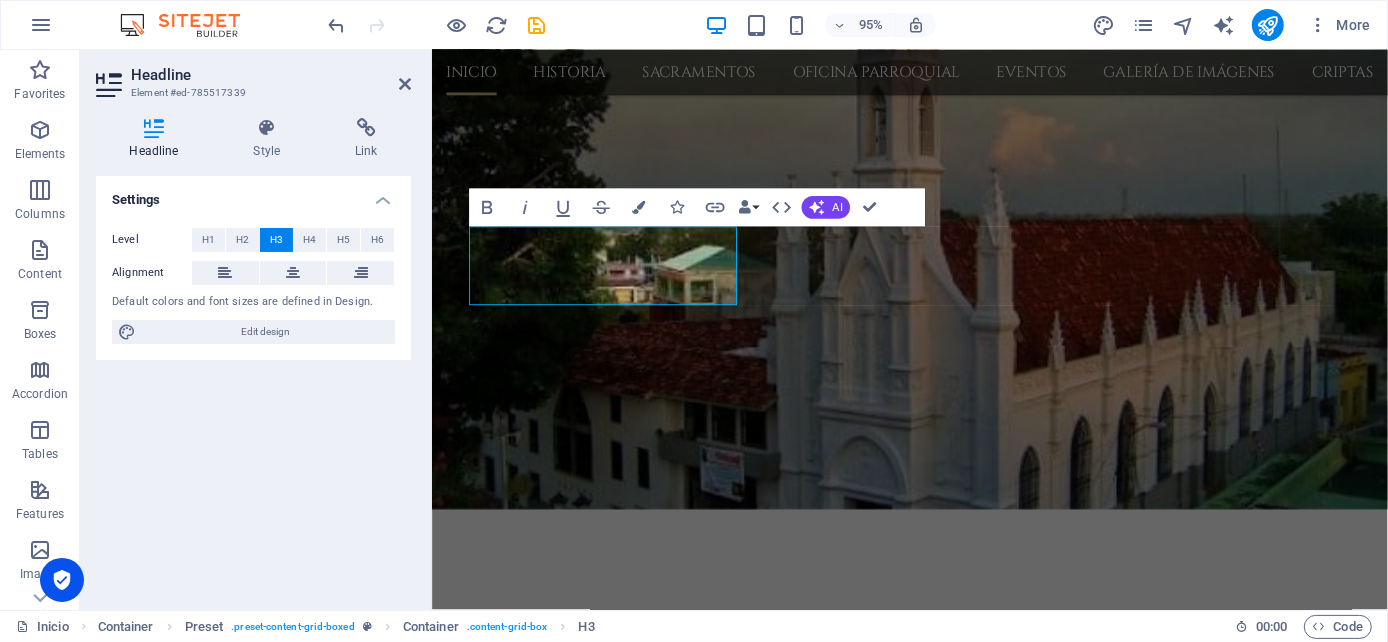 type 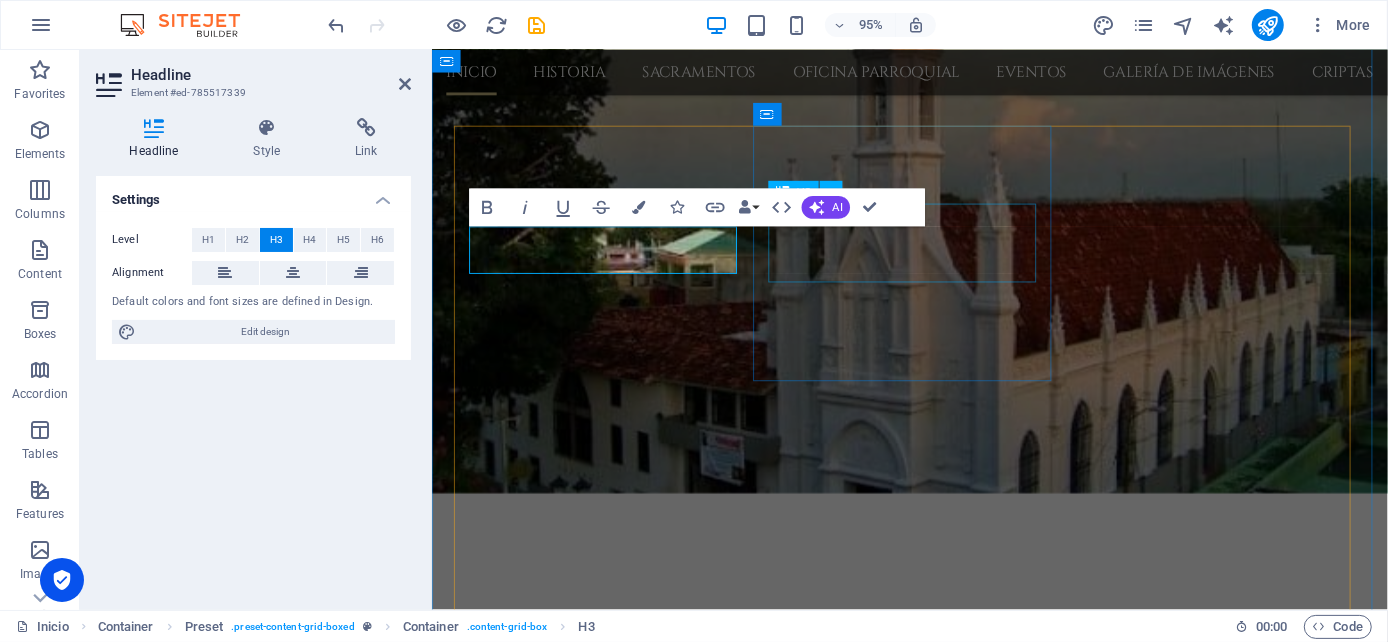 click on "funeral announcements" at bounding box center (933, 1337) 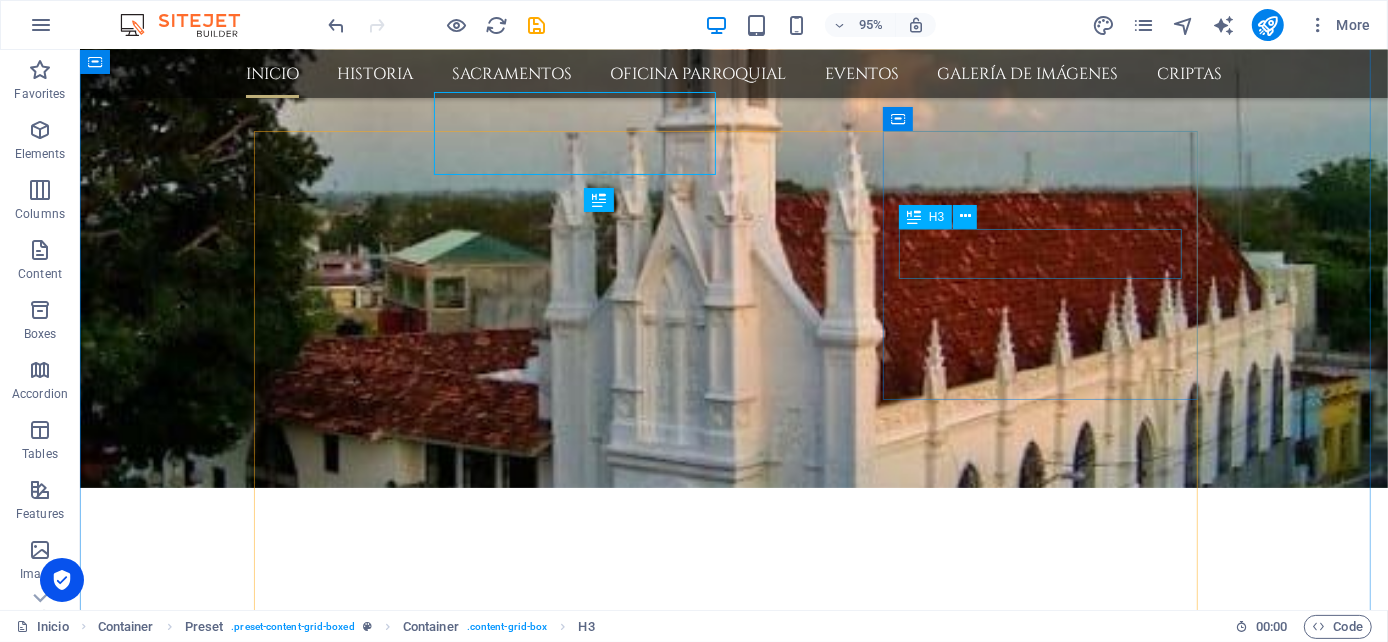 scroll, scrollTop: 905, scrollLeft: 0, axis: vertical 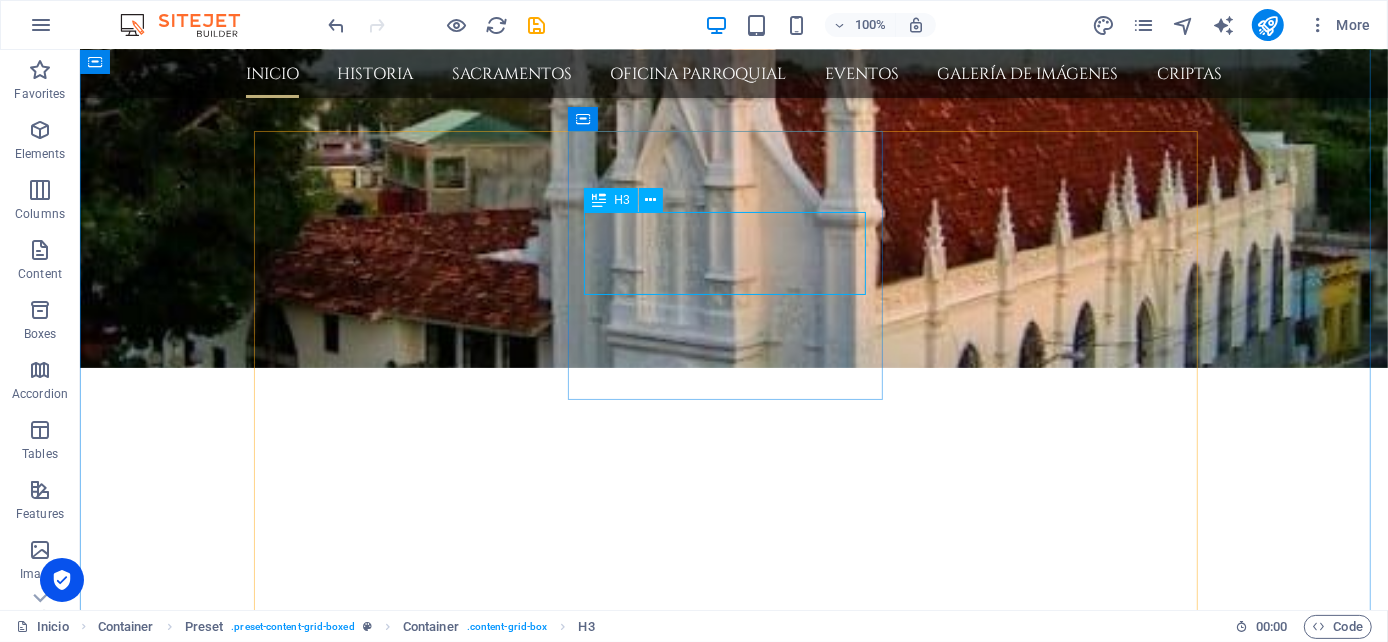 click on "funeral announcements" at bounding box center [732, 1263] 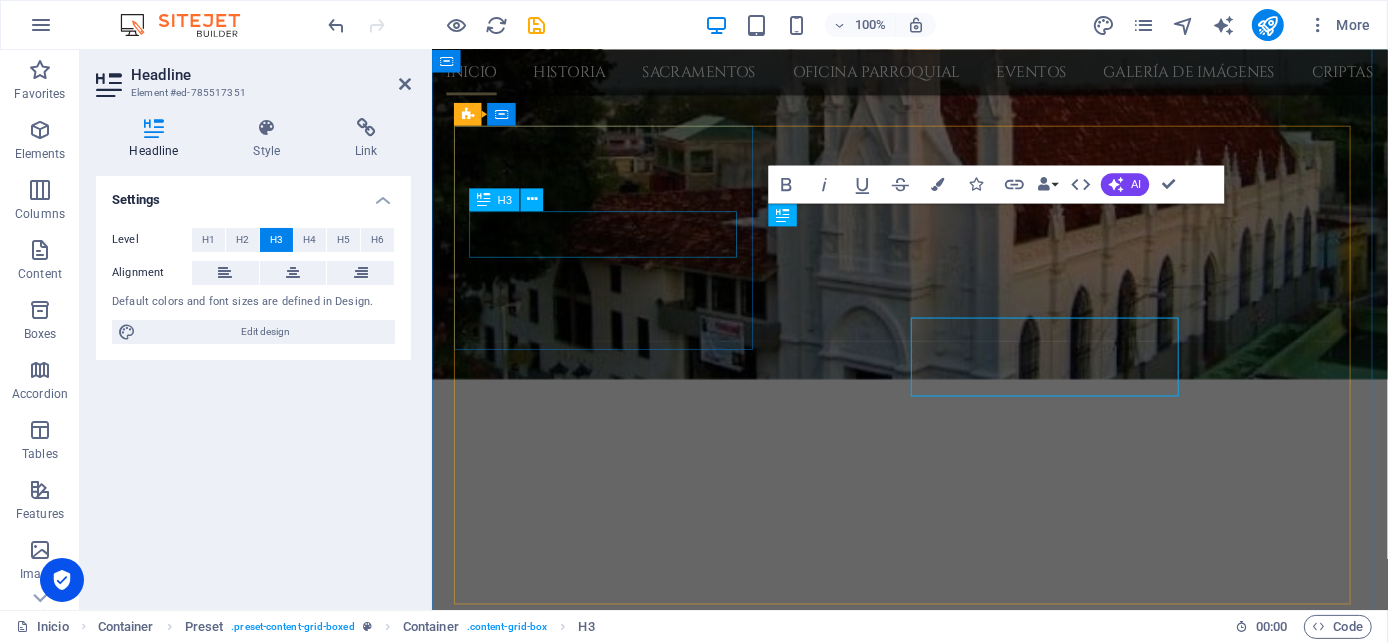 scroll, scrollTop: 785, scrollLeft: 0, axis: vertical 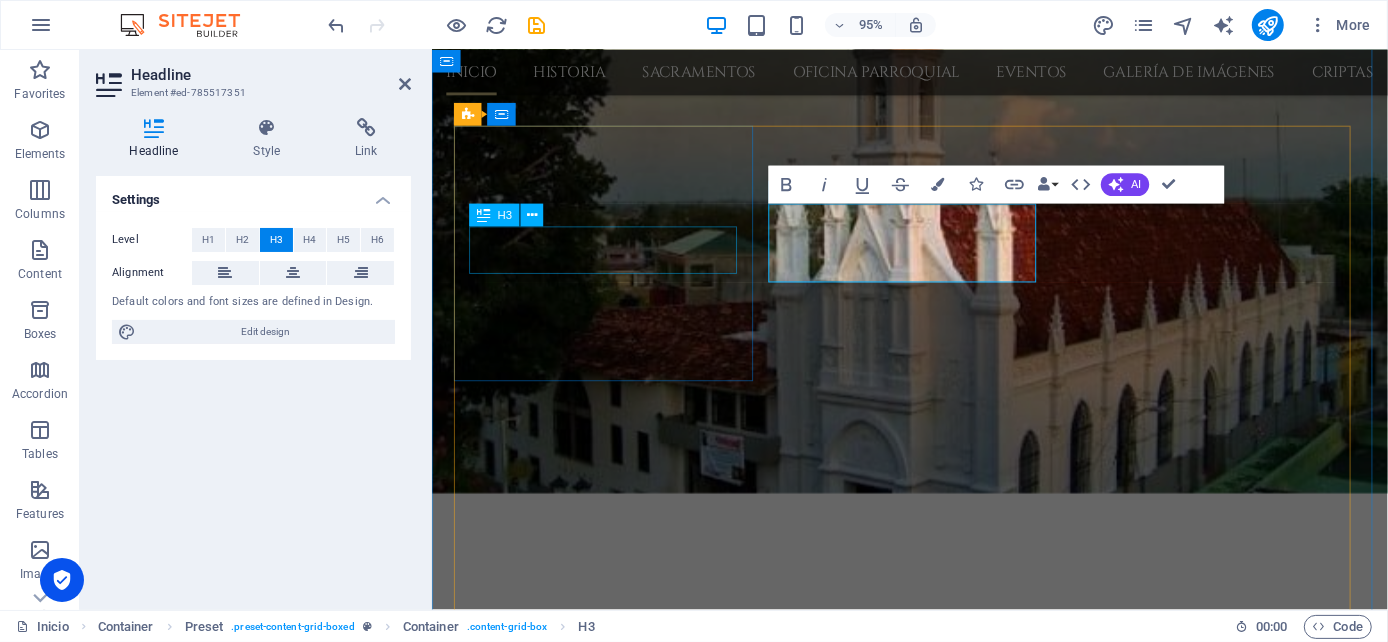 type 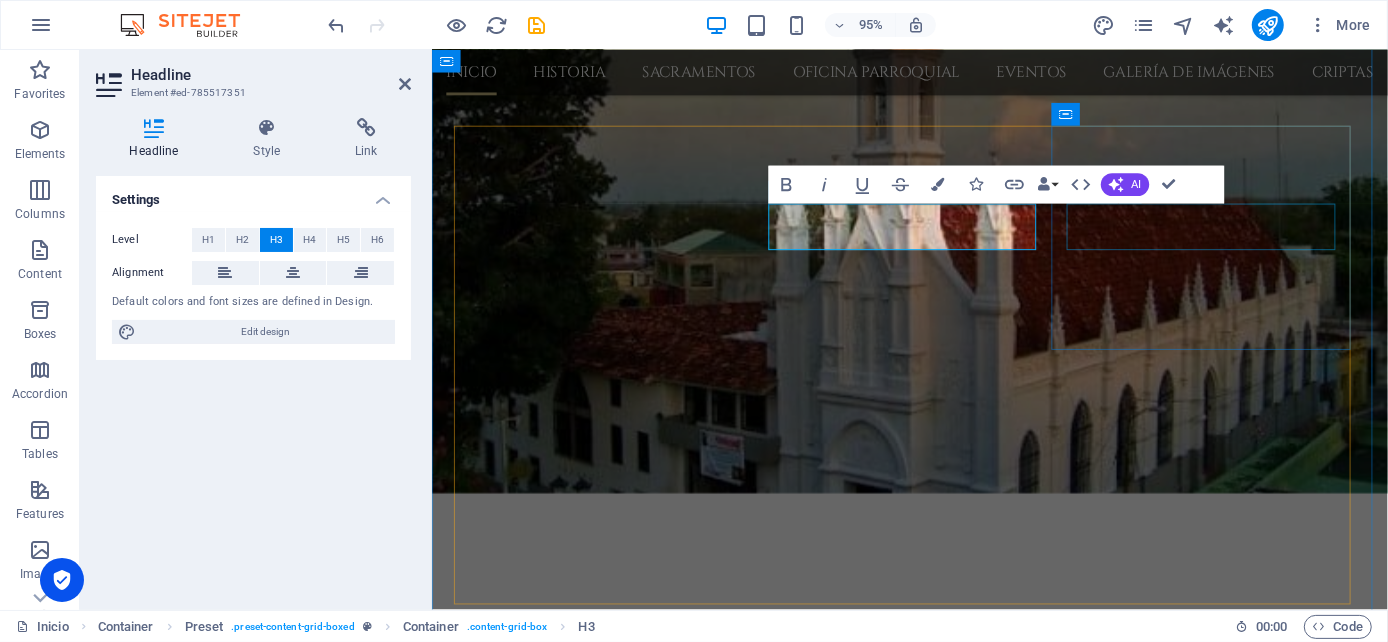 click on "Experienced Team" at bounding box center (934, 1525) 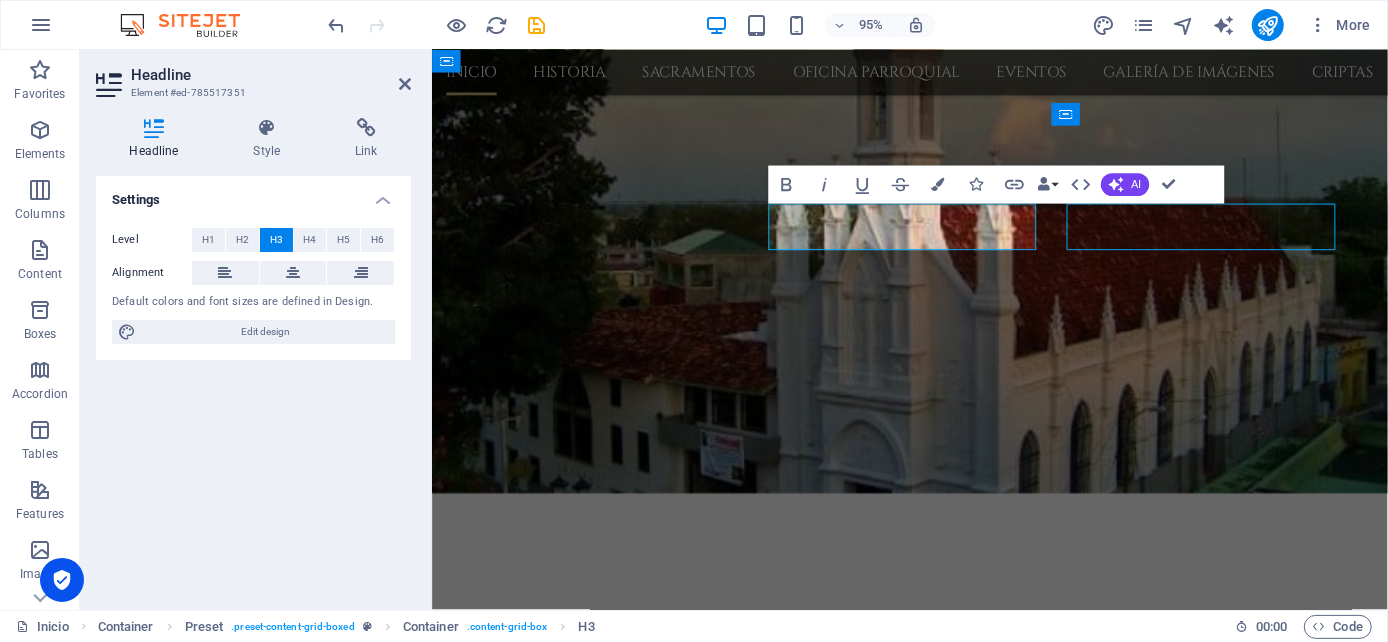 scroll, scrollTop: 905, scrollLeft: 0, axis: vertical 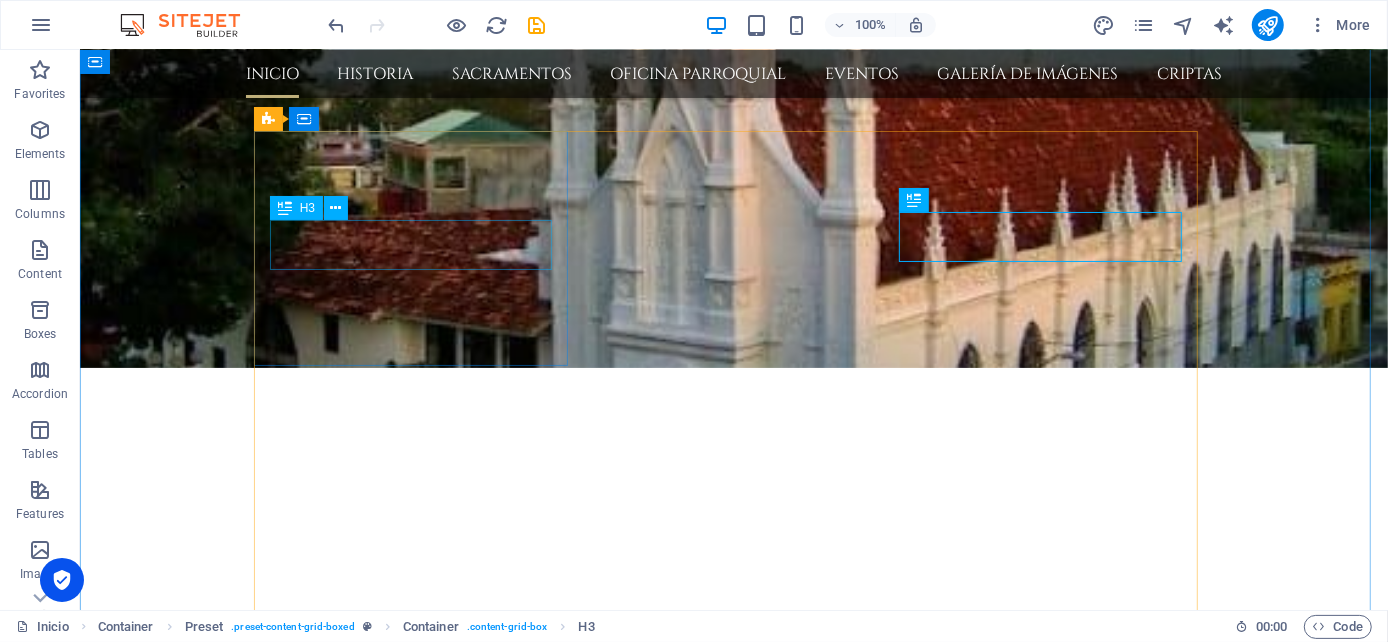 click on "PASTORAL" at bounding box center [732, 1090] 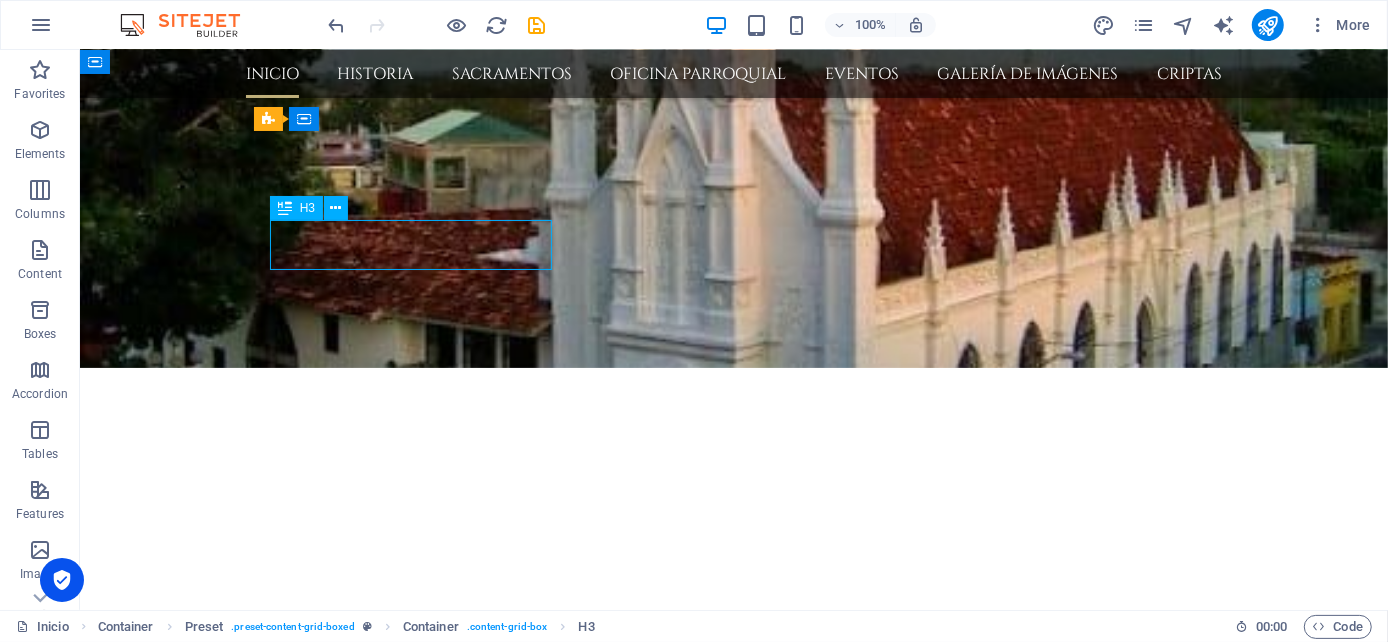 click on "PASTORAL" at bounding box center (732, 1090) 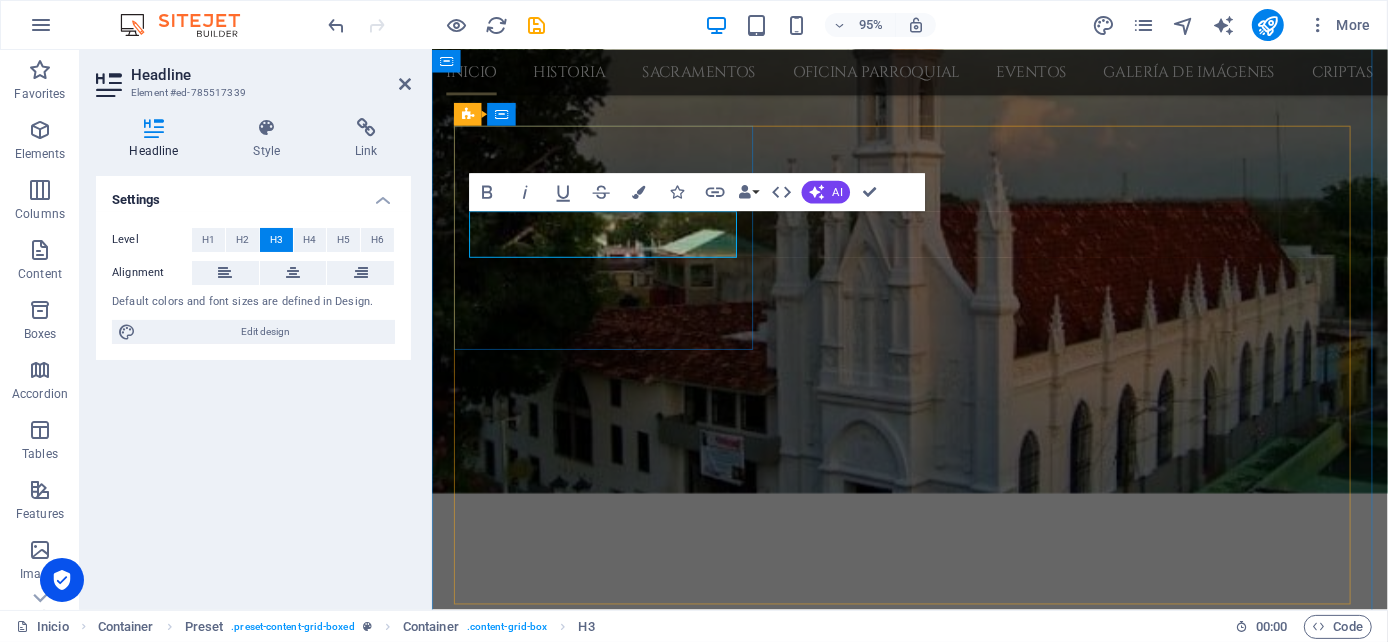 click on "PASTORAL" at bounding box center [933, 1164] 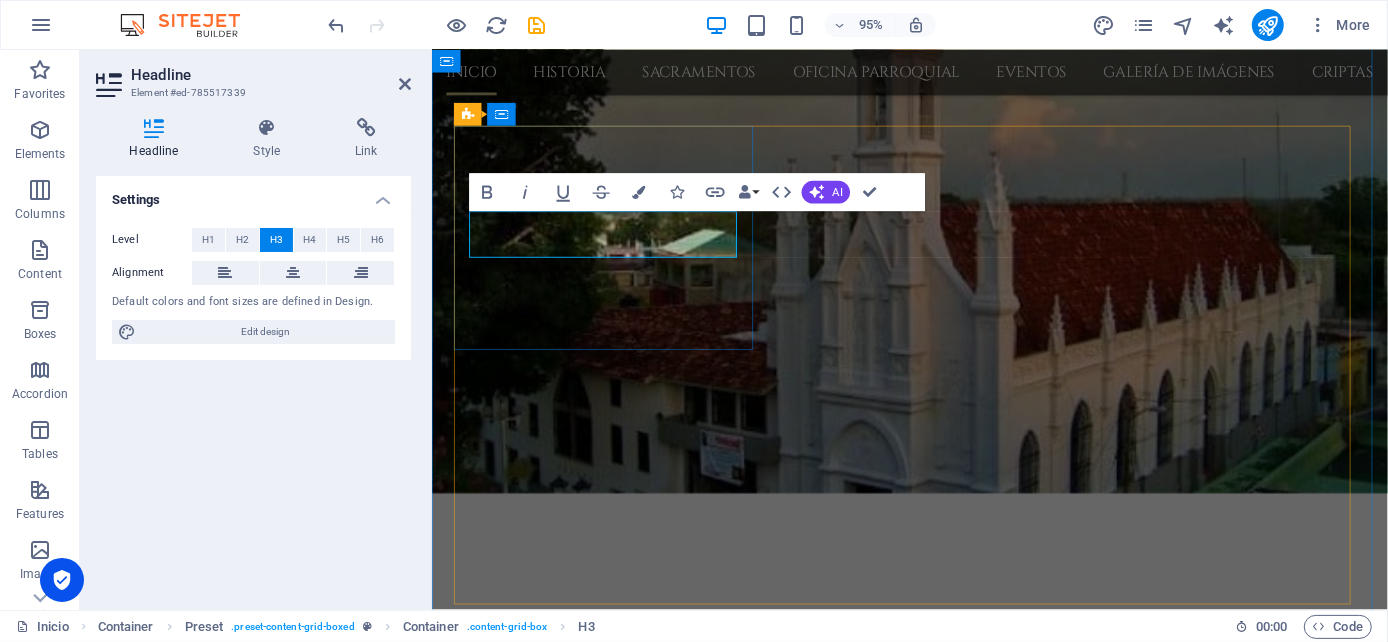type 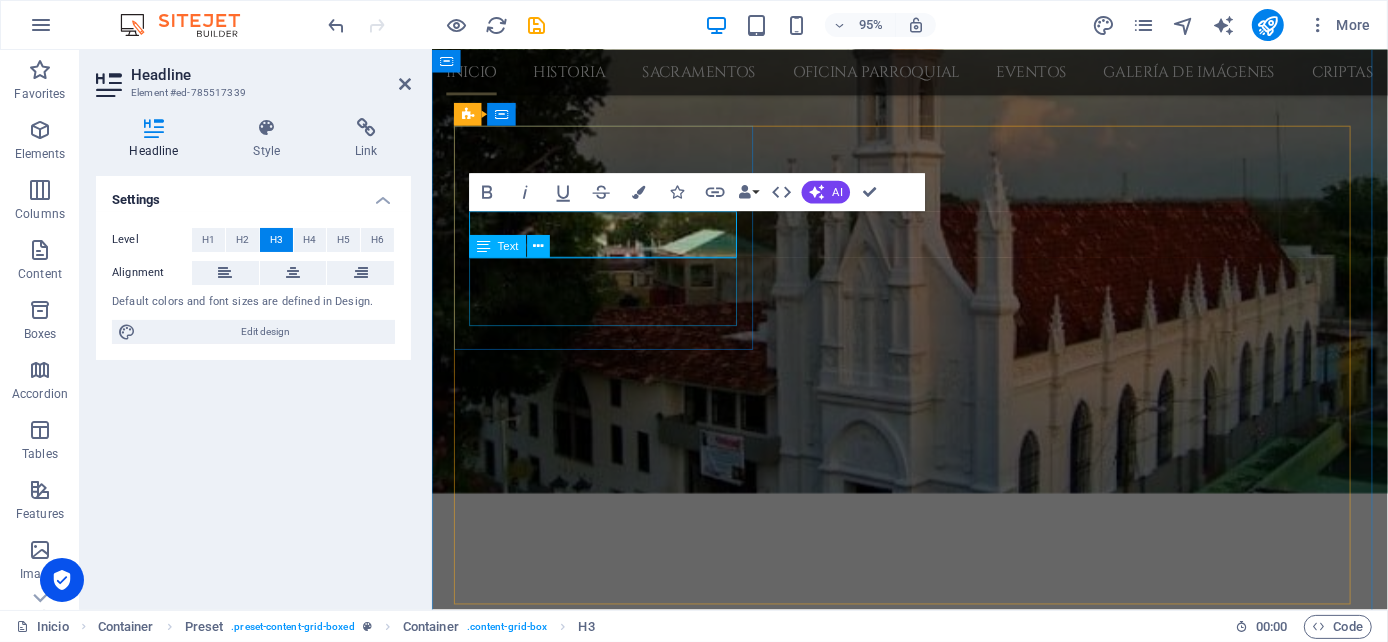 click on "Lorem ipsum dolor sit amet, consectetuer adipiscing elit. Aenean commodo ligula eget dolor." at bounding box center (933, 1193) 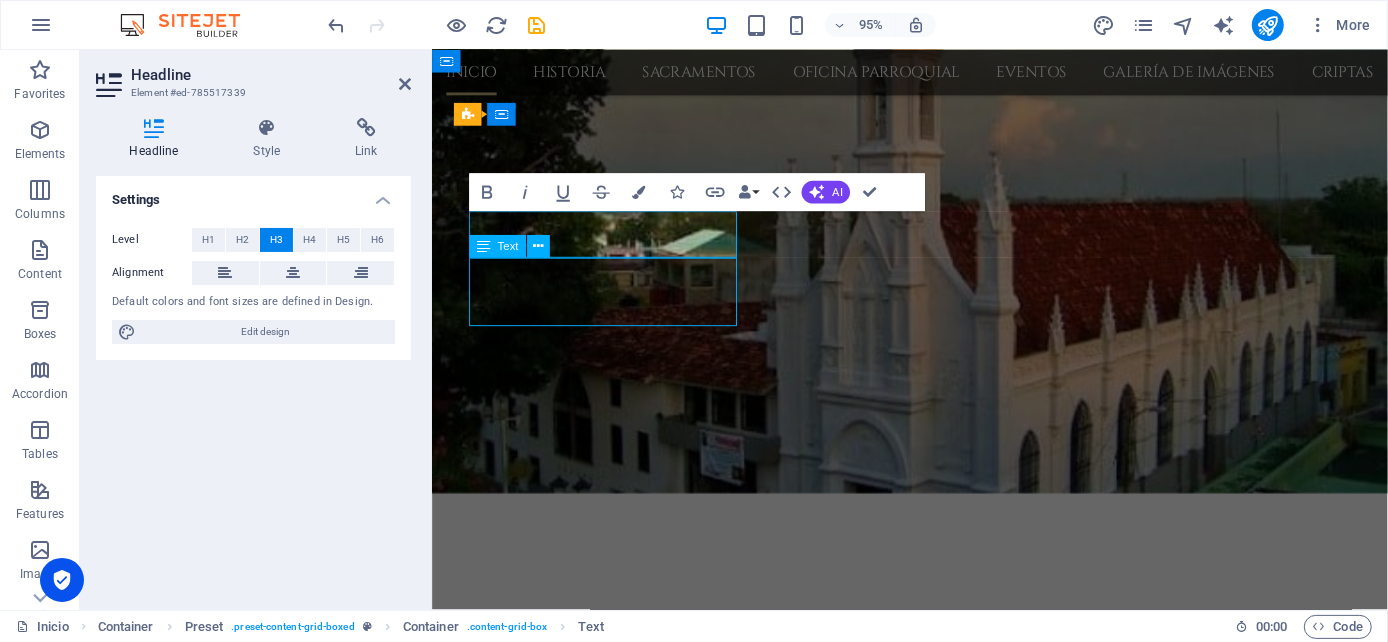 scroll, scrollTop: 905, scrollLeft: 0, axis: vertical 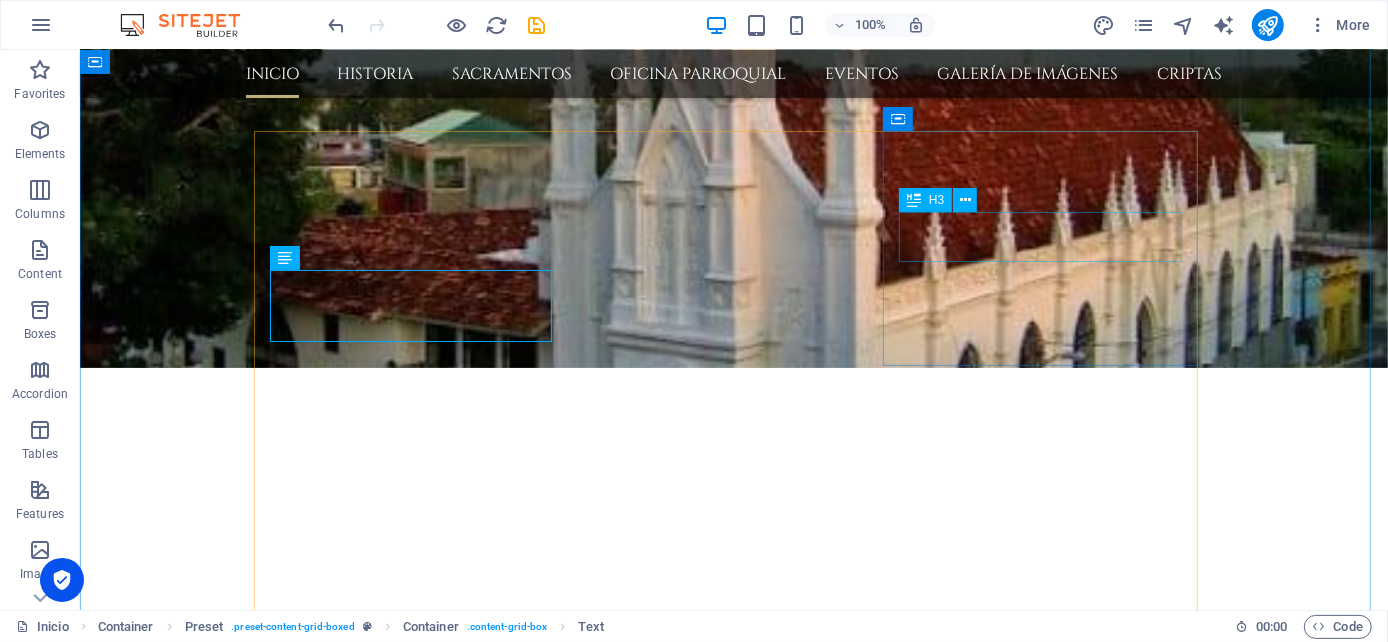 click on "Experienced Team" at bounding box center (733, 1451) 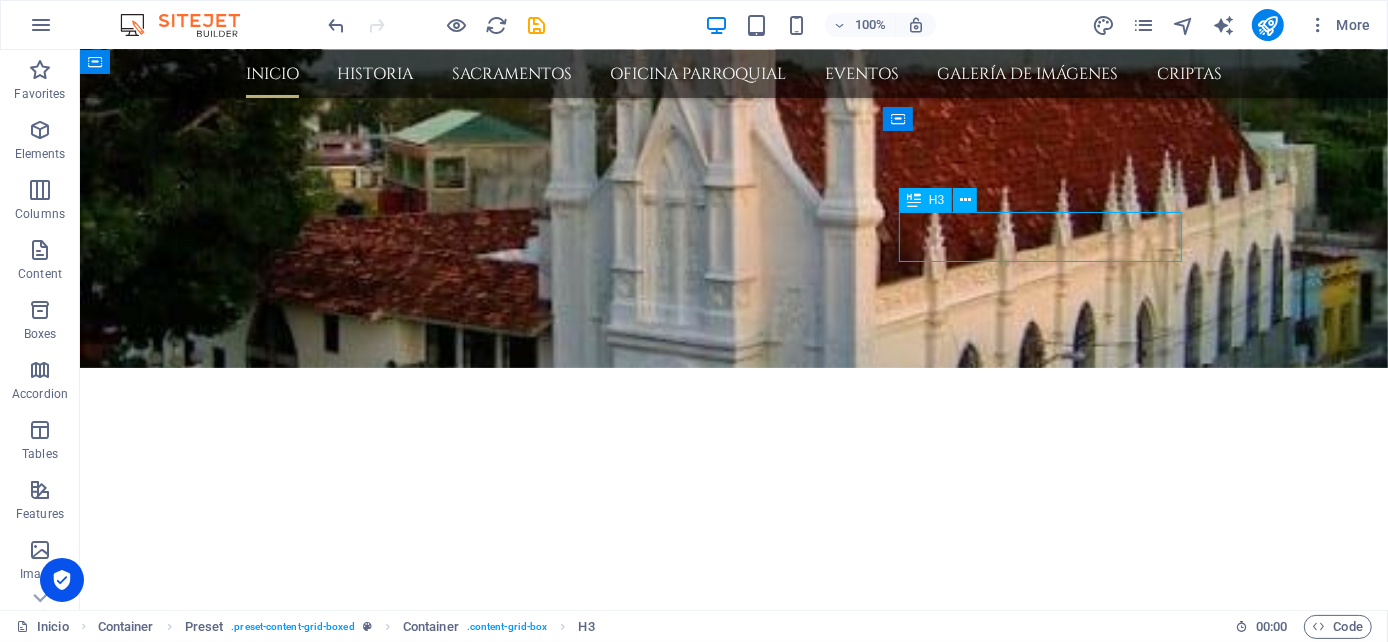 click on "Experienced Team" at bounding box center [733, 1451] 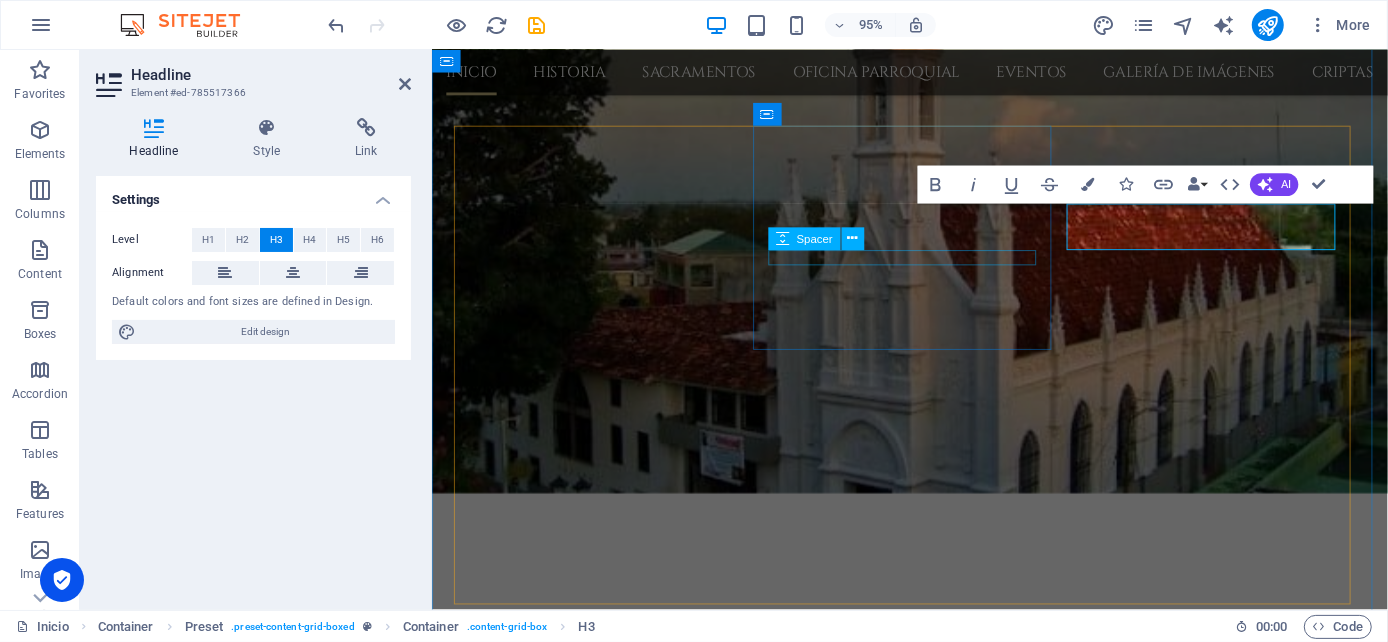 type 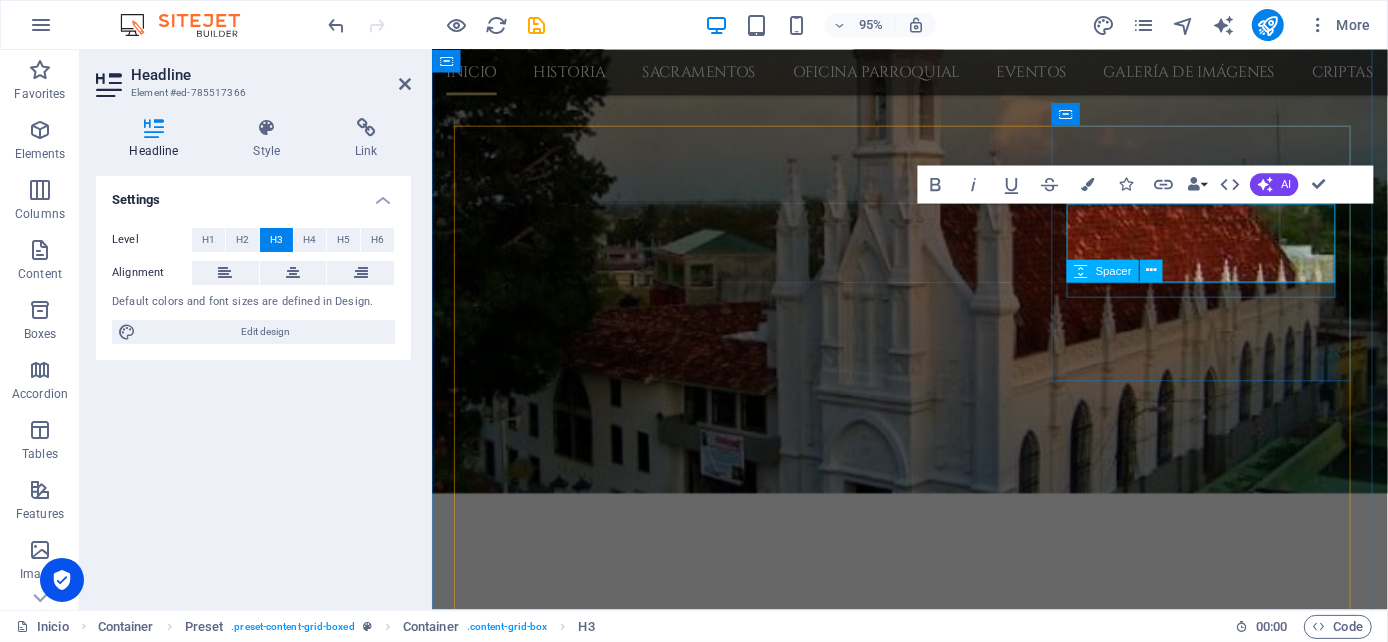 drag, startPoint x: 1270, startPoint y: 303, endPoint x: 1586, endPoint y: 290, distance: 316.2673 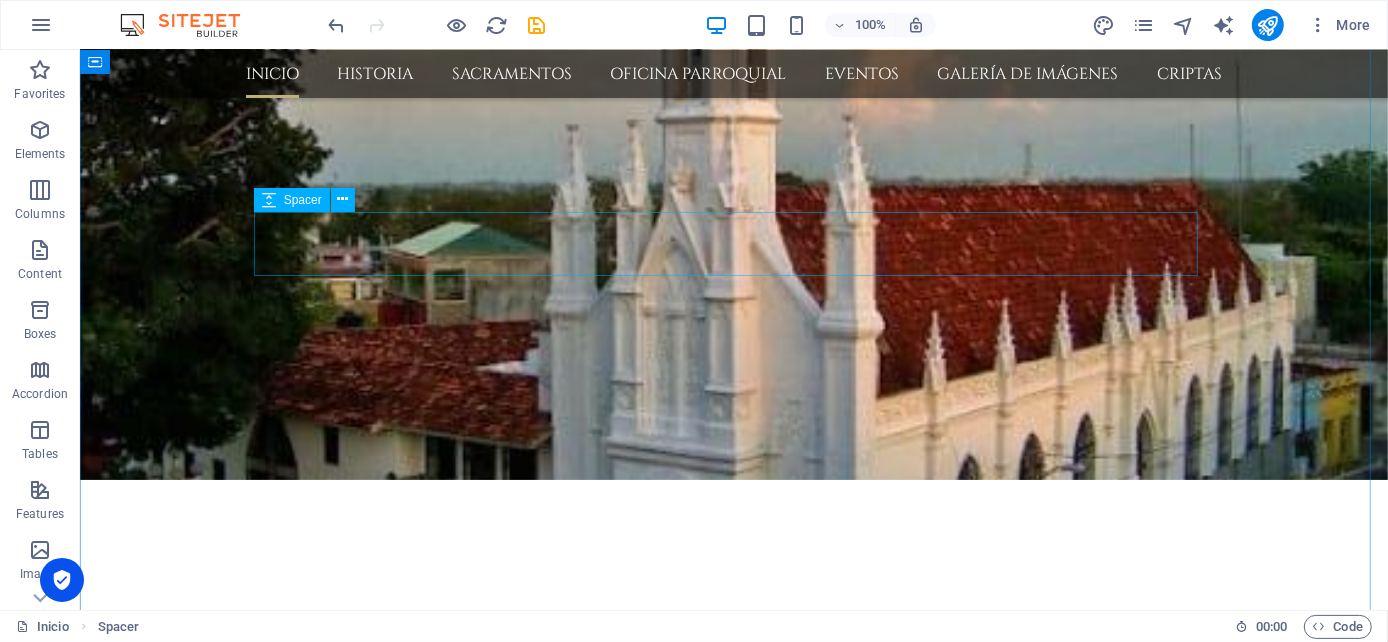 scroll, scrollTop: 760, scrollLeft: 0, axis: vertical 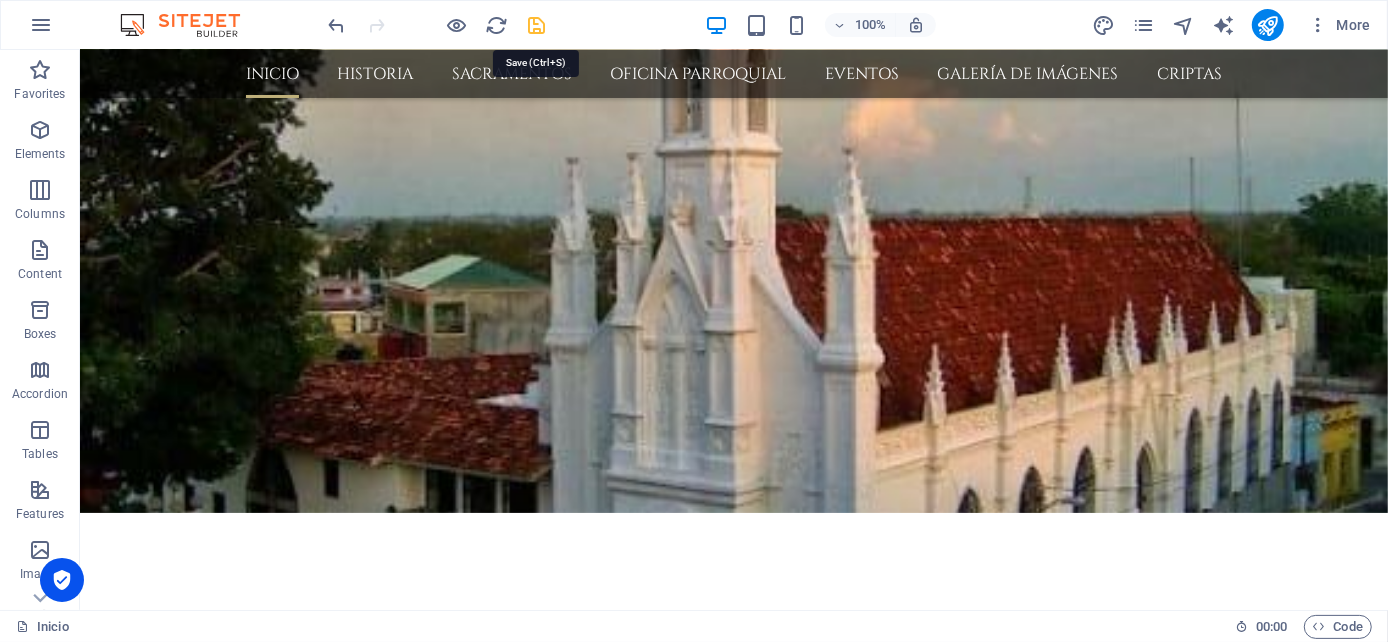 click at bounding box center (537, 25) 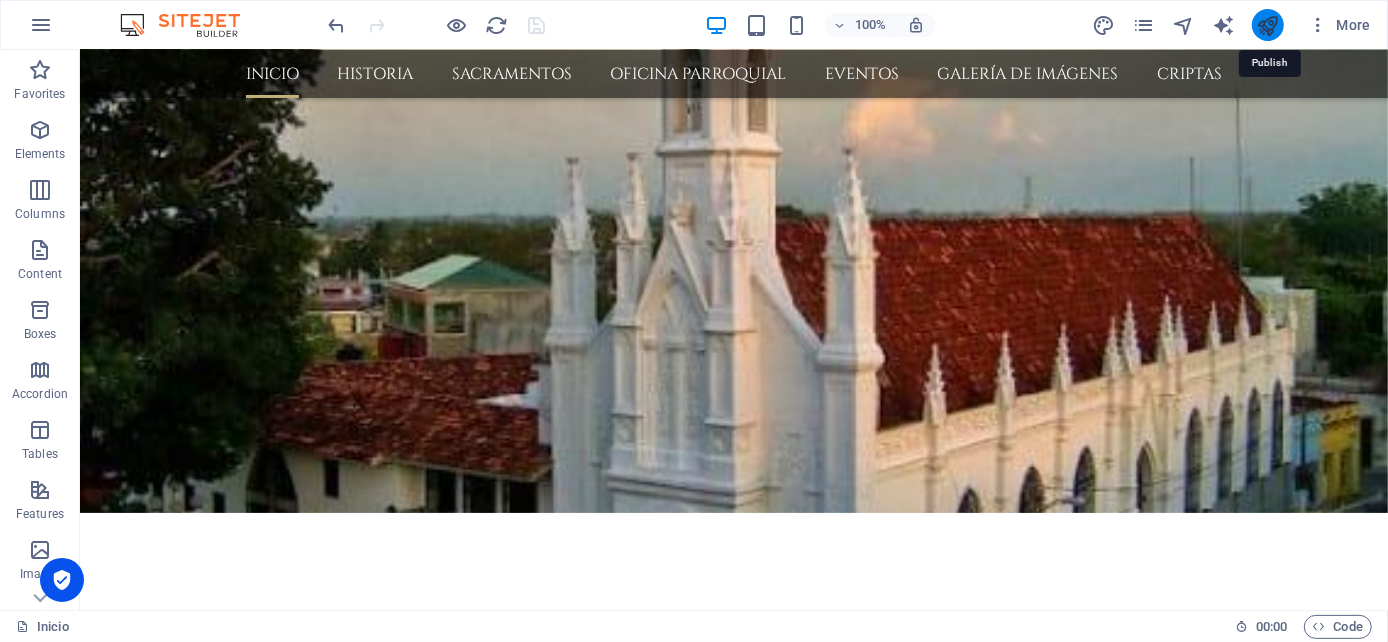 click at bounding box center (1267, 25) 